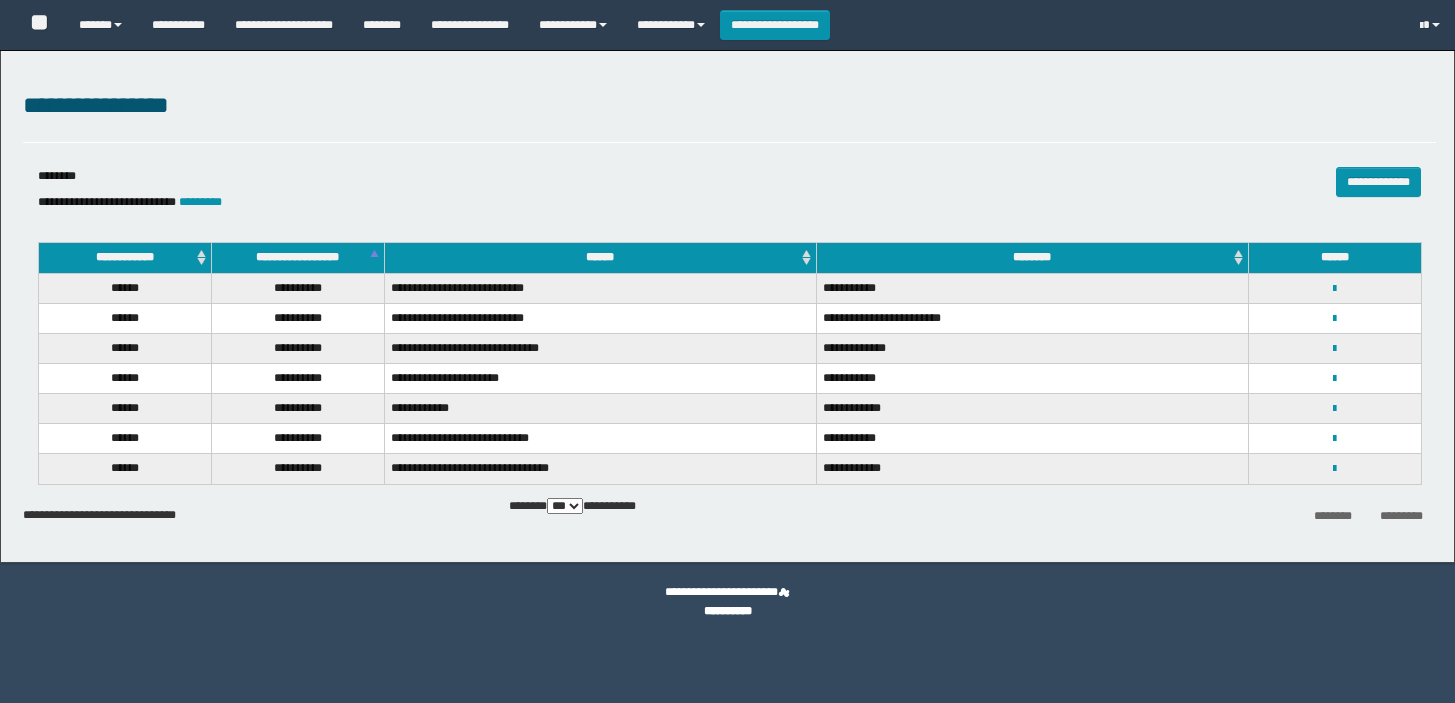 select on "***" 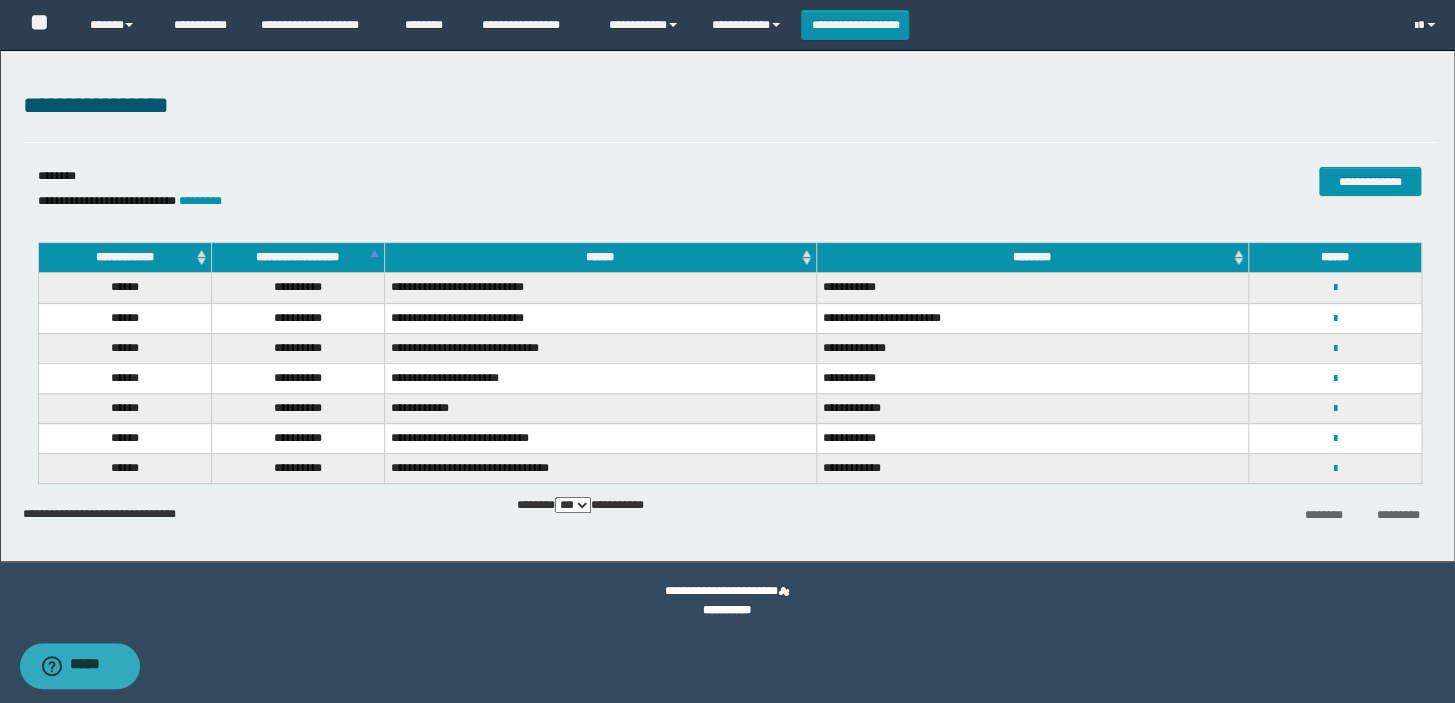 scroll, scrollTop: 0, scrollLeft: 0, axis: both 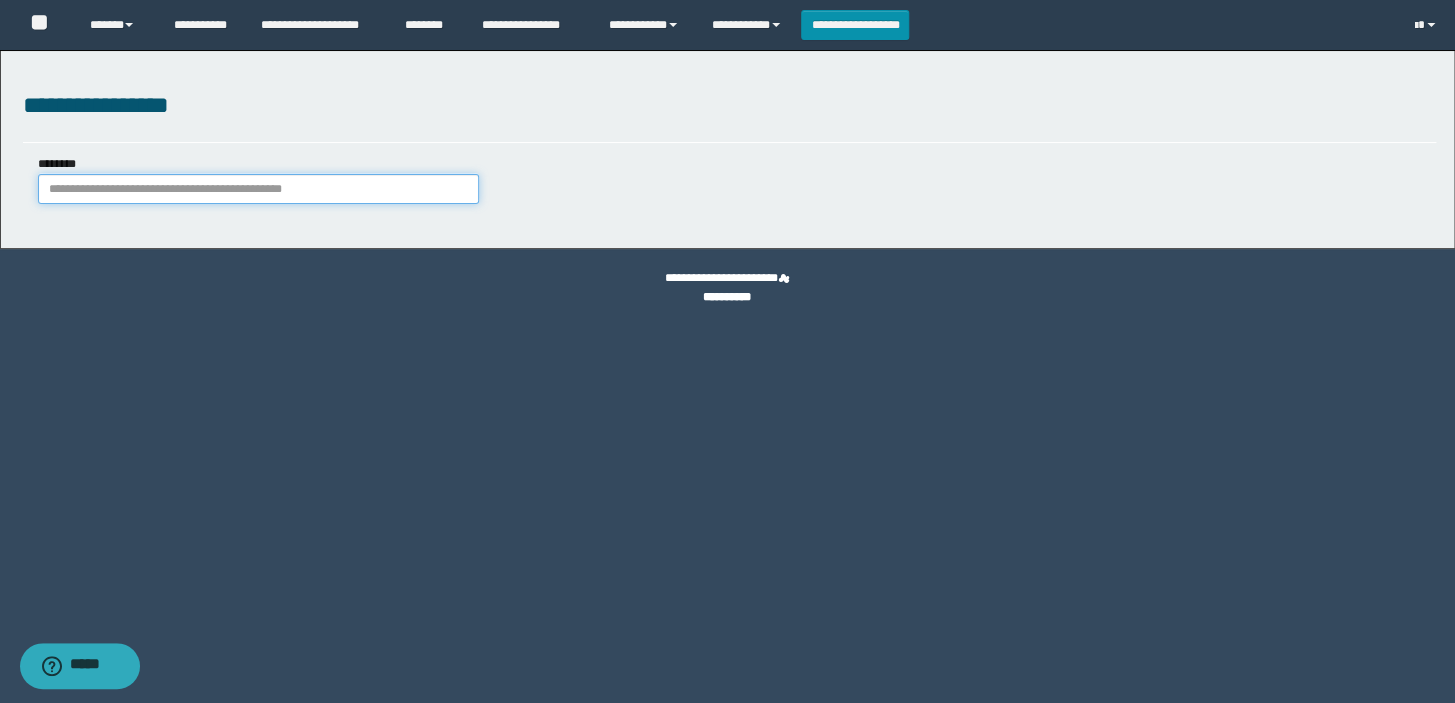 paste on "********" 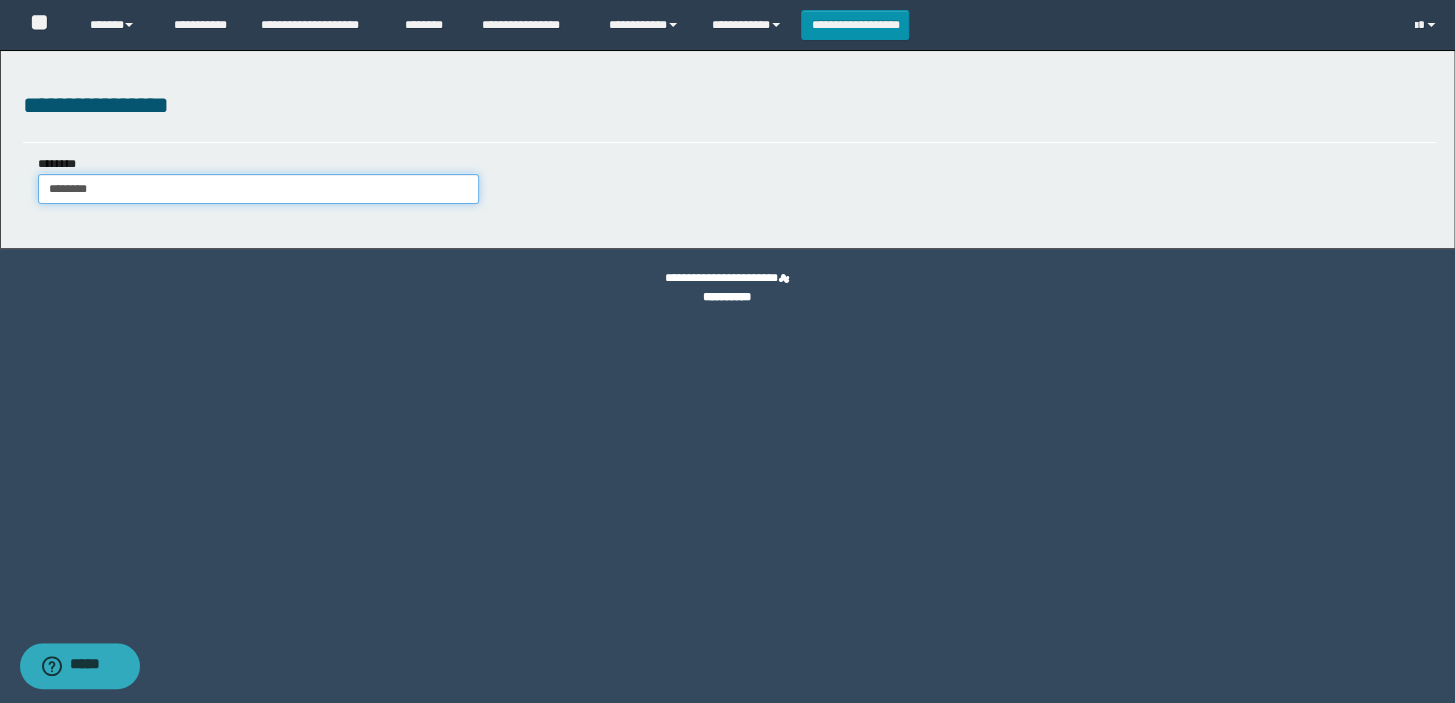 type on "********" 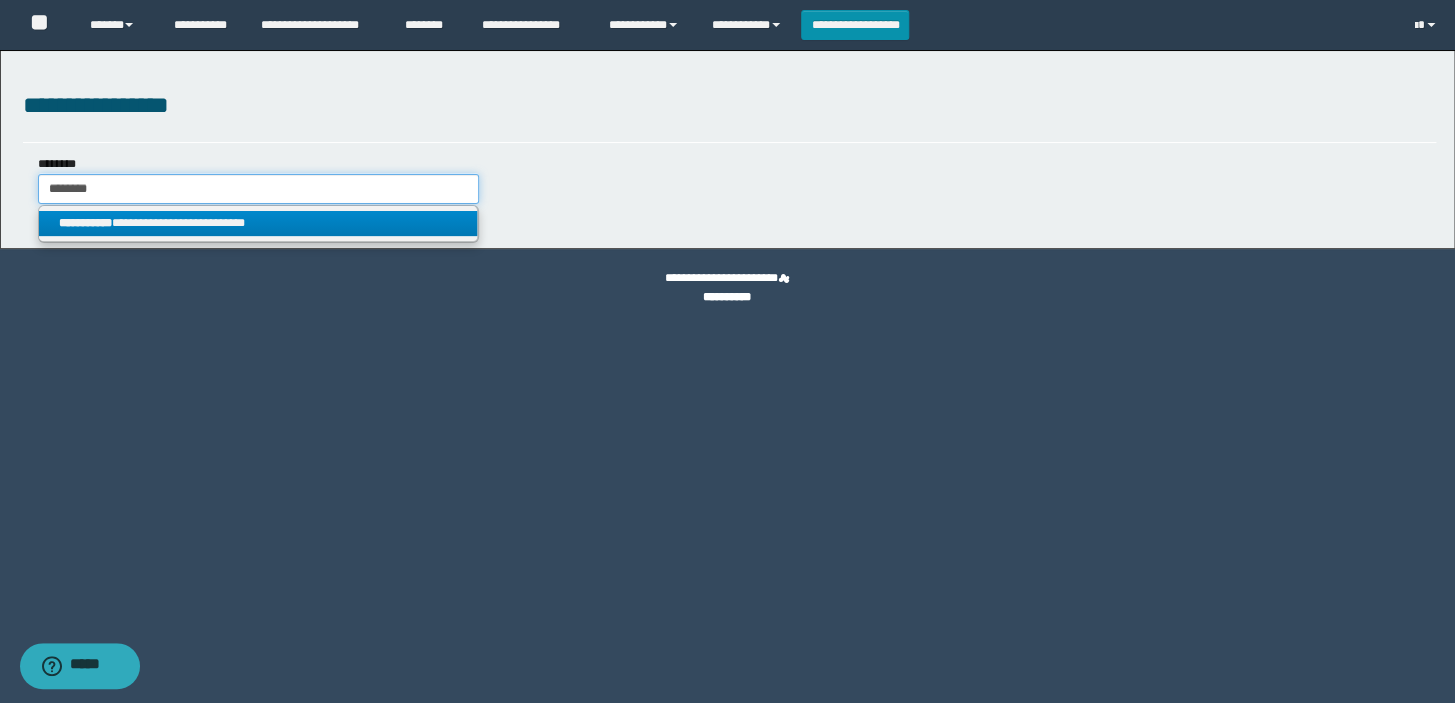 type on "********" 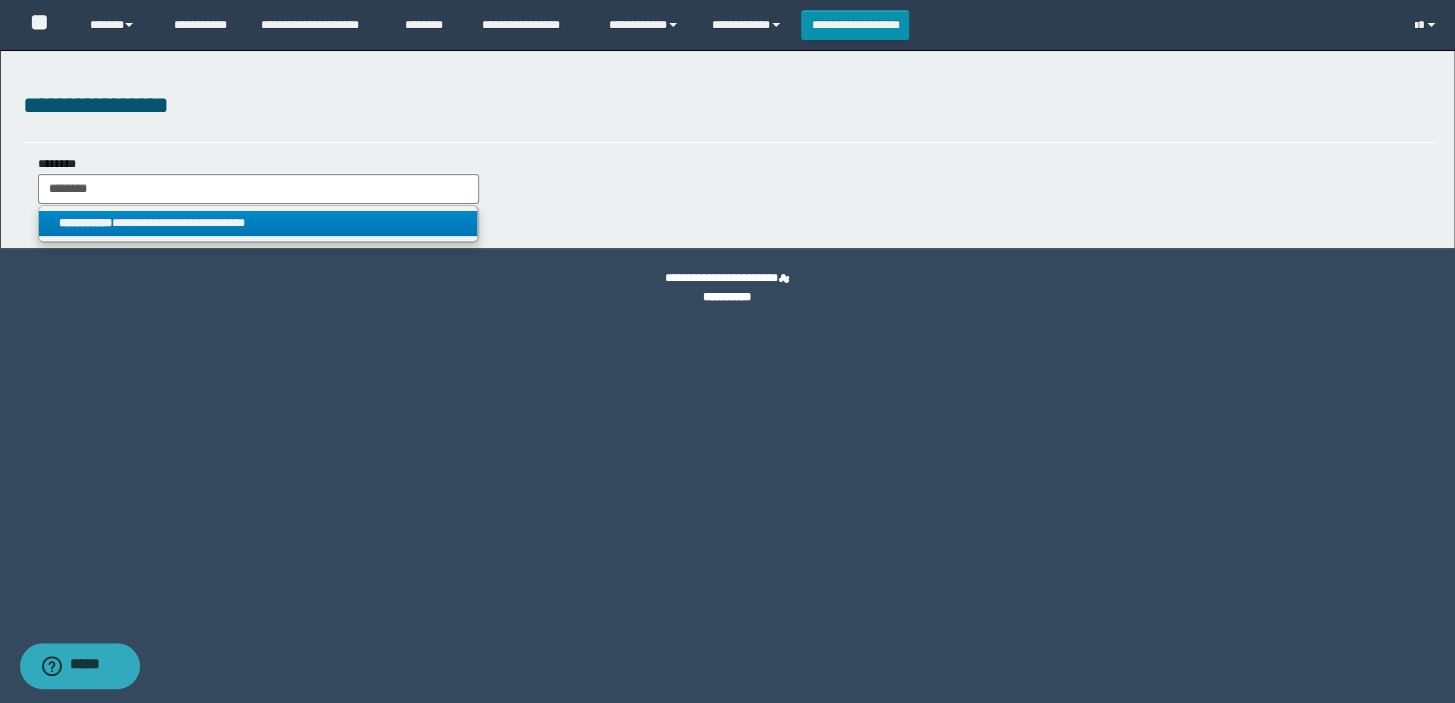 click on "**********" at bounding box center [258, 223] 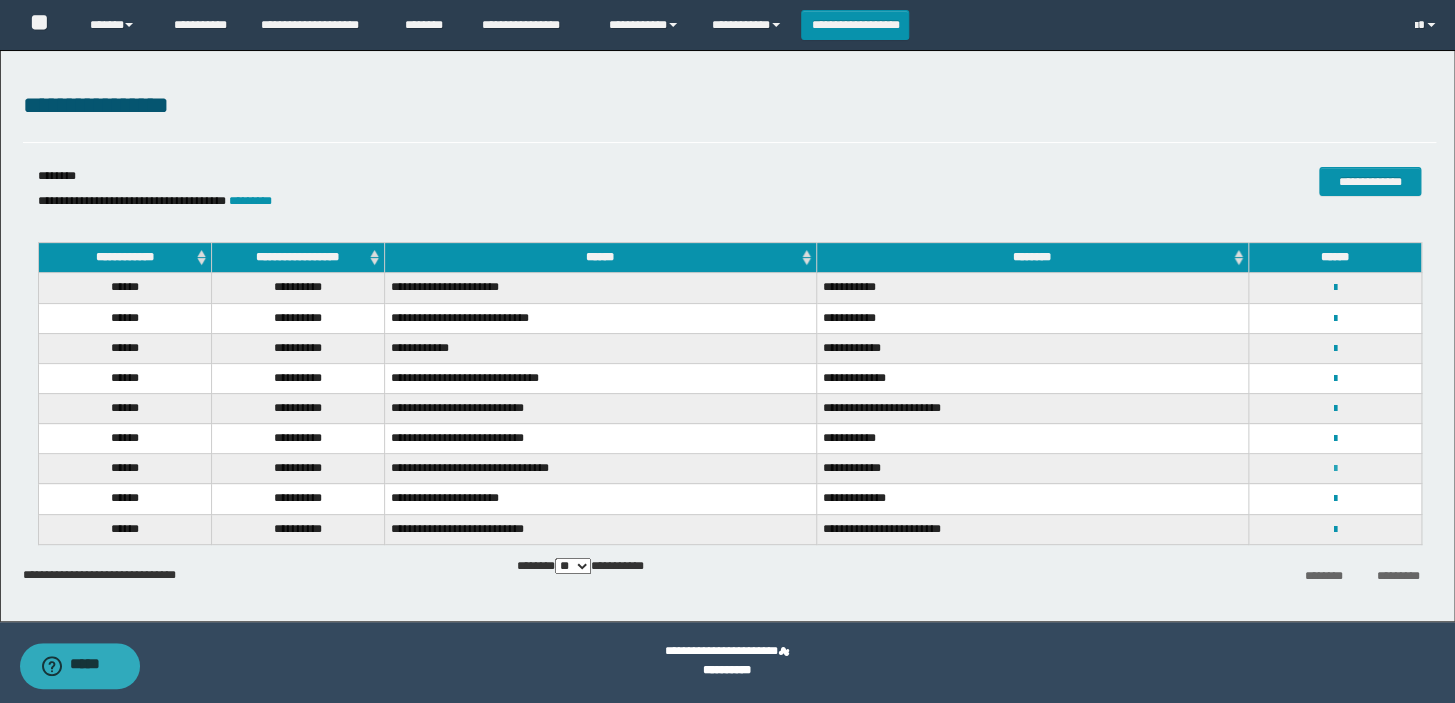 click at bounding box center (1334, 469) 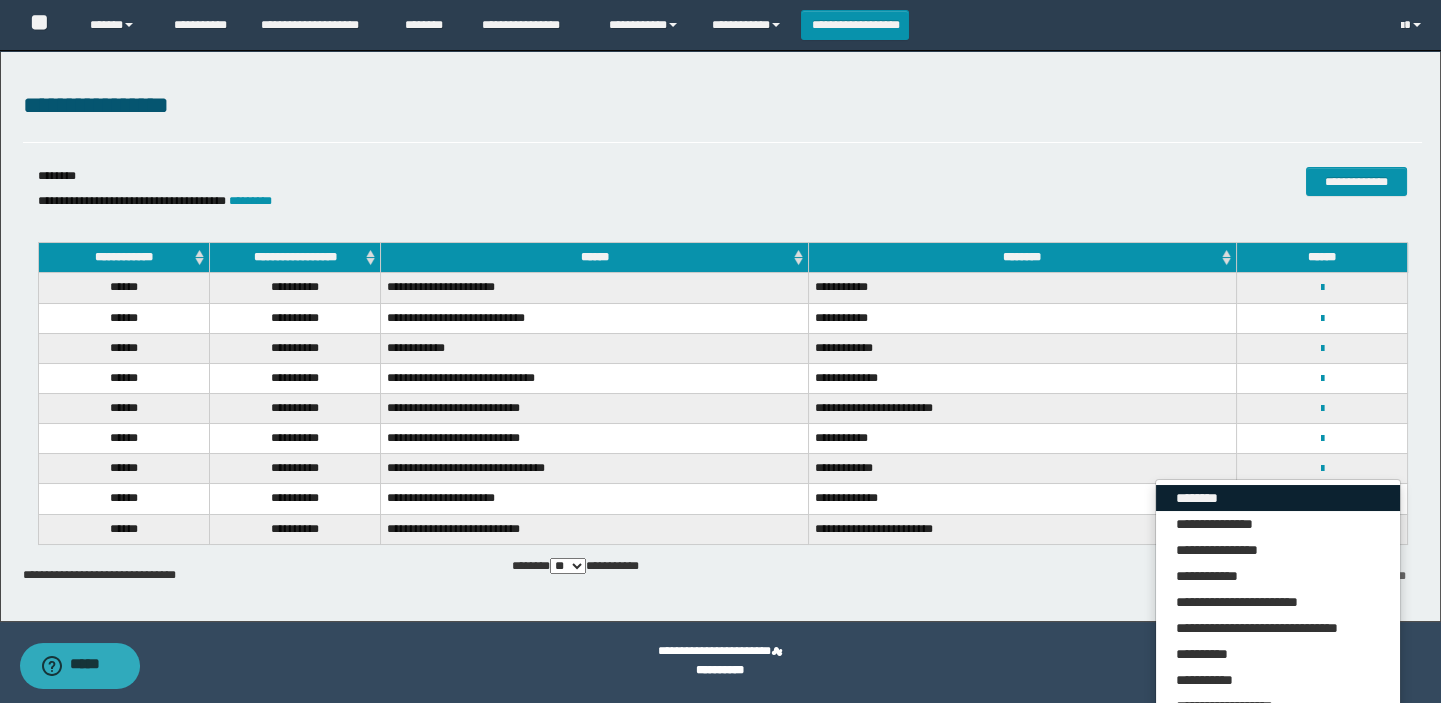 click on "********" at bounding box center (1278, 498) 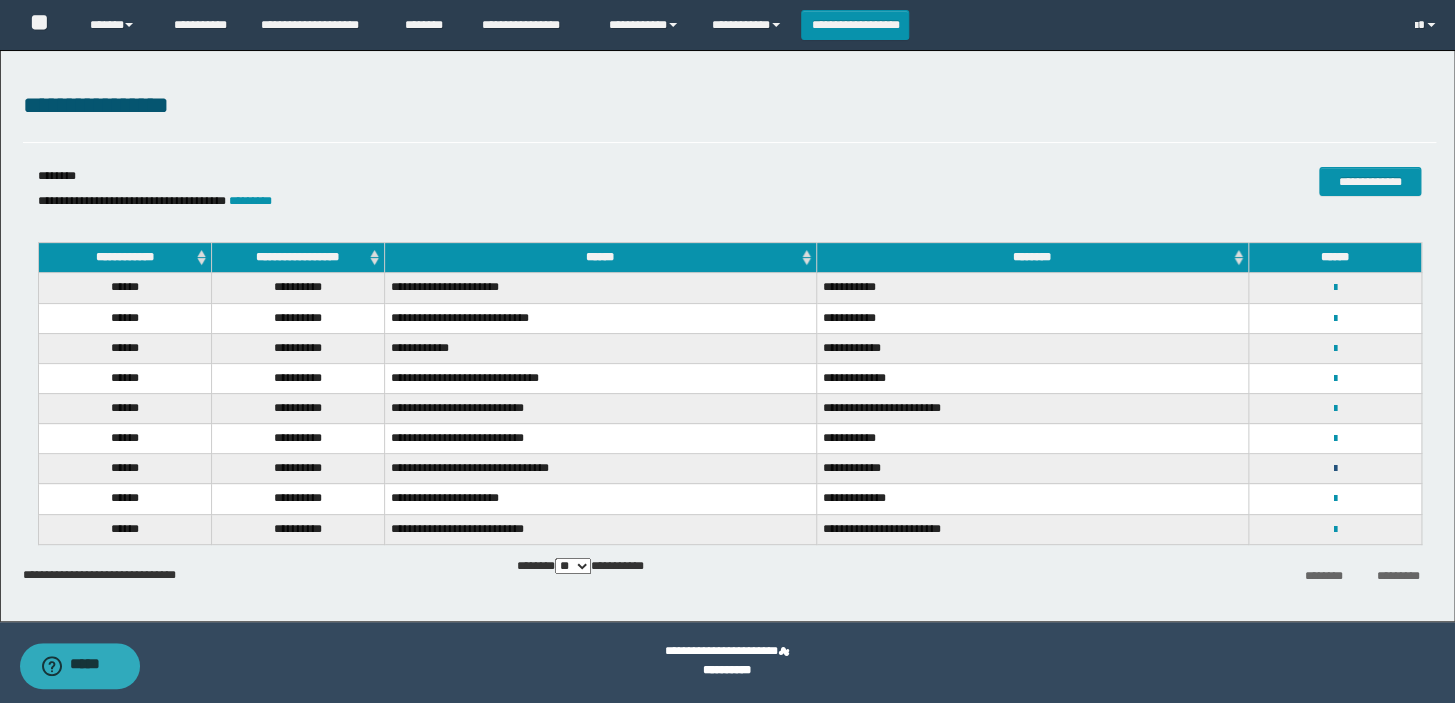click at bounding box center (1334, 469) 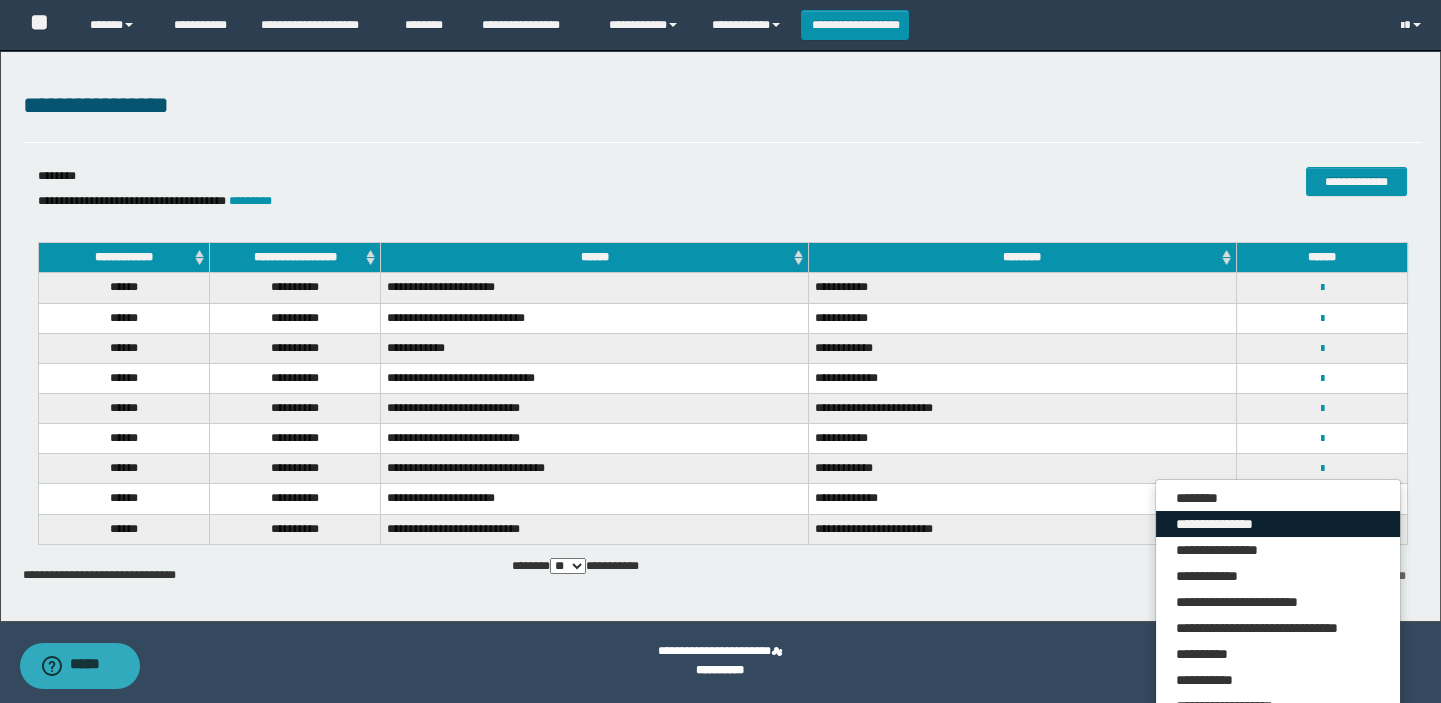 click on "**********" at bounding box center (1278, 524) 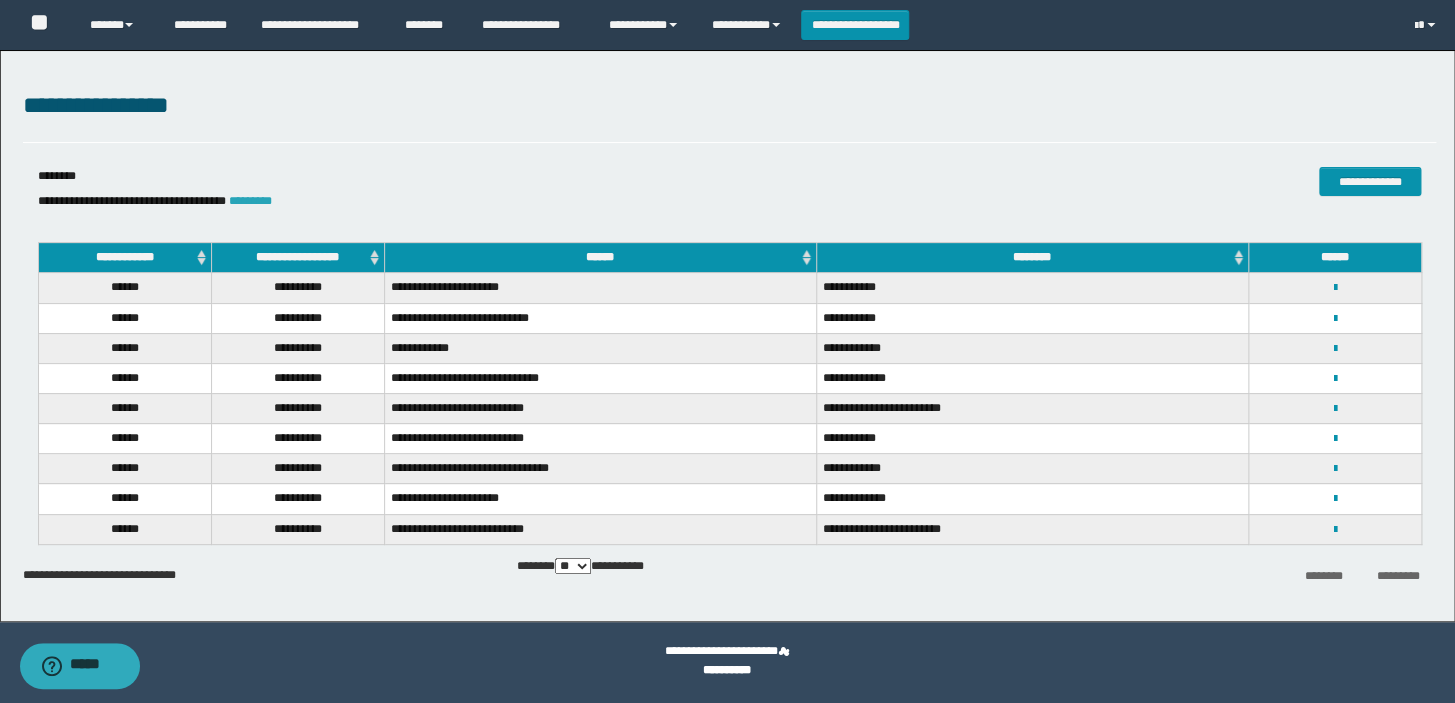 click on "*********" at bounding box center [250, 201] 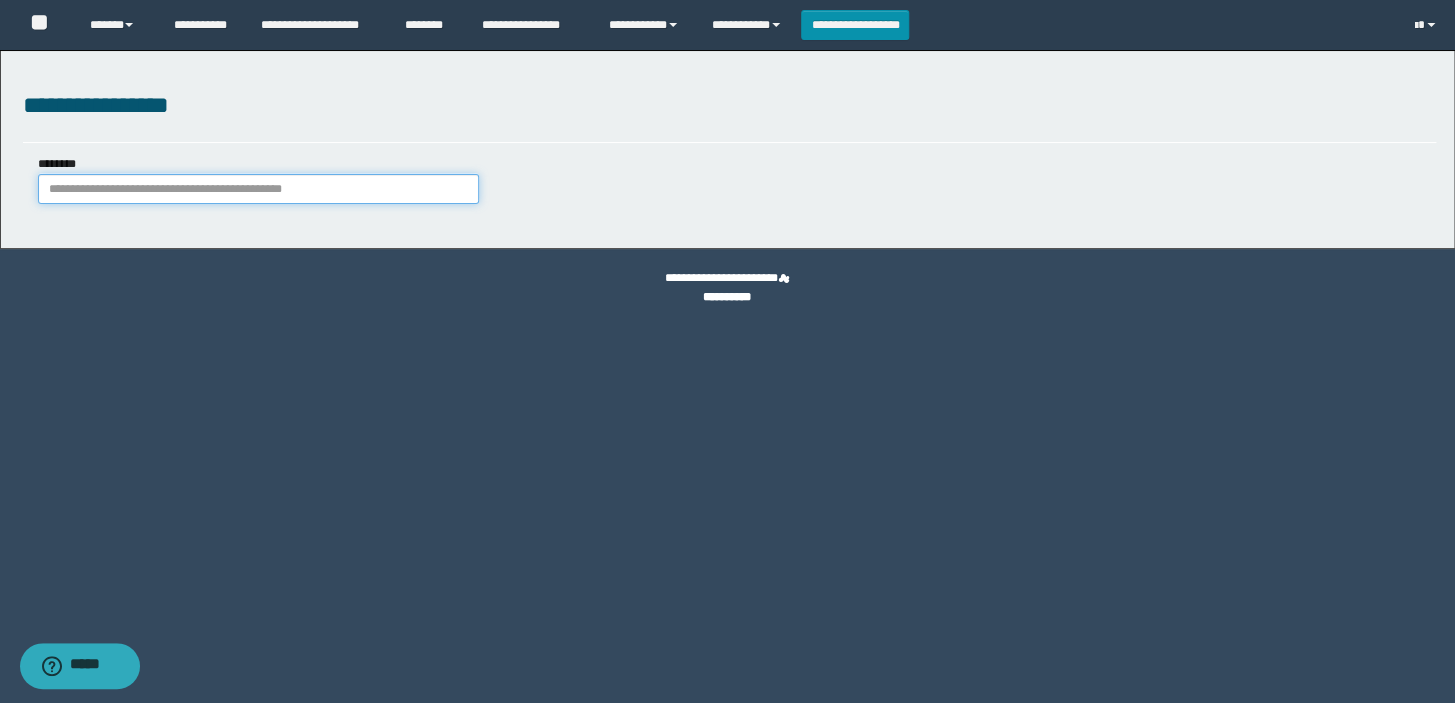 paste on "**********" 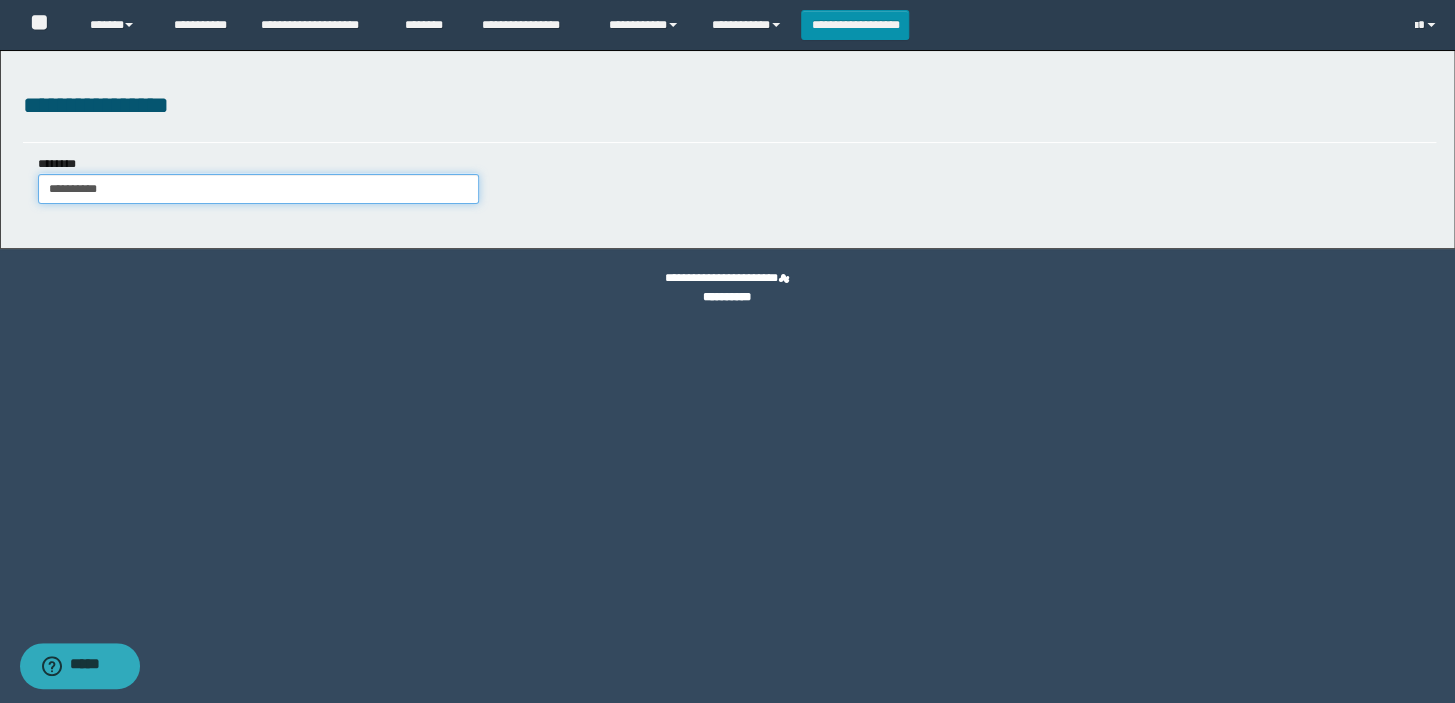 type on "**********" 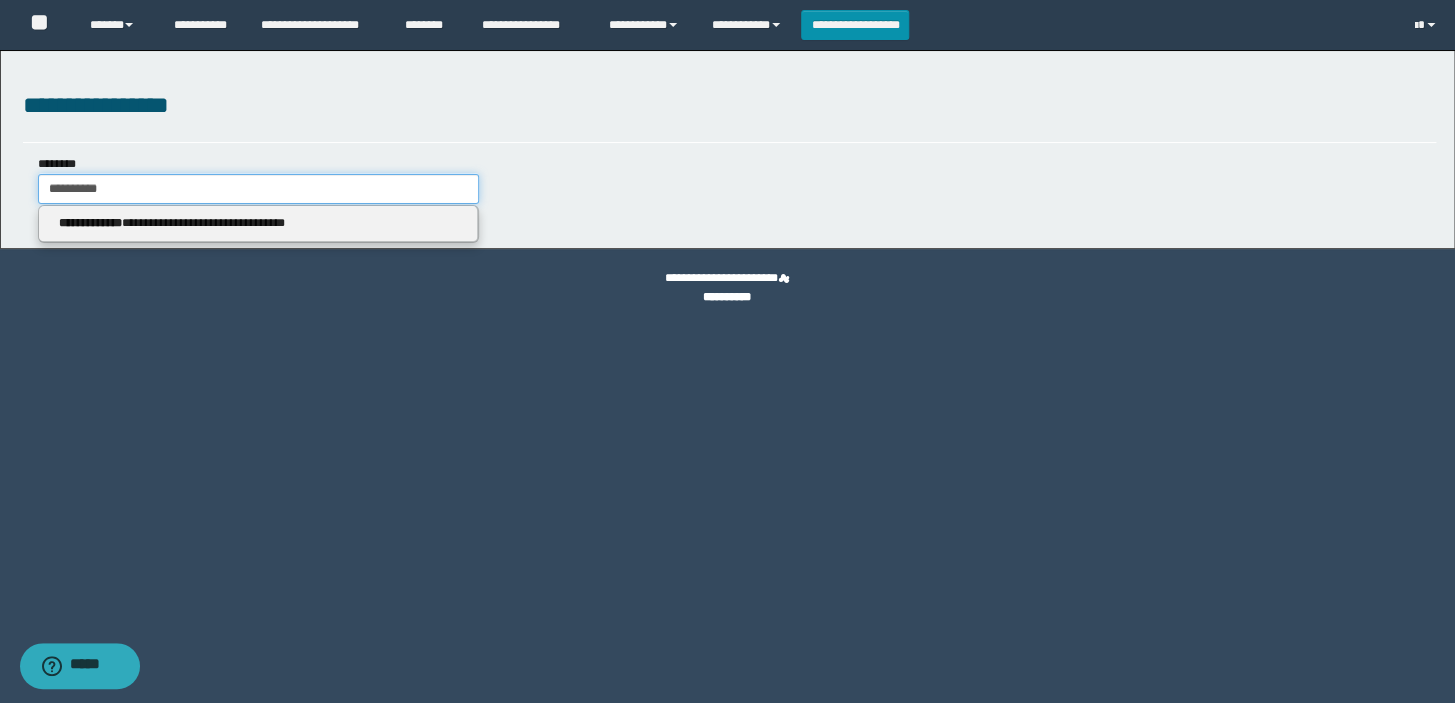 type 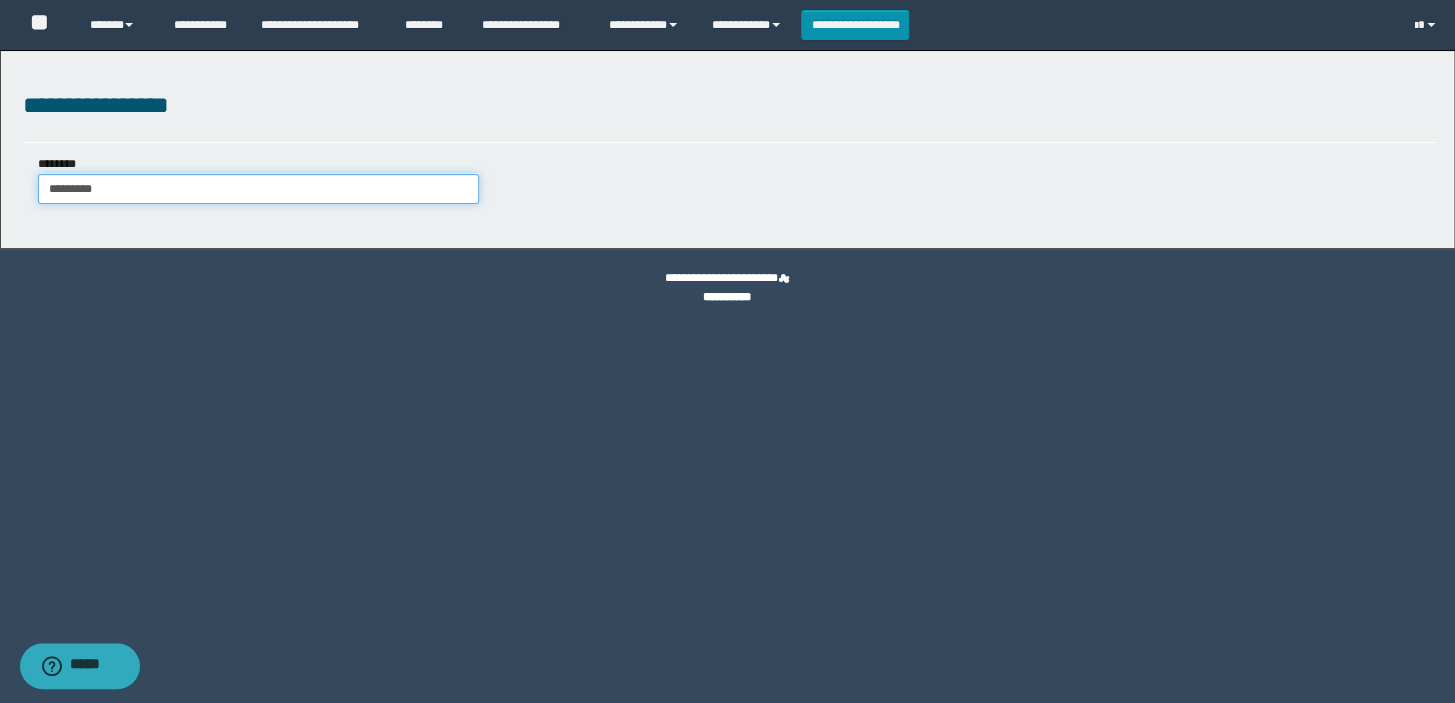 type on "*********" 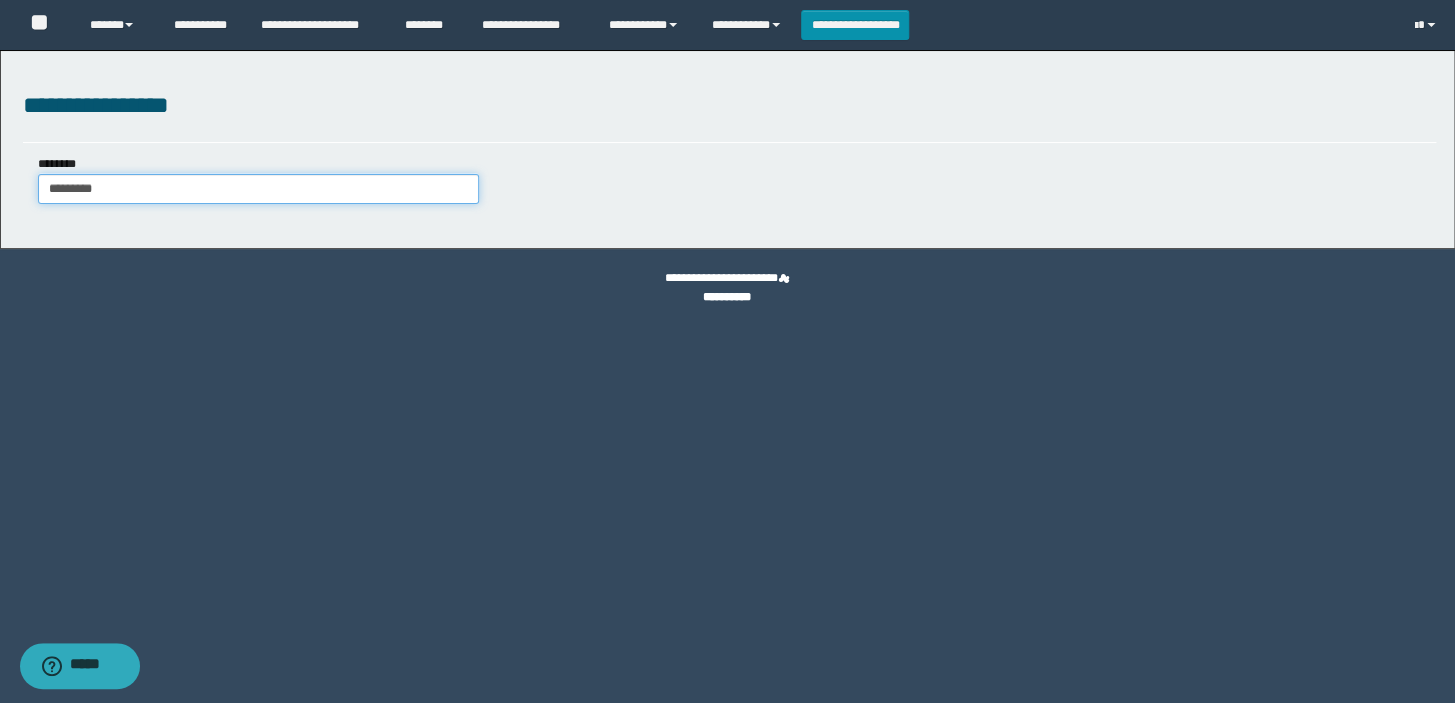 type 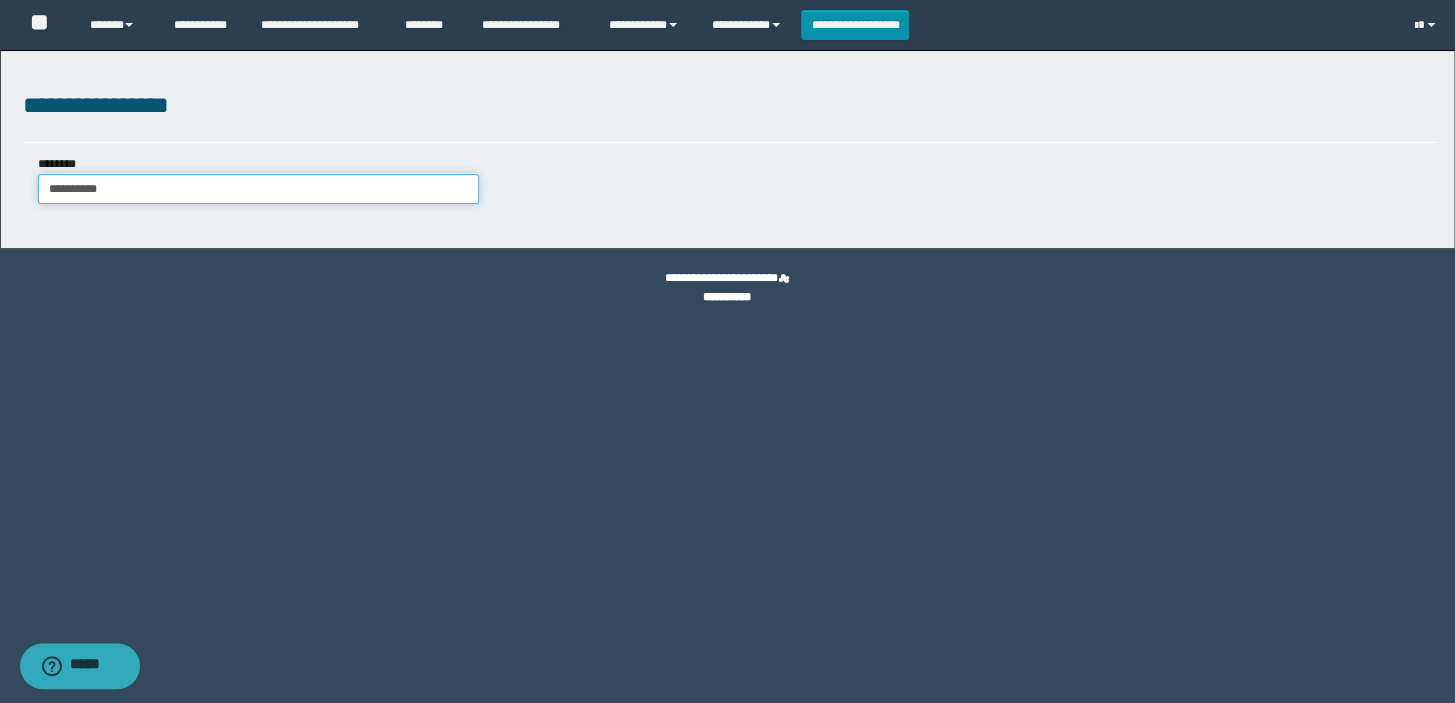 type on "**********" 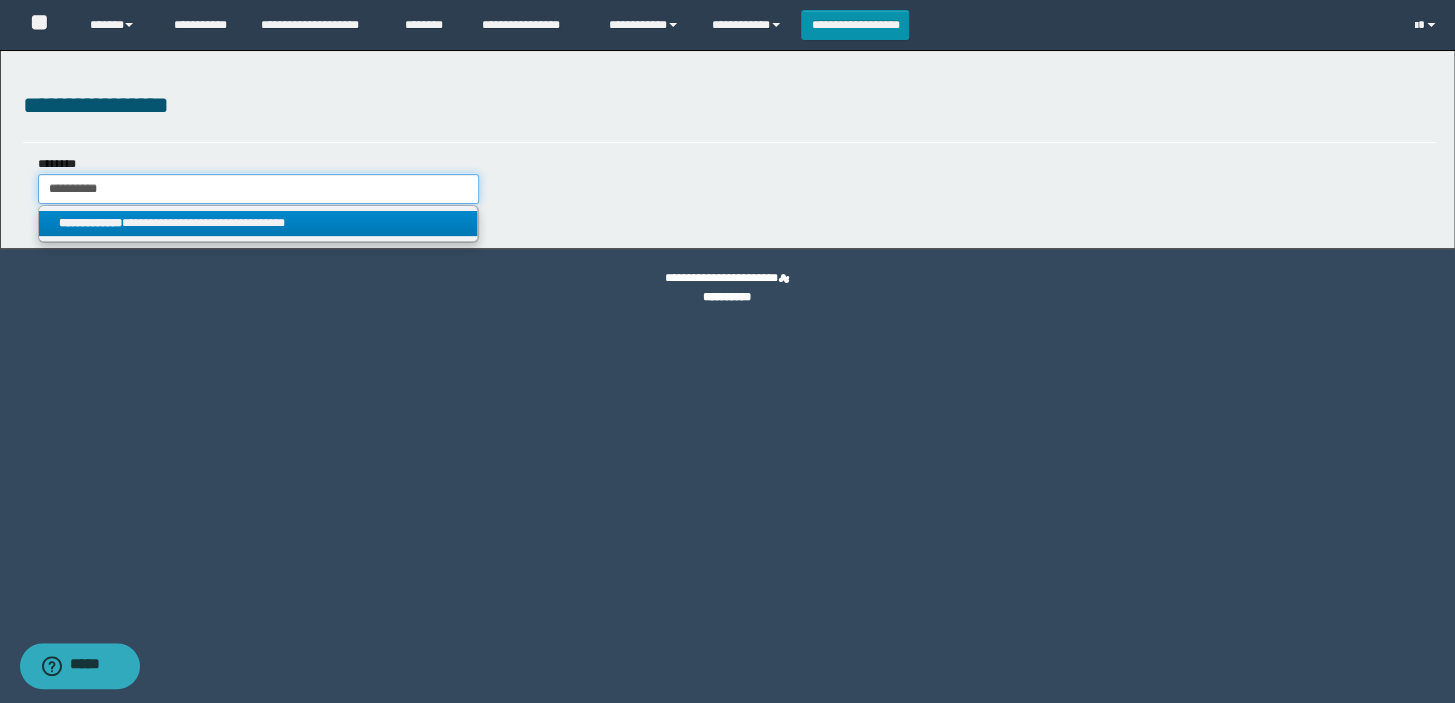 type on "**********" 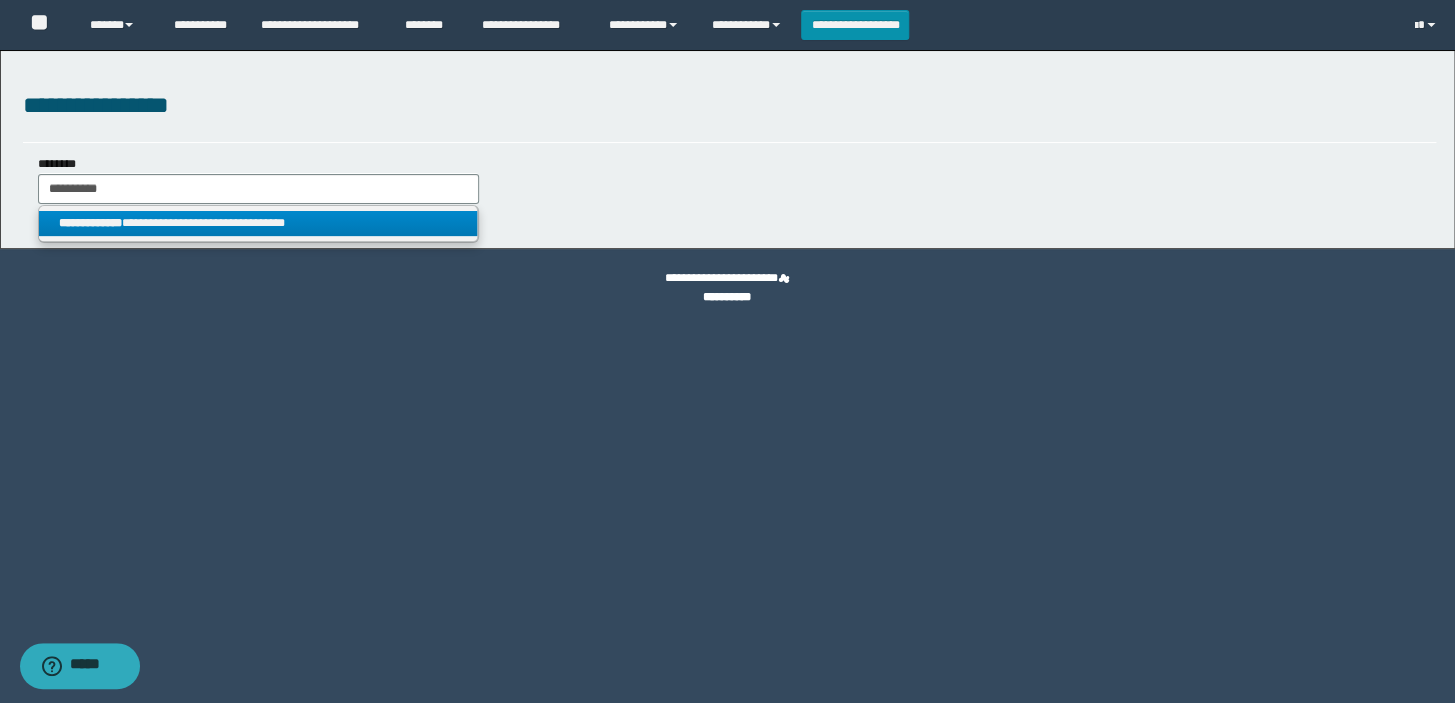 click on "**********" at bounding box center (258, 223) 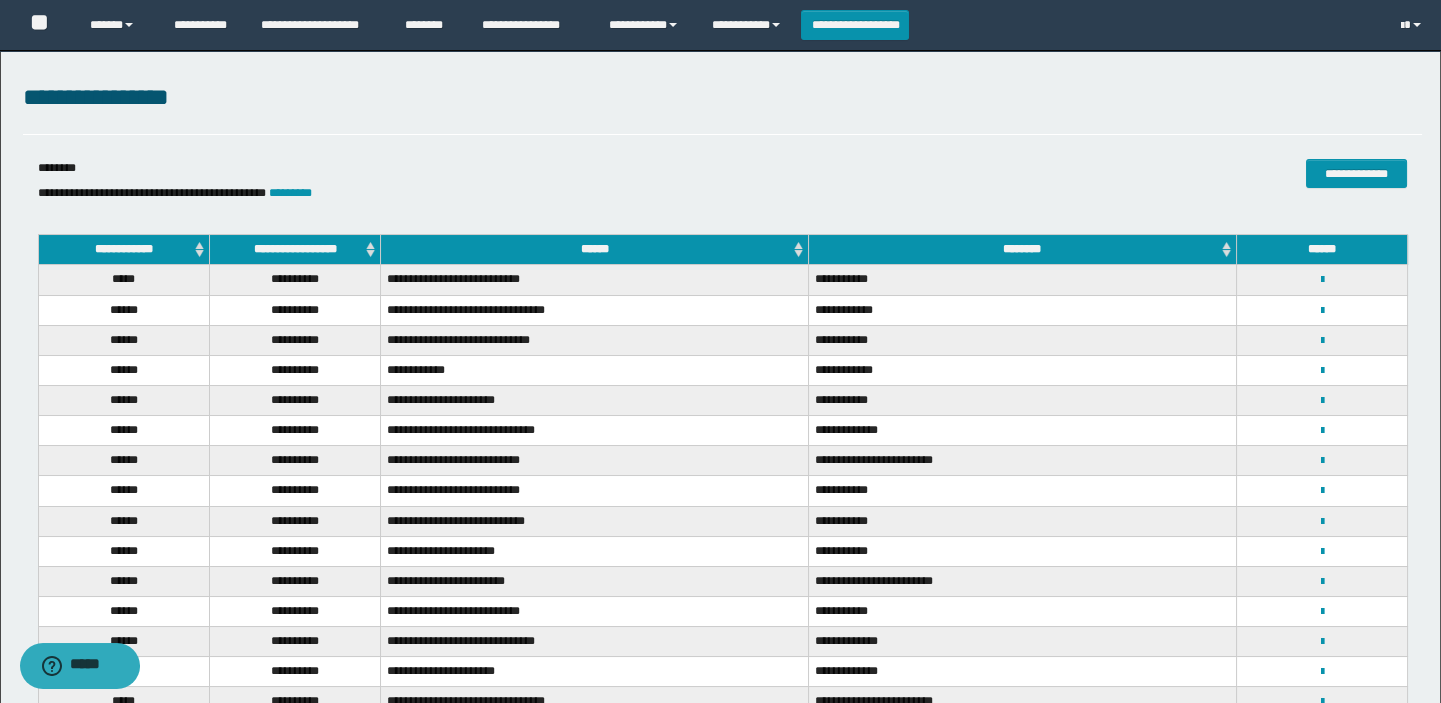 scroll, scrollTop: 0, scrollLeft: 0, axis: both 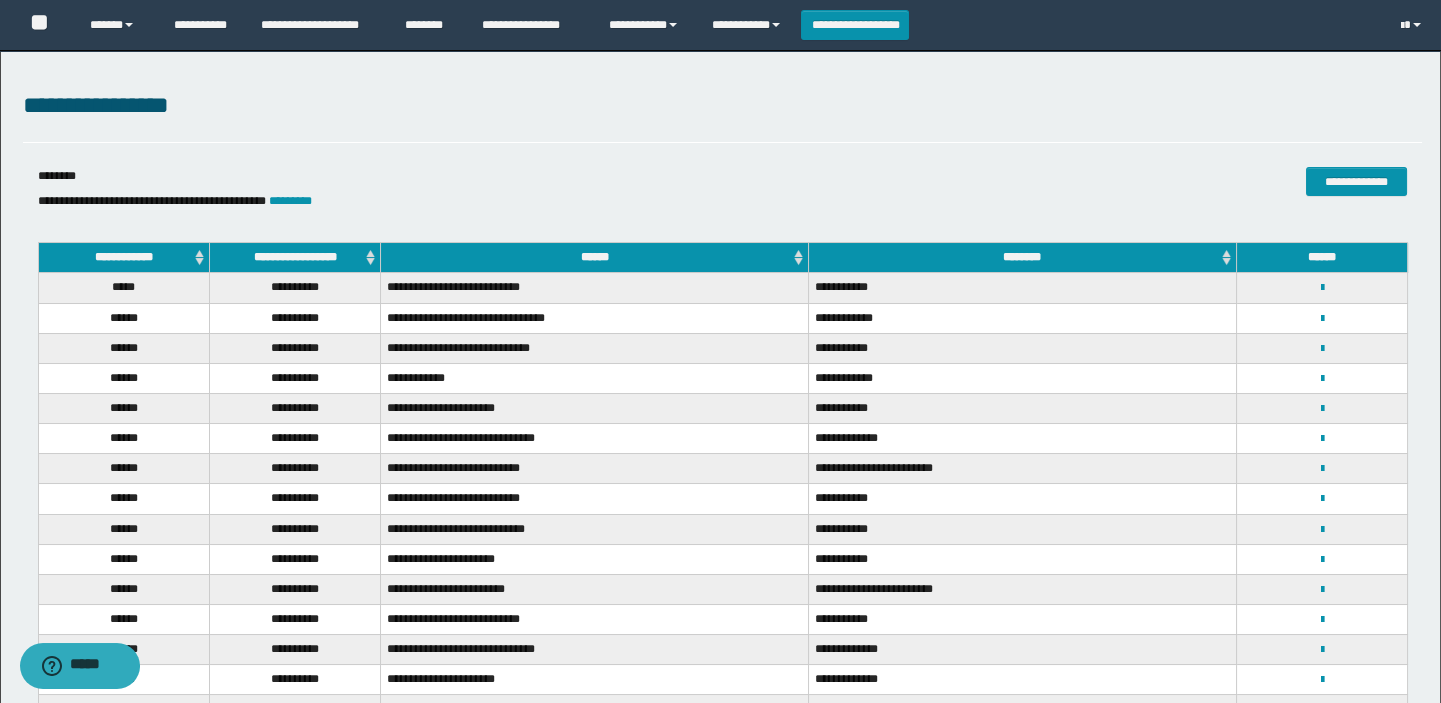 click on "********" at bounding box center (1022, 258) 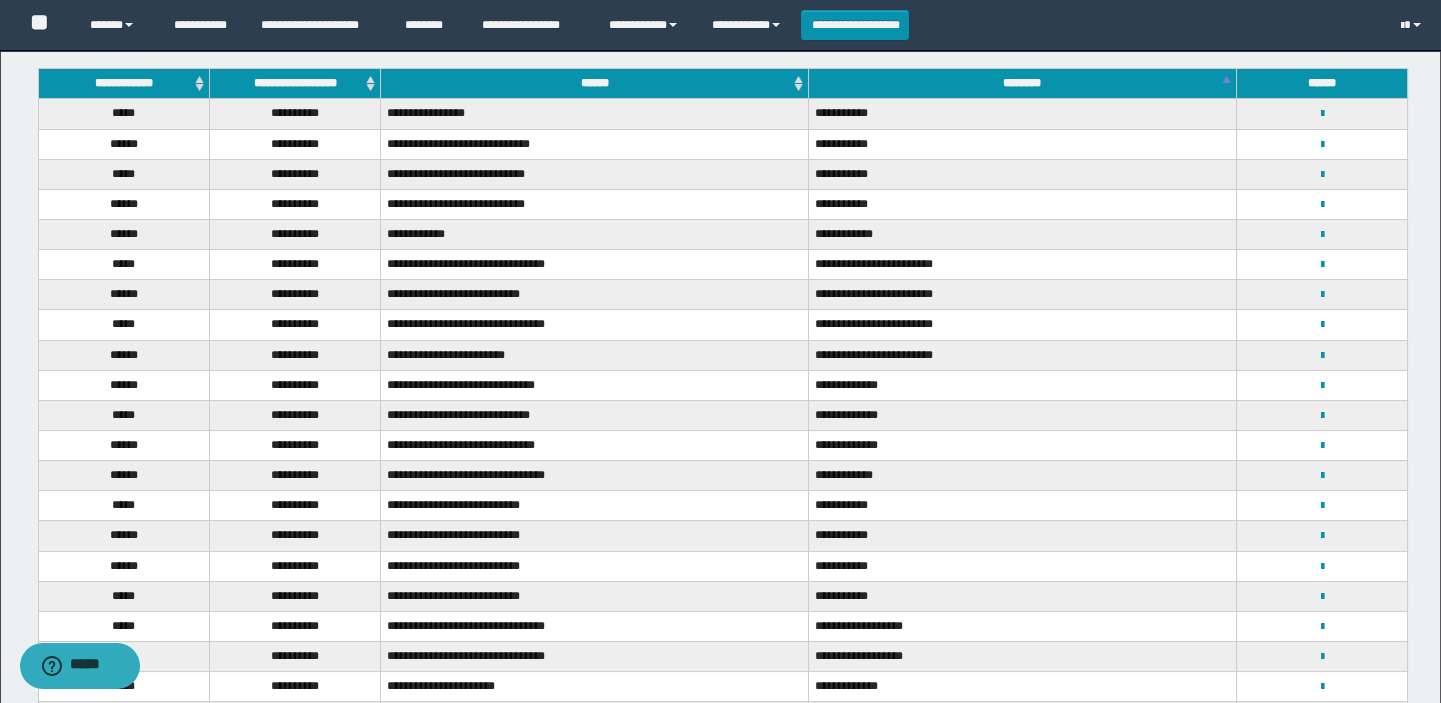 scroll, scrollTop: 204, scrollLeft: 0, axis: vertical 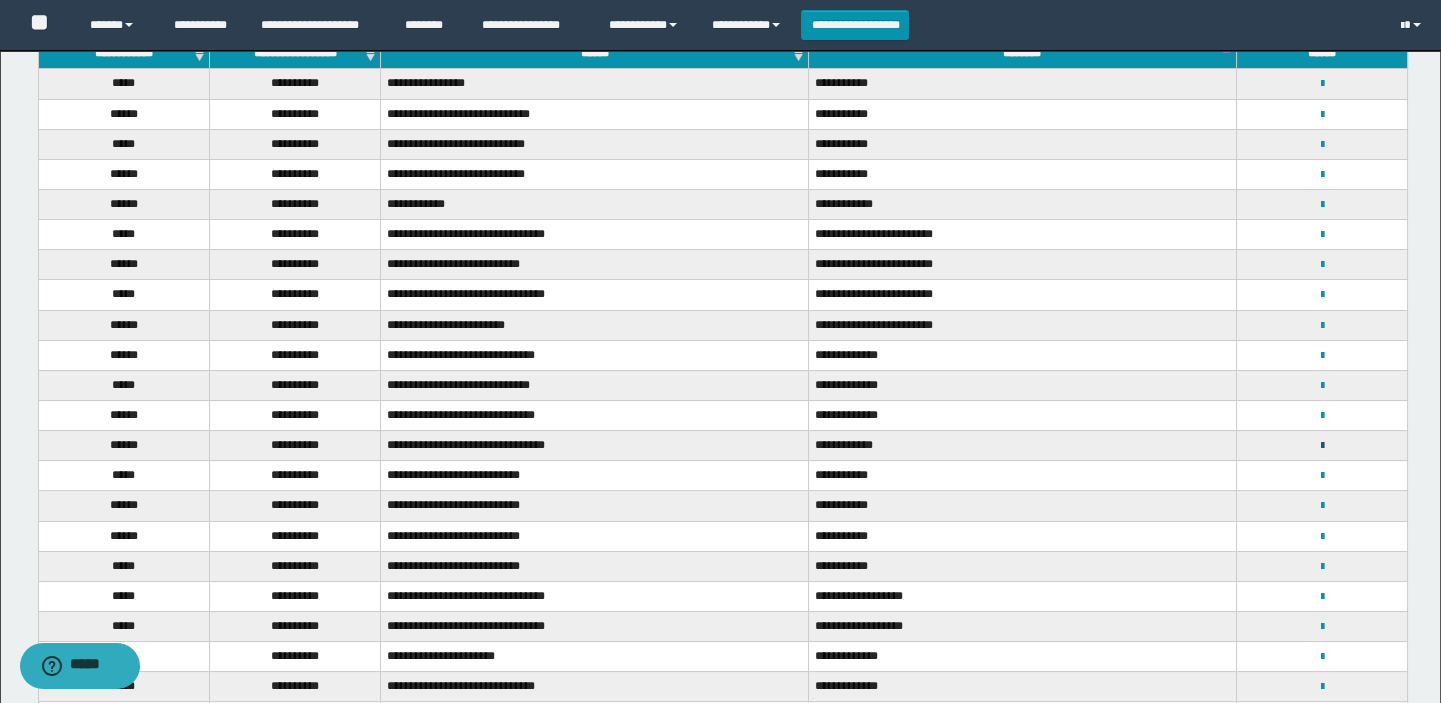 drag, startPoint x: 1320, startPoint y: 442, endPoint x: 1290, endPoint y: 441, distance: 30.016663 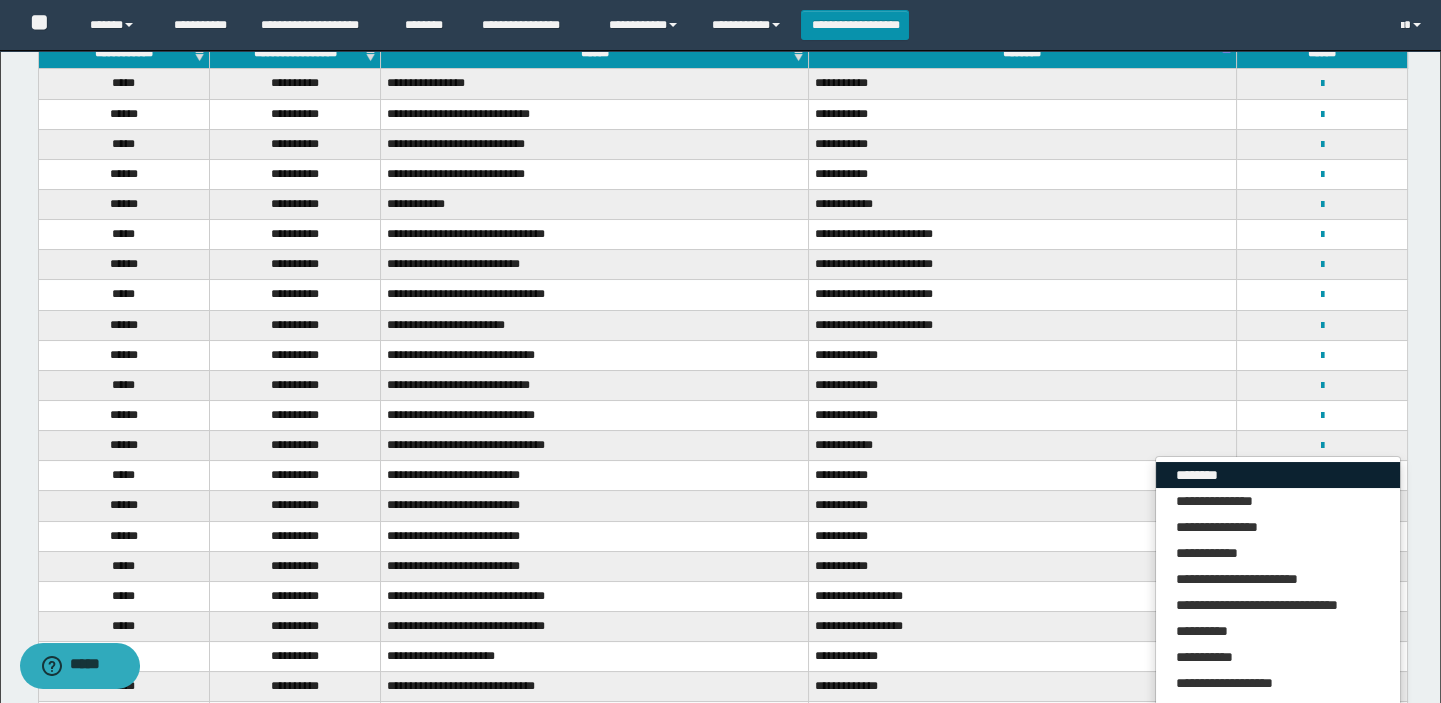 click on "********" at bounding box center (1278, 475) 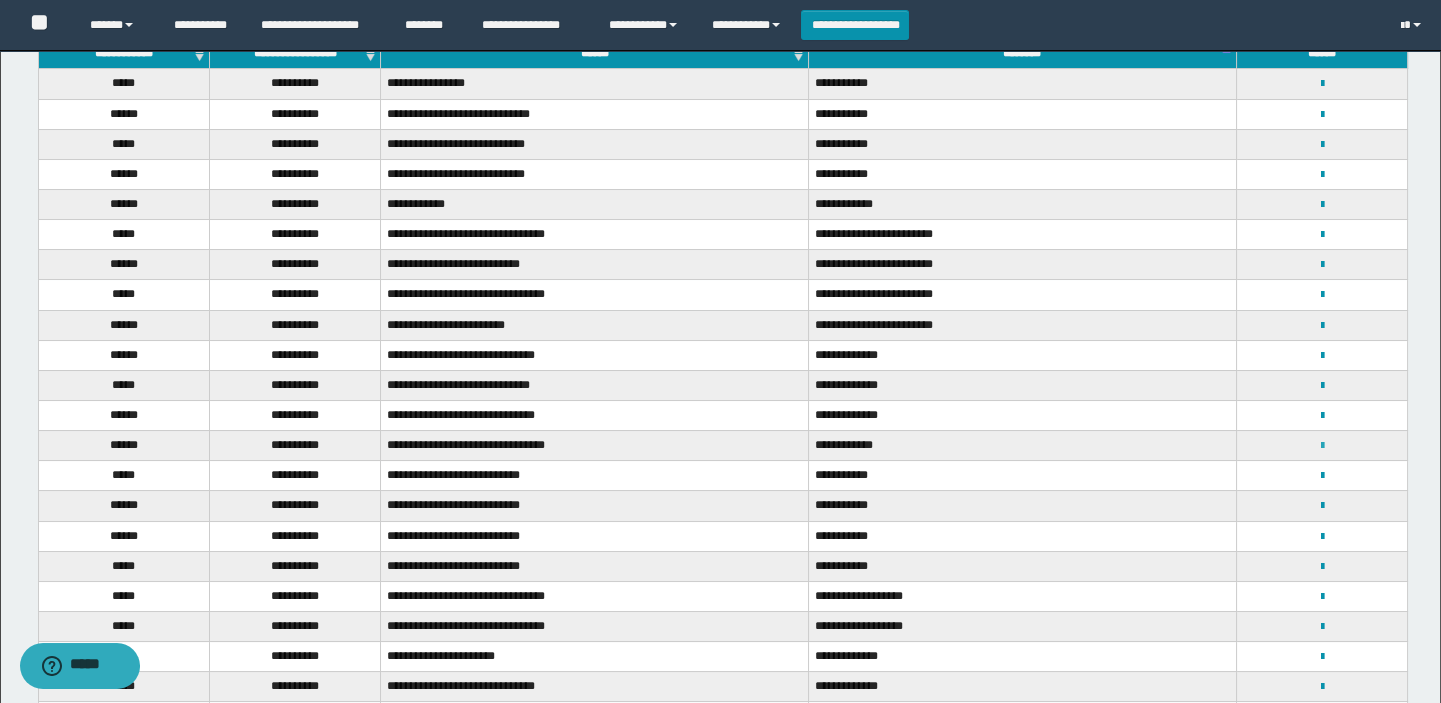 click at bounding box center (1321, 446) 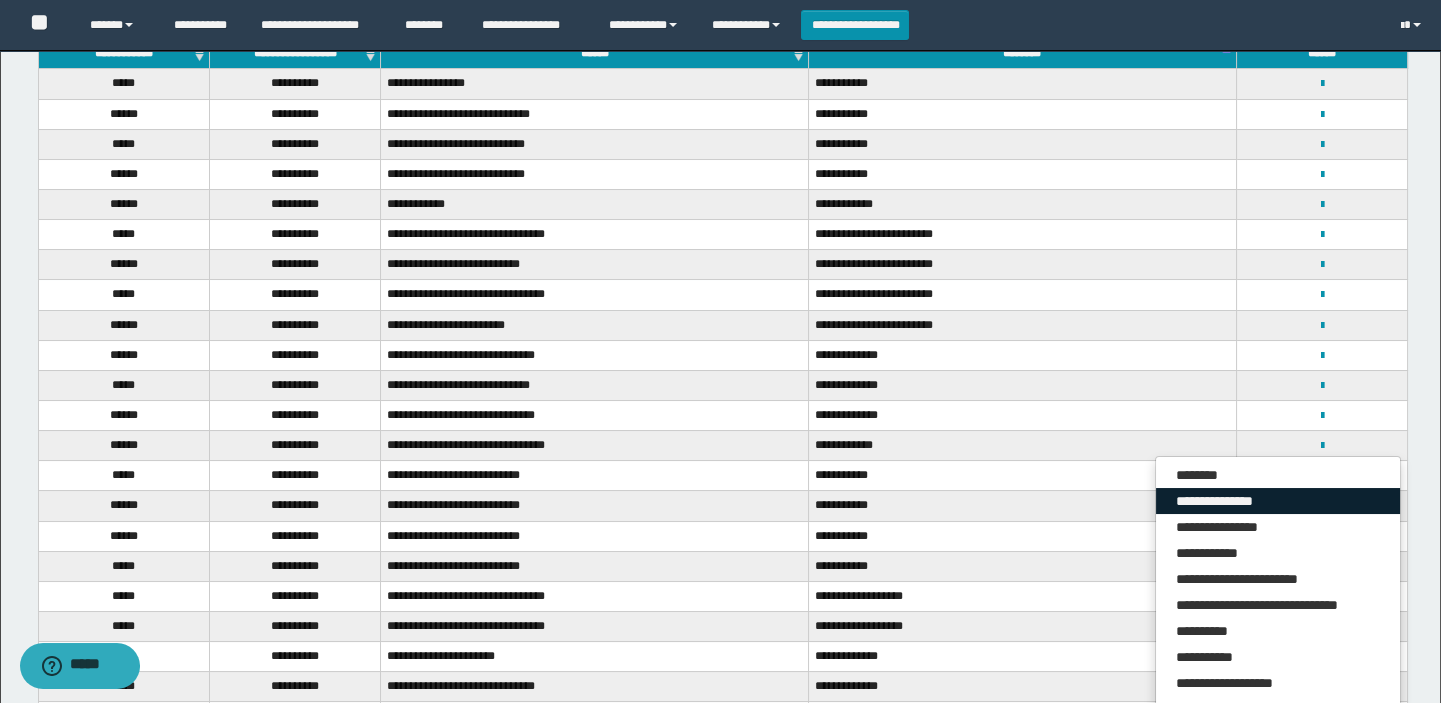 click on "**********" at bounding box center (1278, 501) 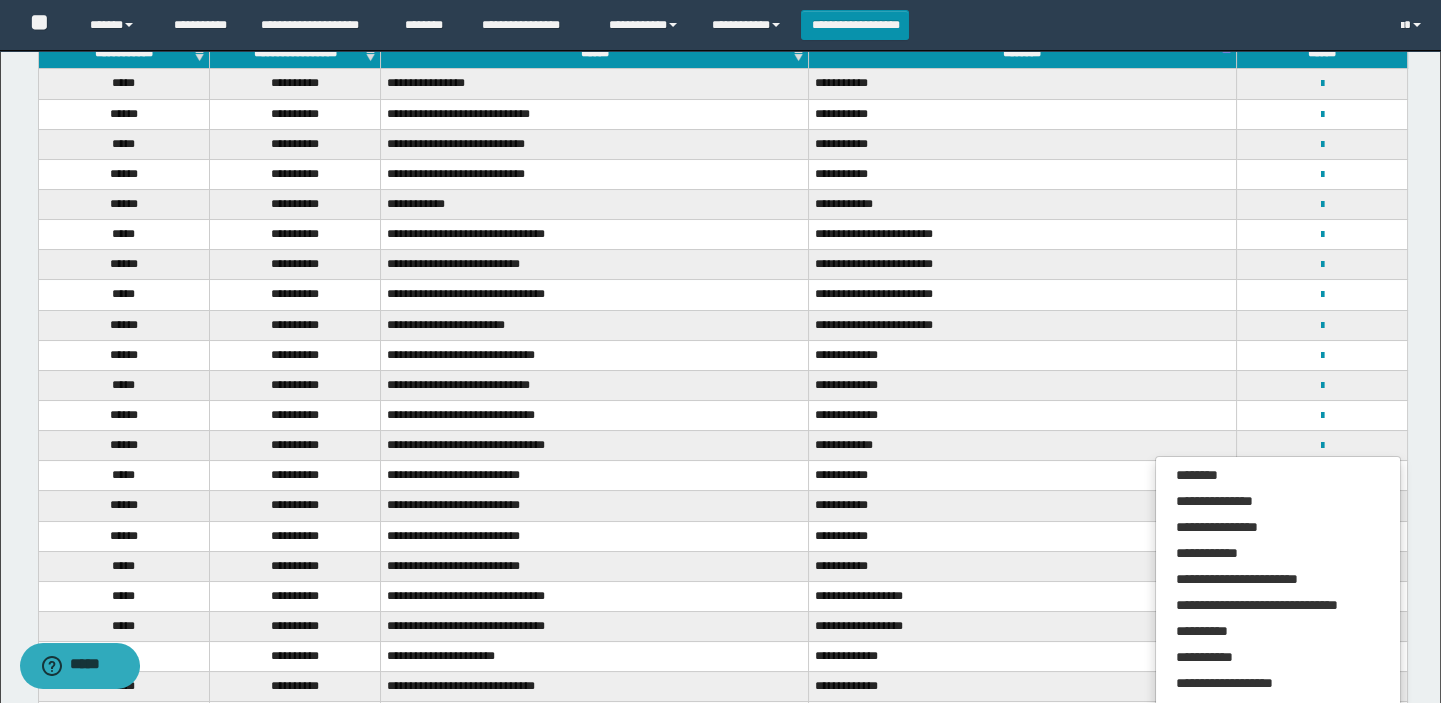 scroll, scrollTop: 0, scrollLeft: 0, axis: both 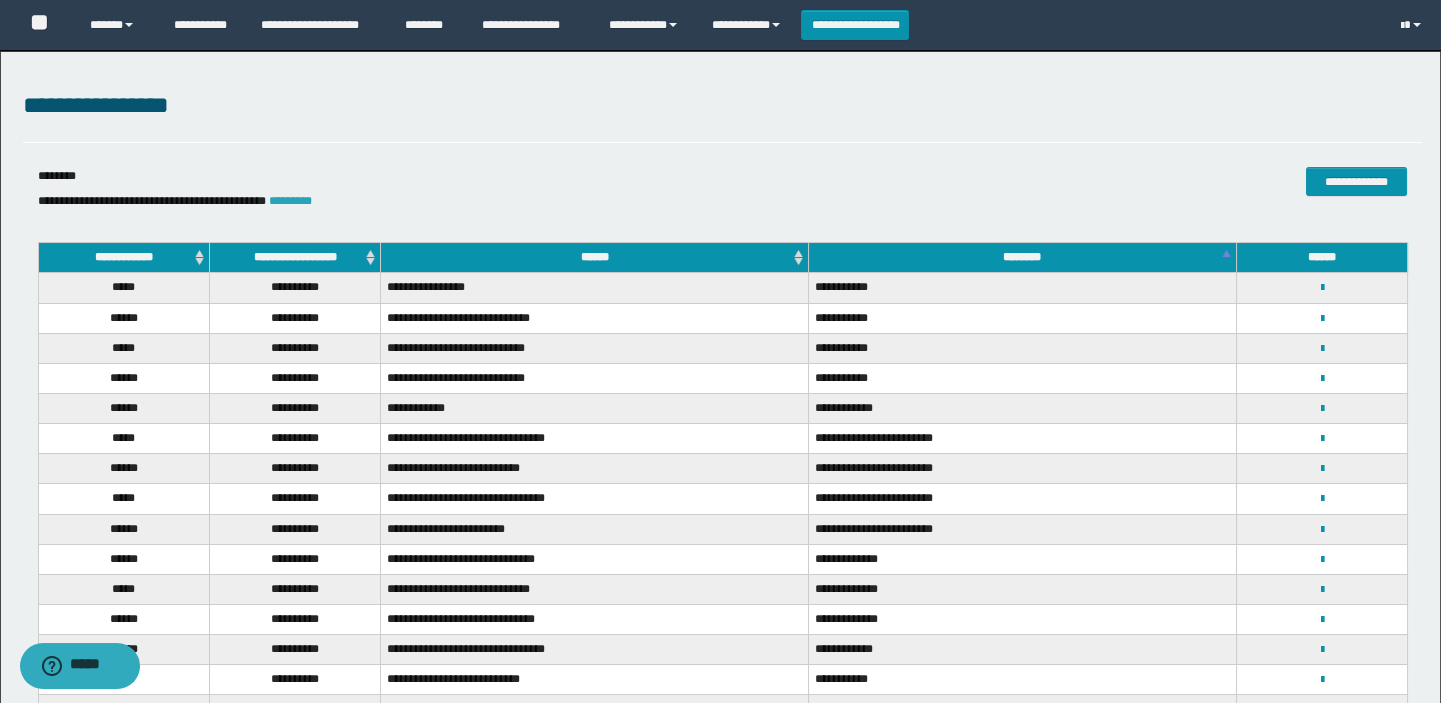 click on "*********" at bounding box center (290, 201) 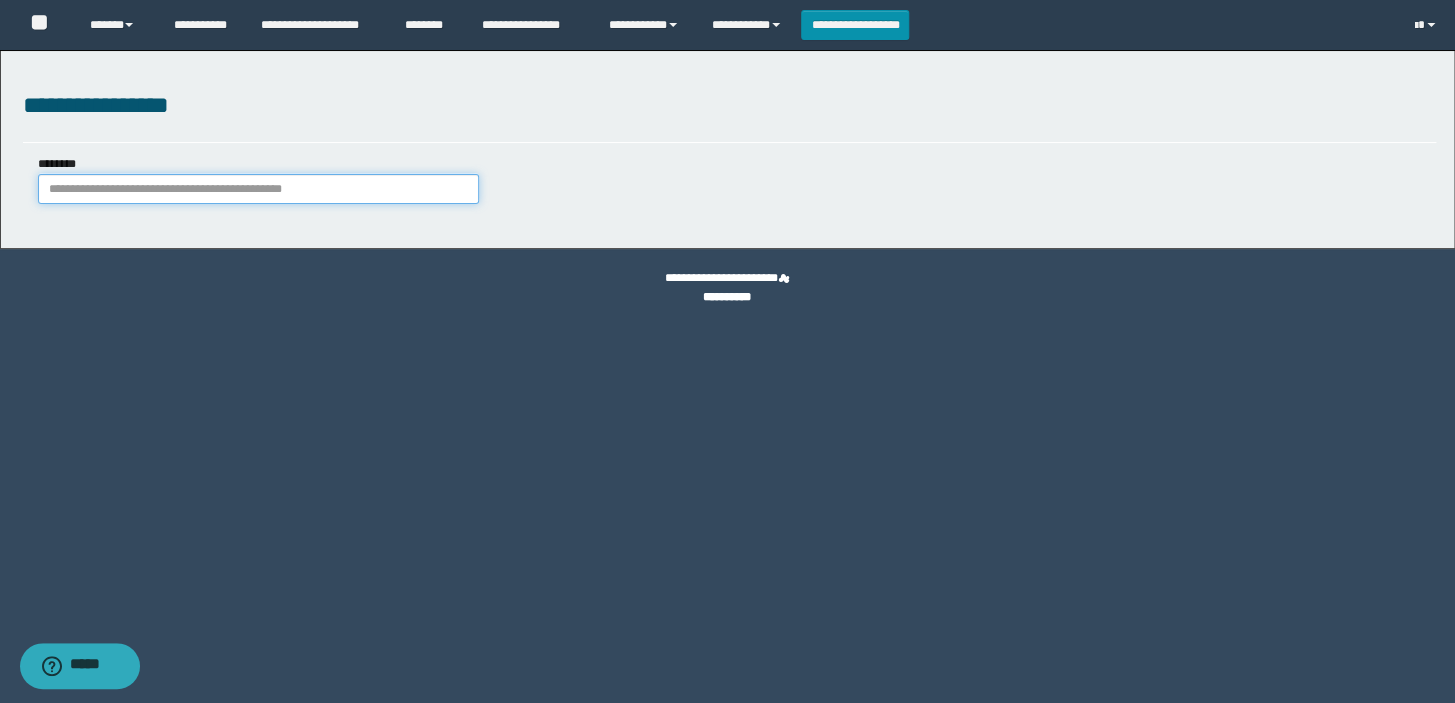 paste on "**********" 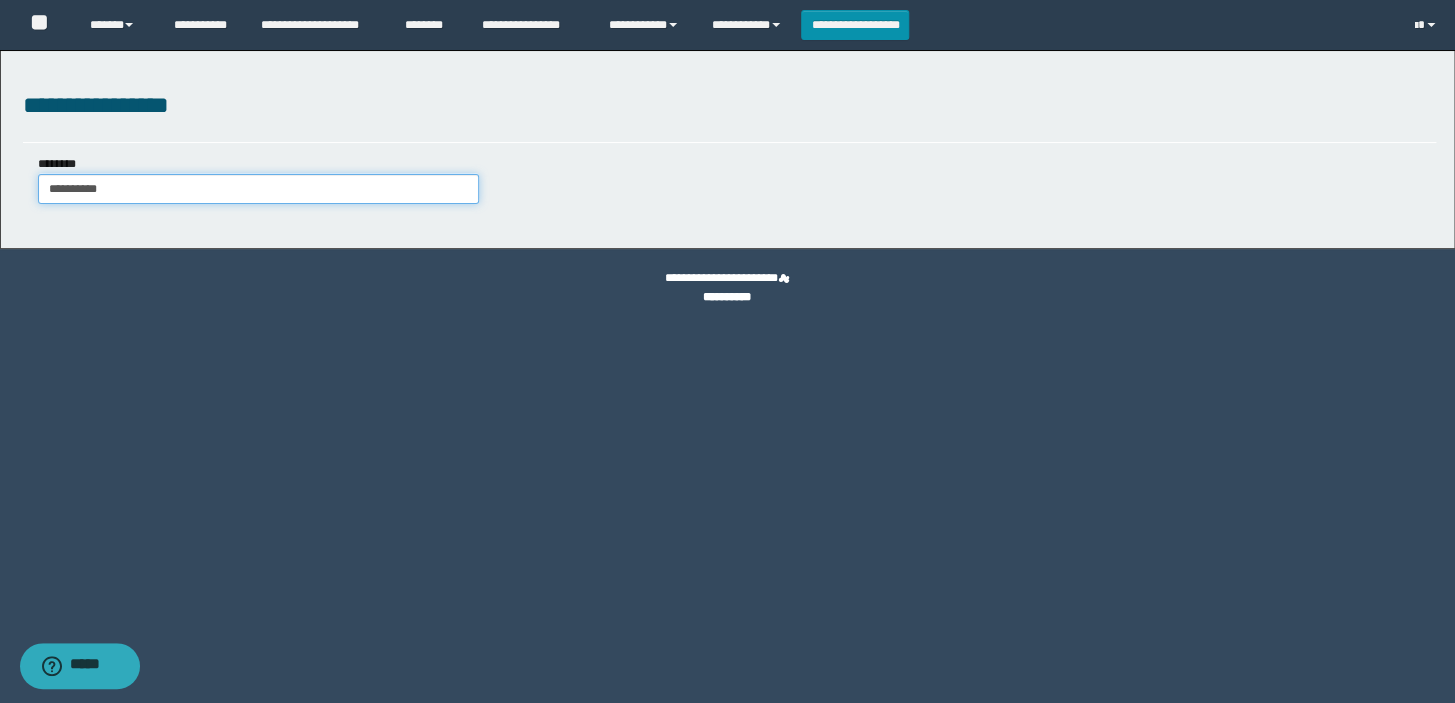 type on "**********" 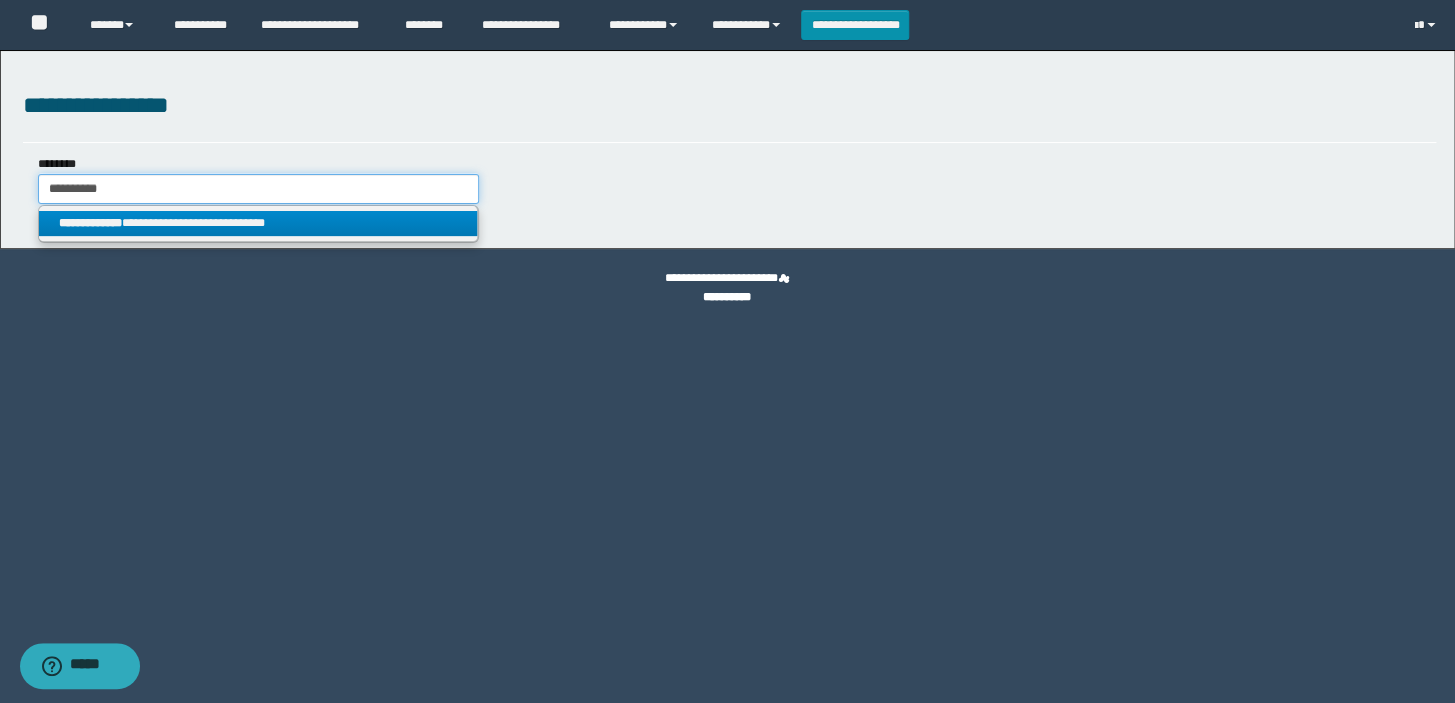 type on "**********" 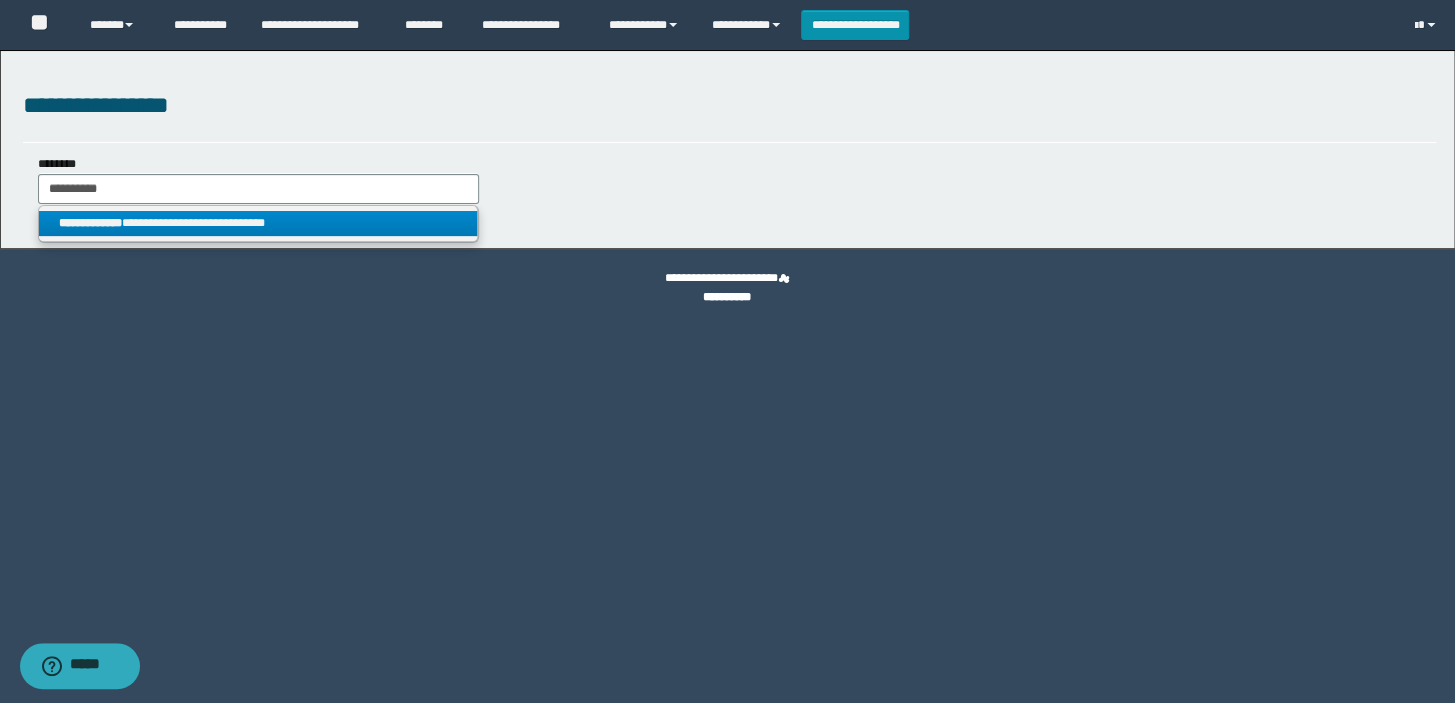 click on "**********" at bounding box center [90, 223] 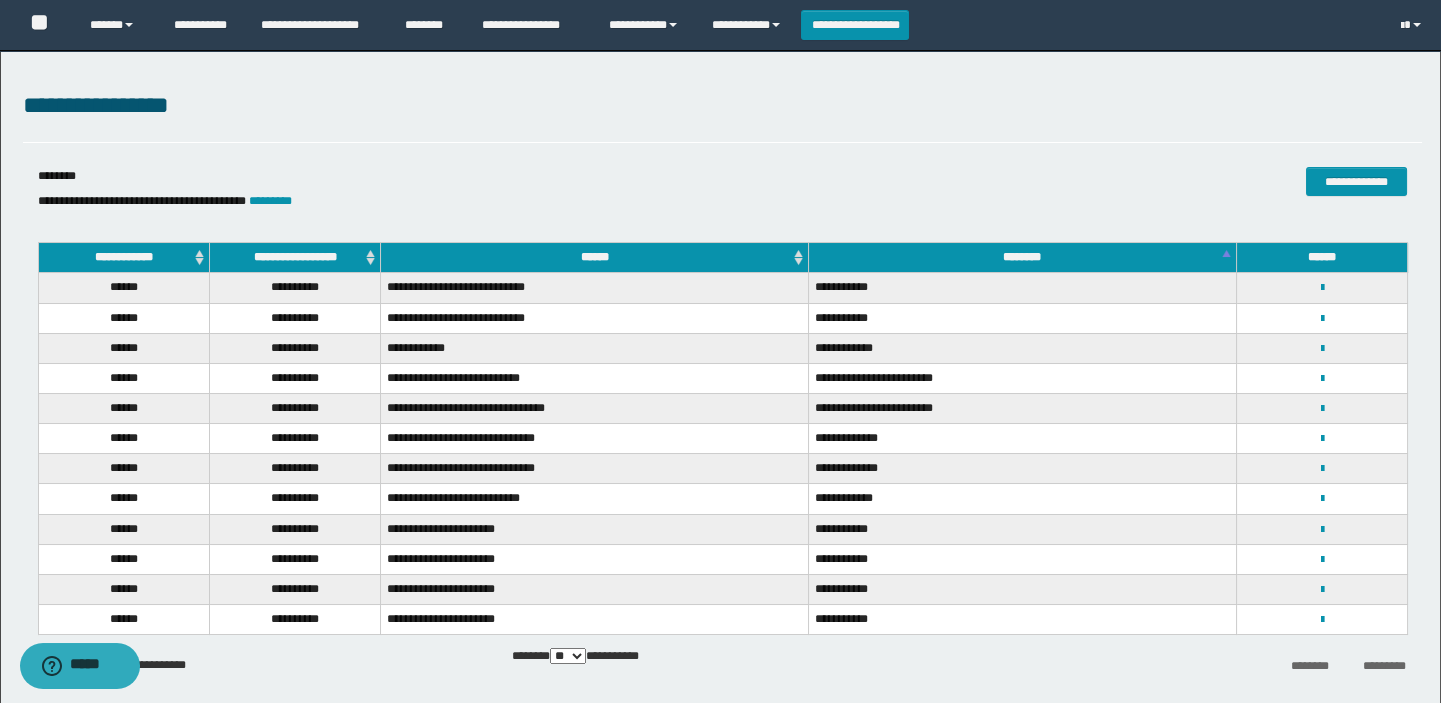 scroll, scrollTop: 87, scrollLeft: 0, axis: vertical 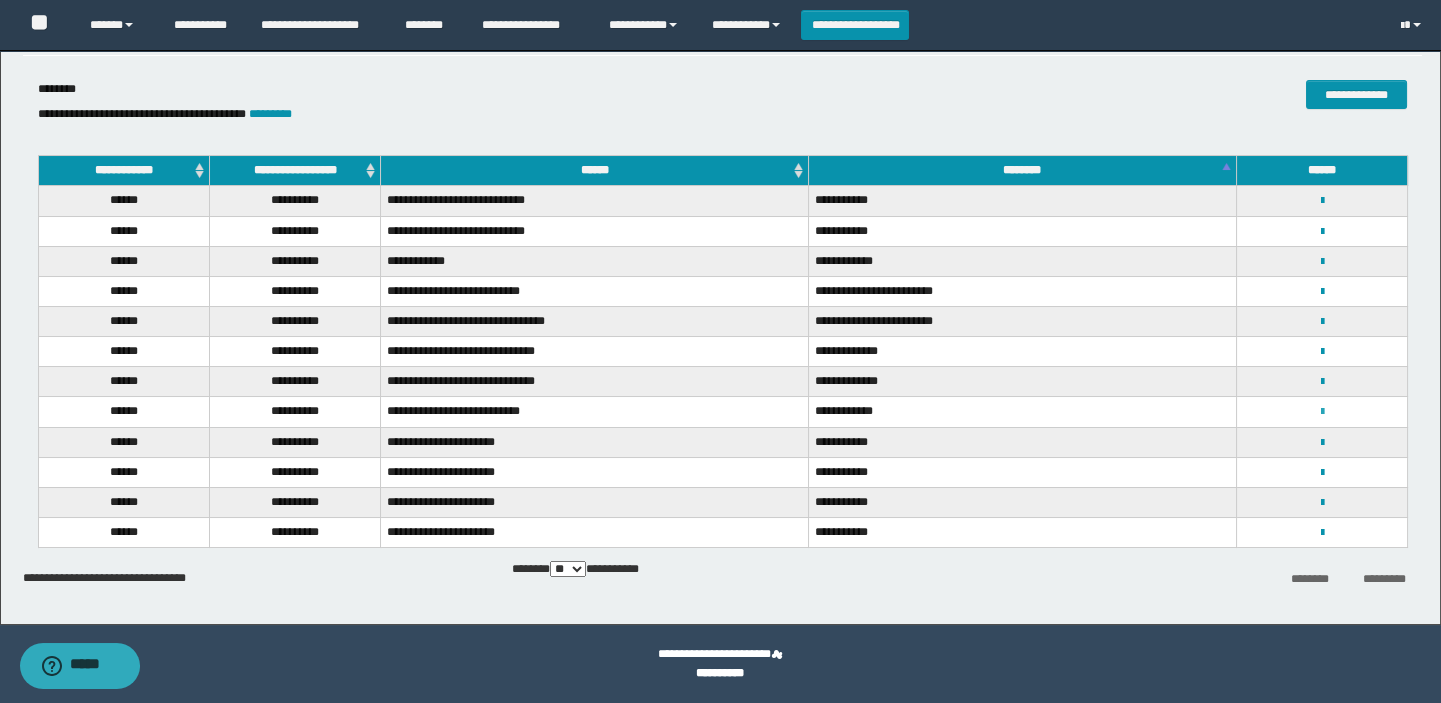 click at bounding box center [1321, 412] 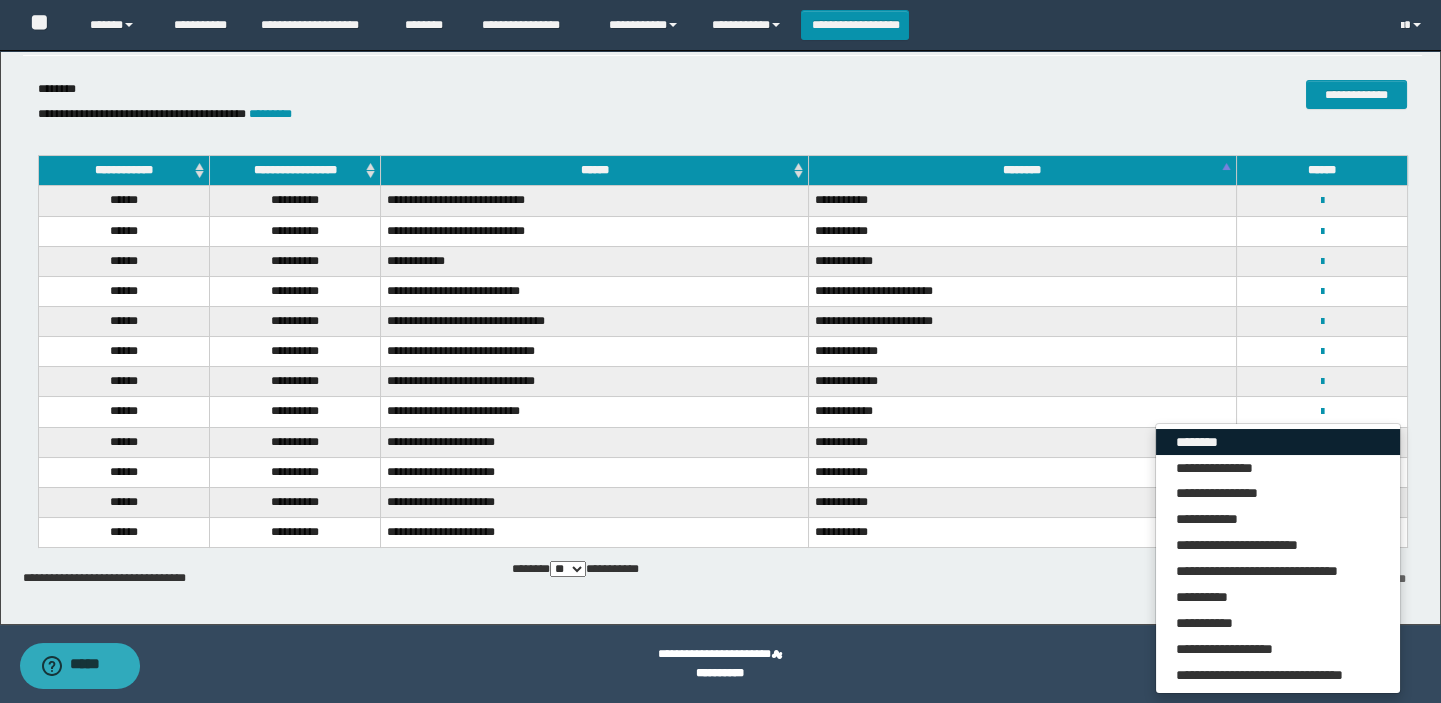 click on "********" at bounding box center [1278, 442] 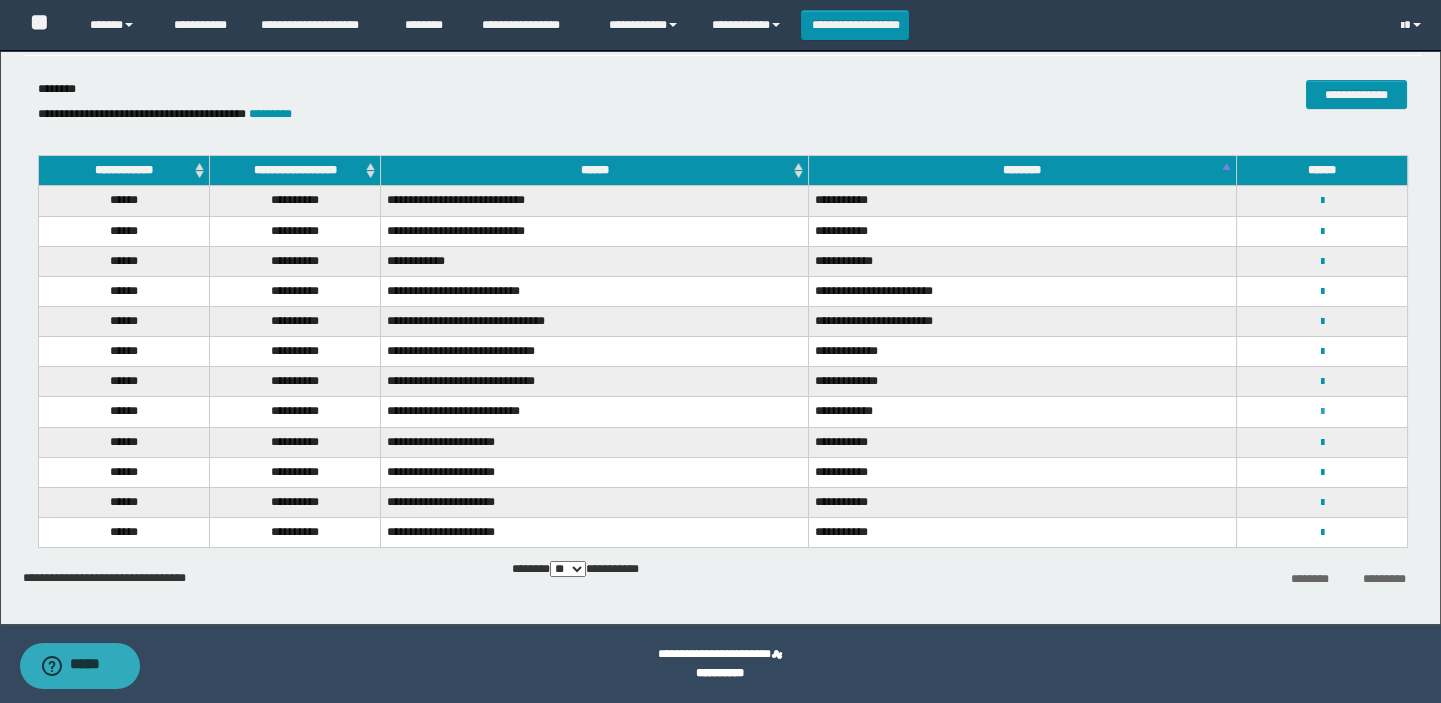 click at bounding box center (1321, 412) 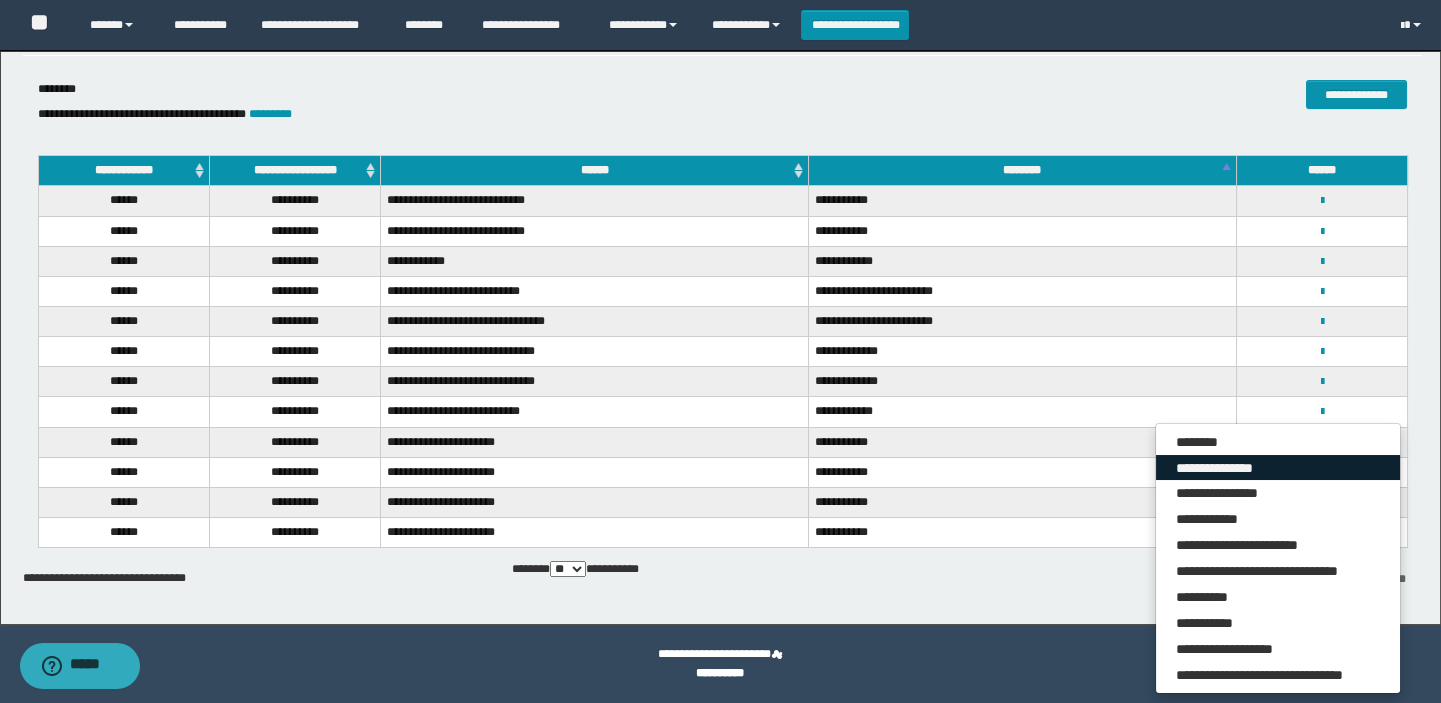 drag, startPoint x: 1220, startPoint y: 463, endPoint x: 1204, endPoint y: 454, distance: 18.35756 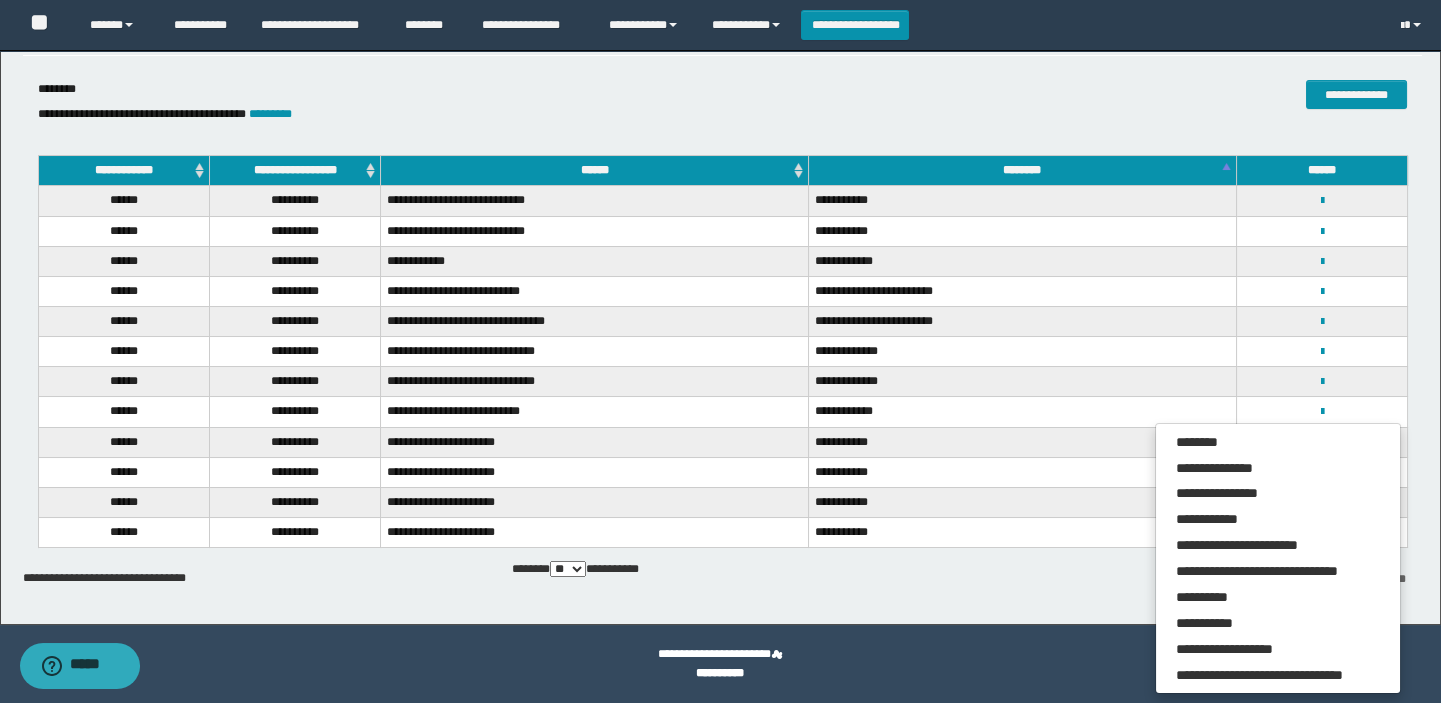 scroll, scrollTop: 0, scrollLeft: 0, axis: both 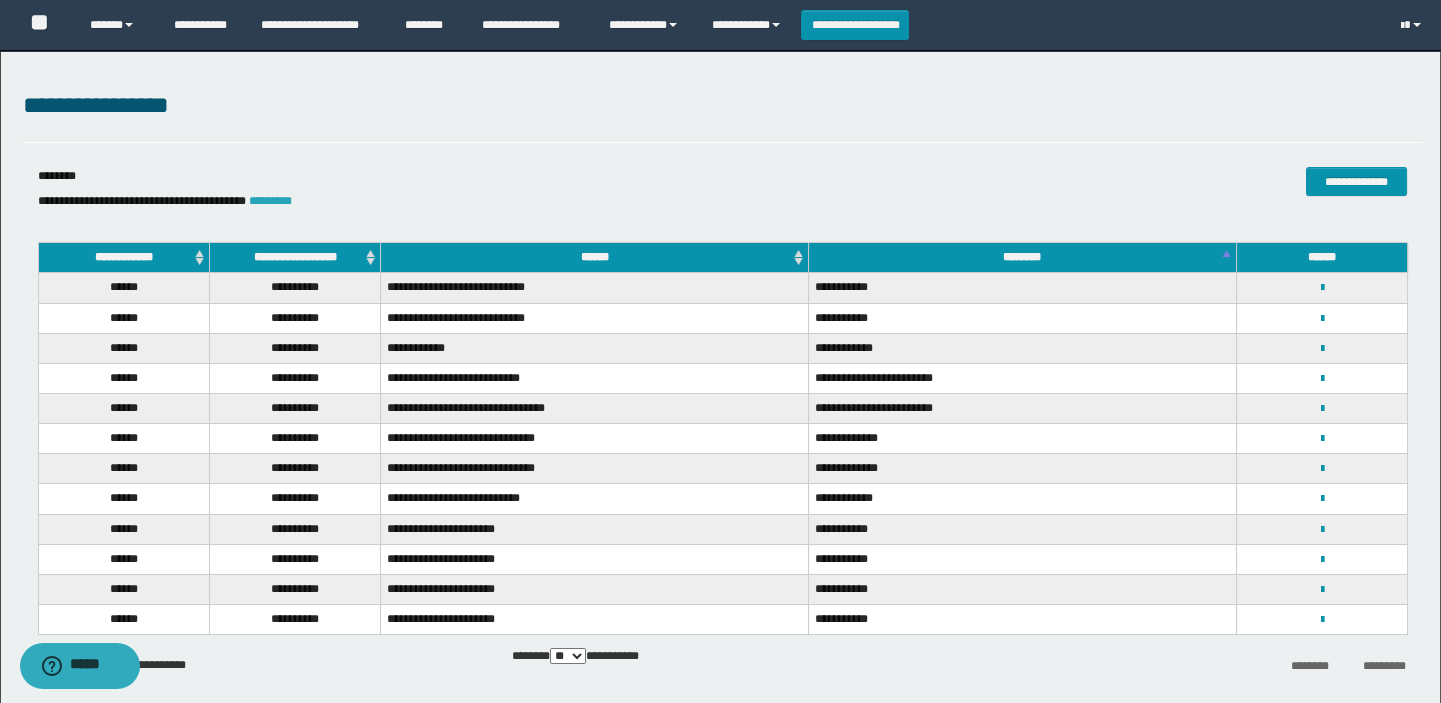 click on "*********" at bounding box center [270, 201] 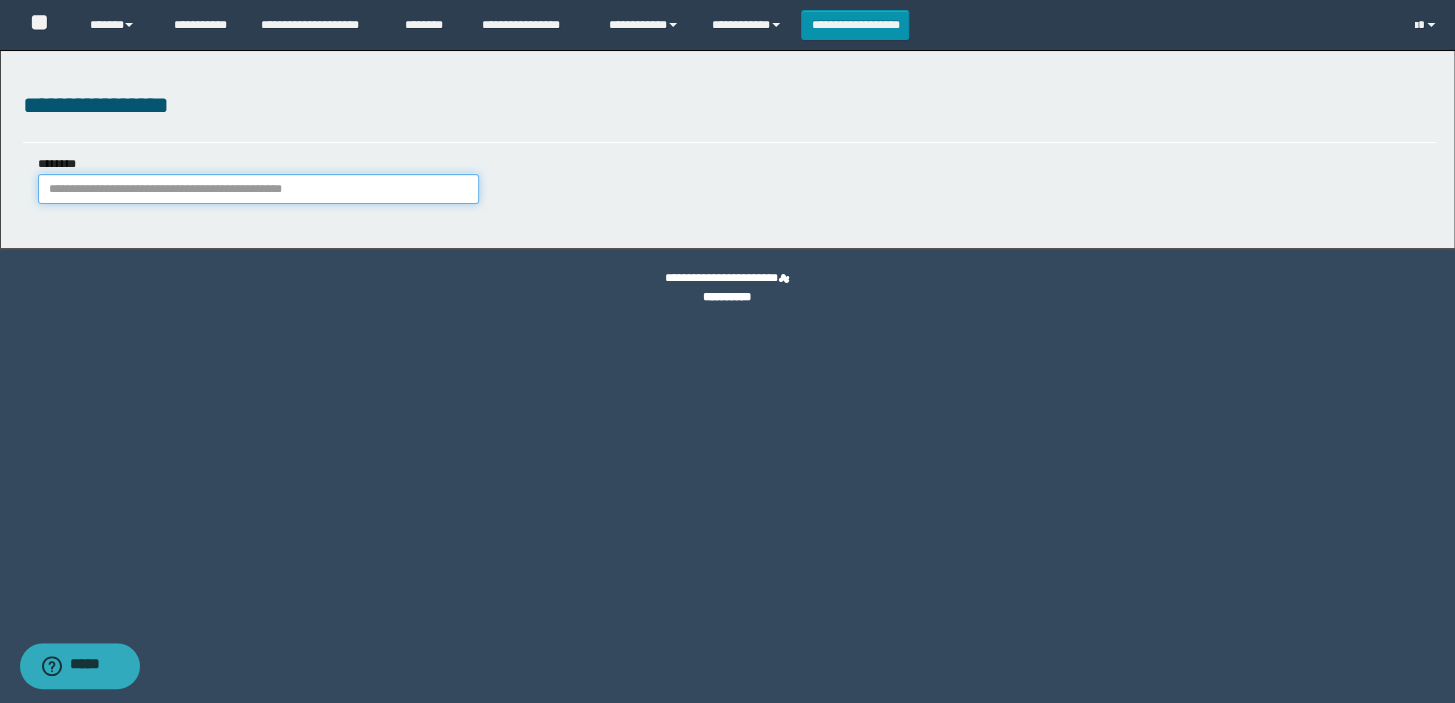 paste on "********" 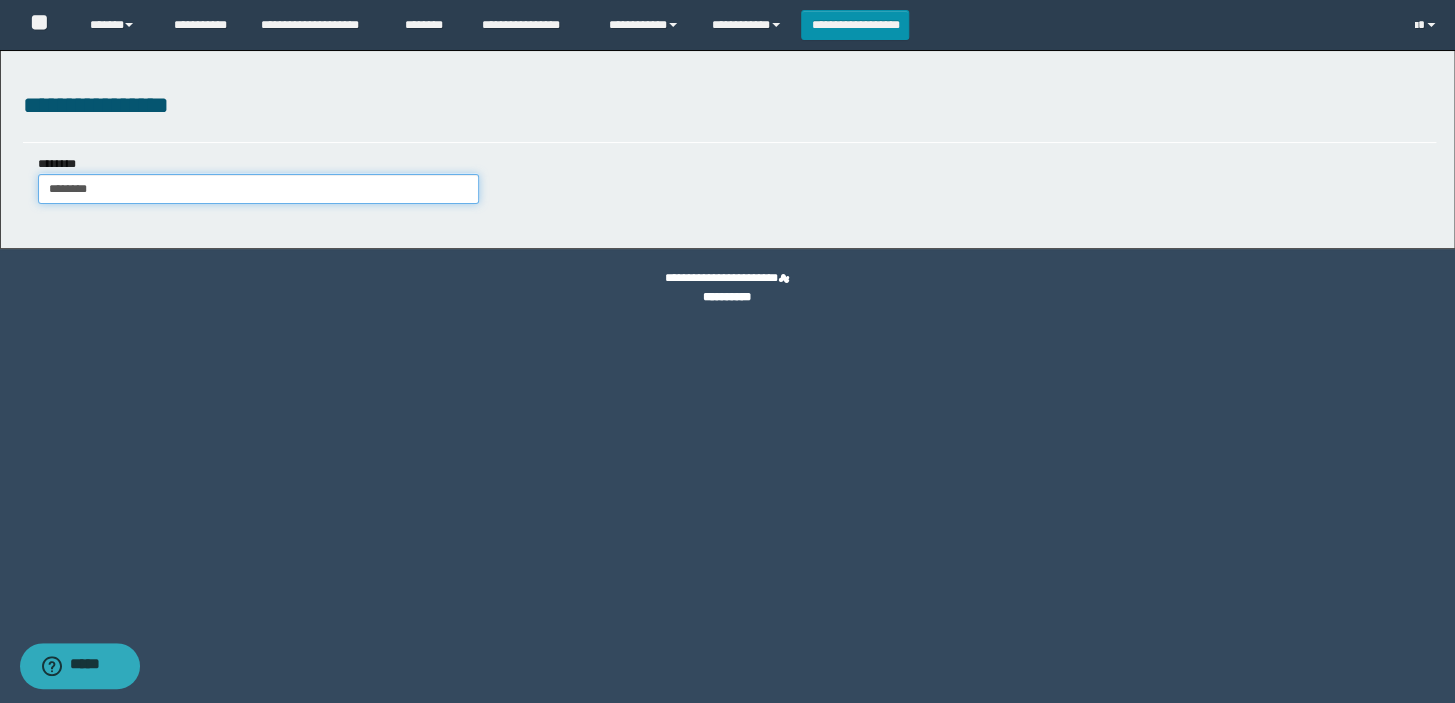 type on "********" 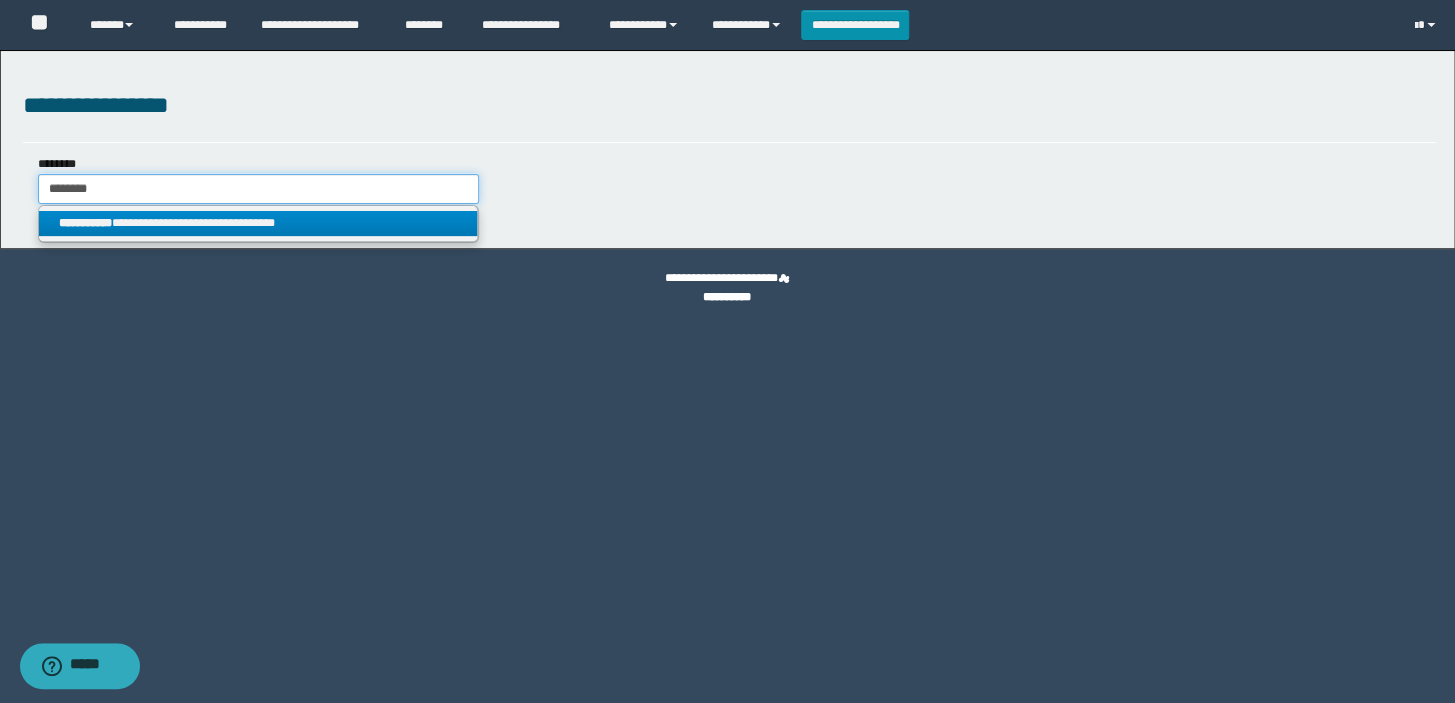 type on "********" 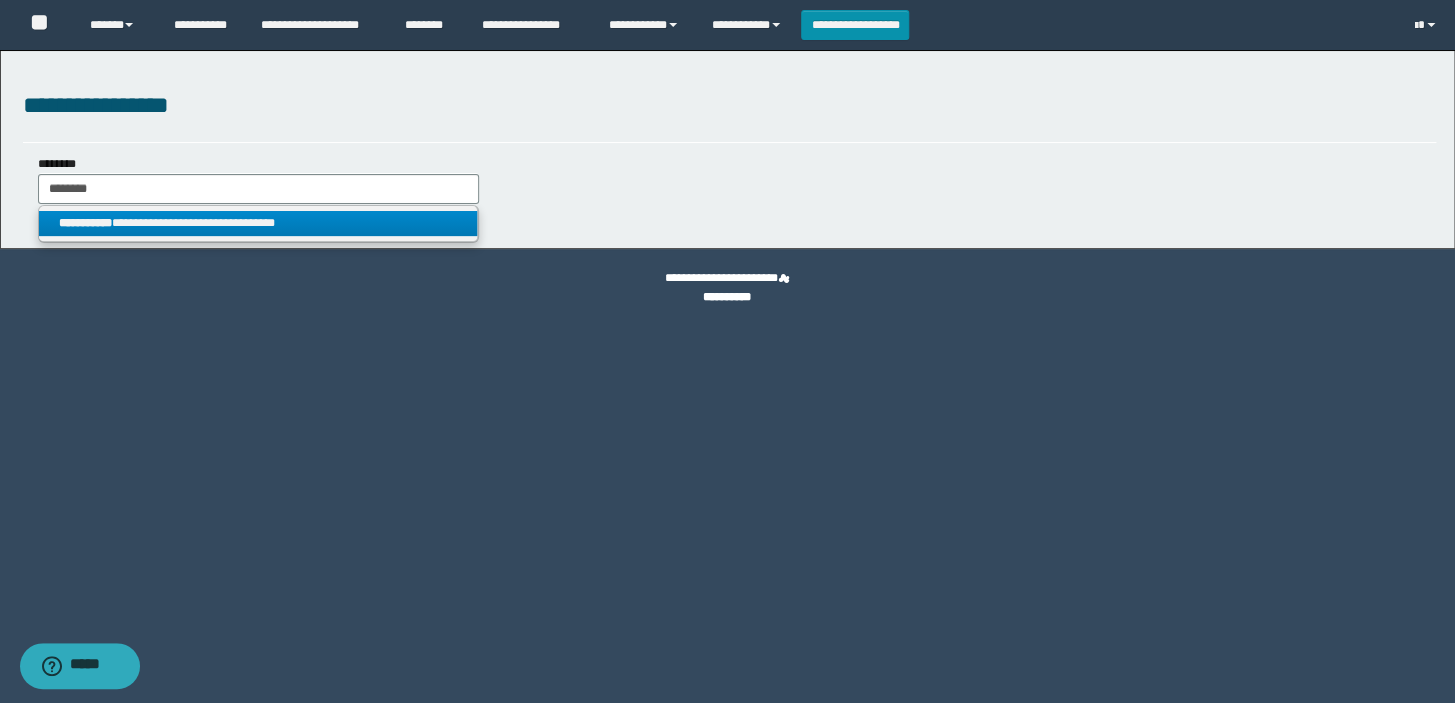 click on "**********" at bounding box center (258, 223) 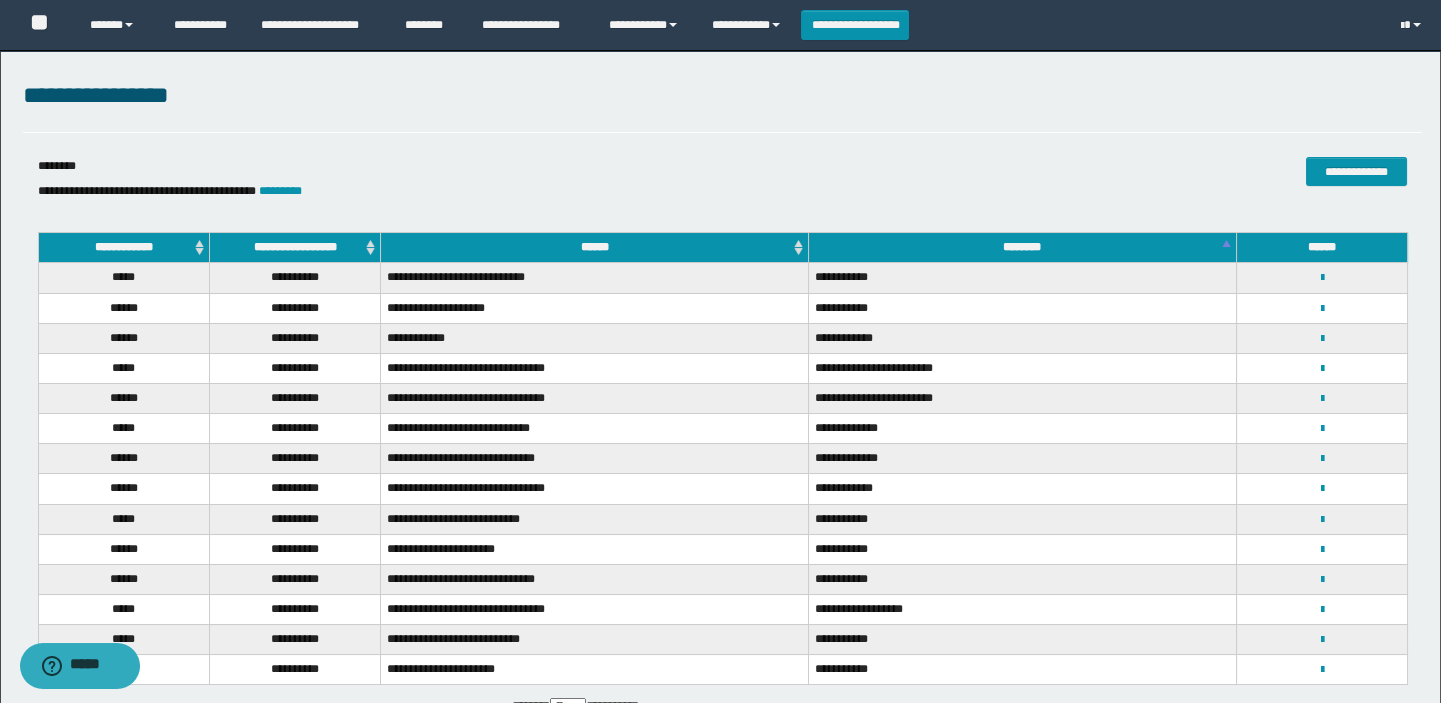 scroll, scrollTop: 0, scrollLeft: 0, axis: both 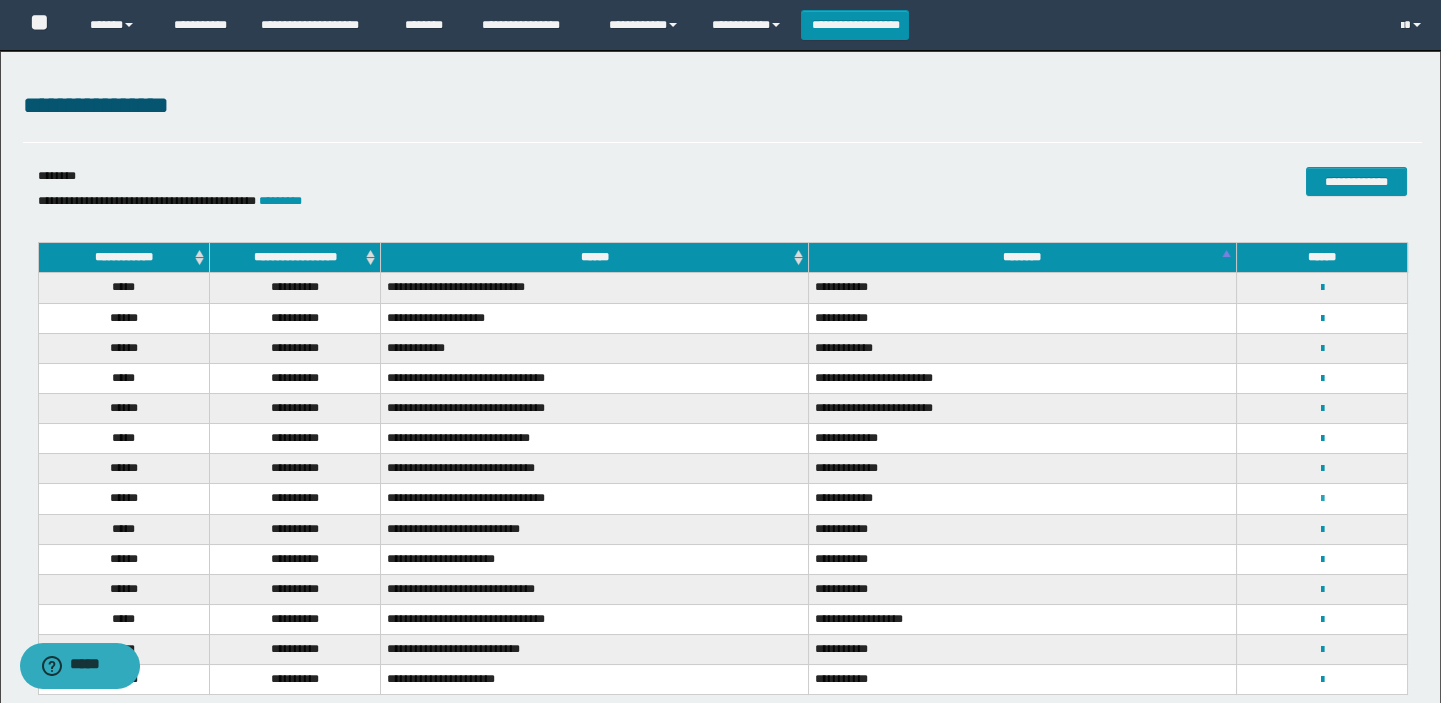 click at bounding box center (1321, 499) 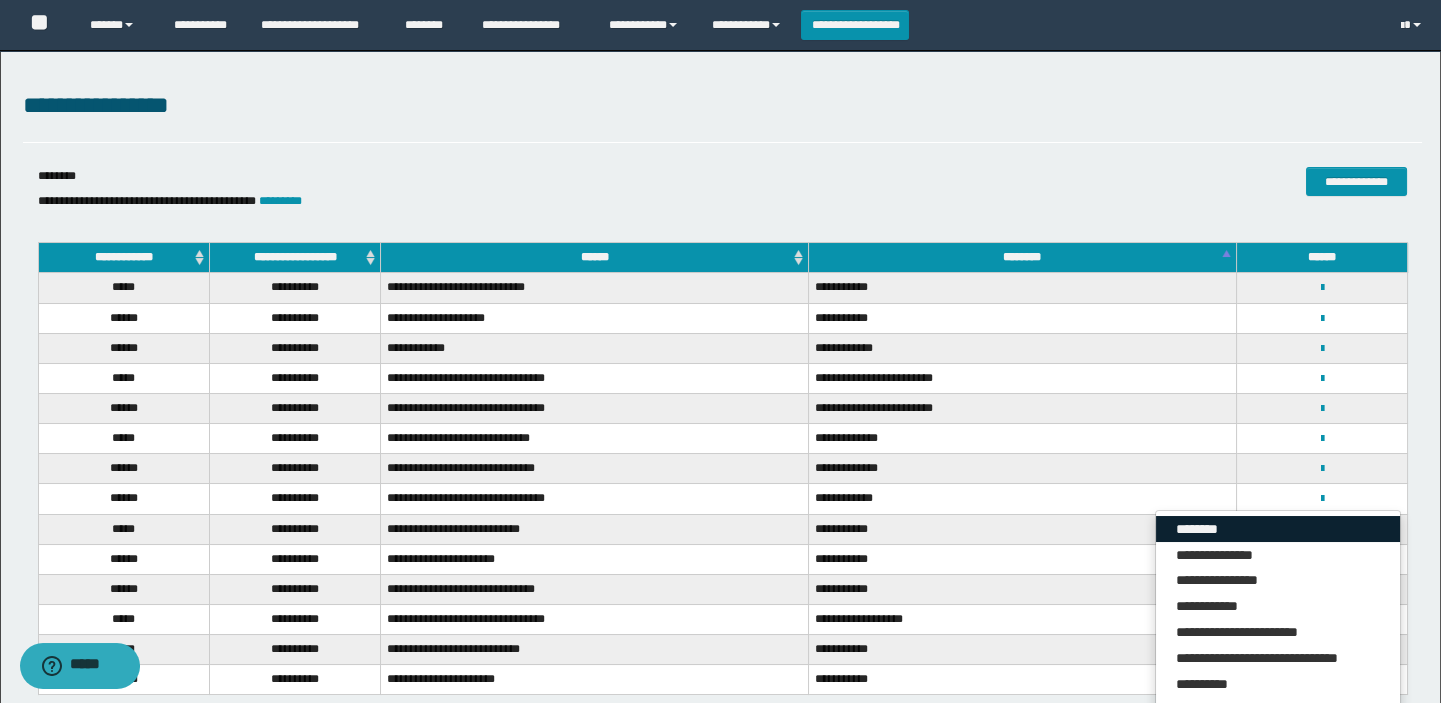 click on "********" at bounding box center (1278, 529) 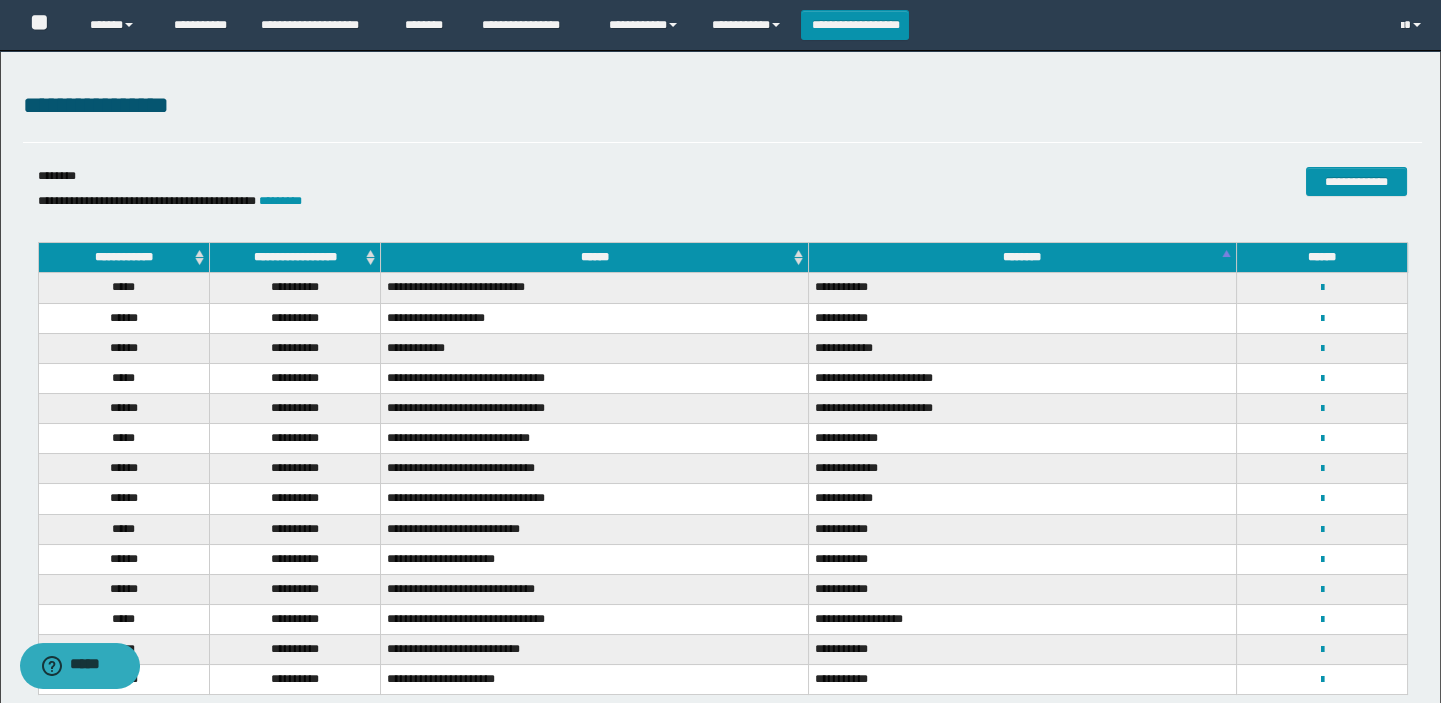 click on "**********" at bounding box center [595, 499] 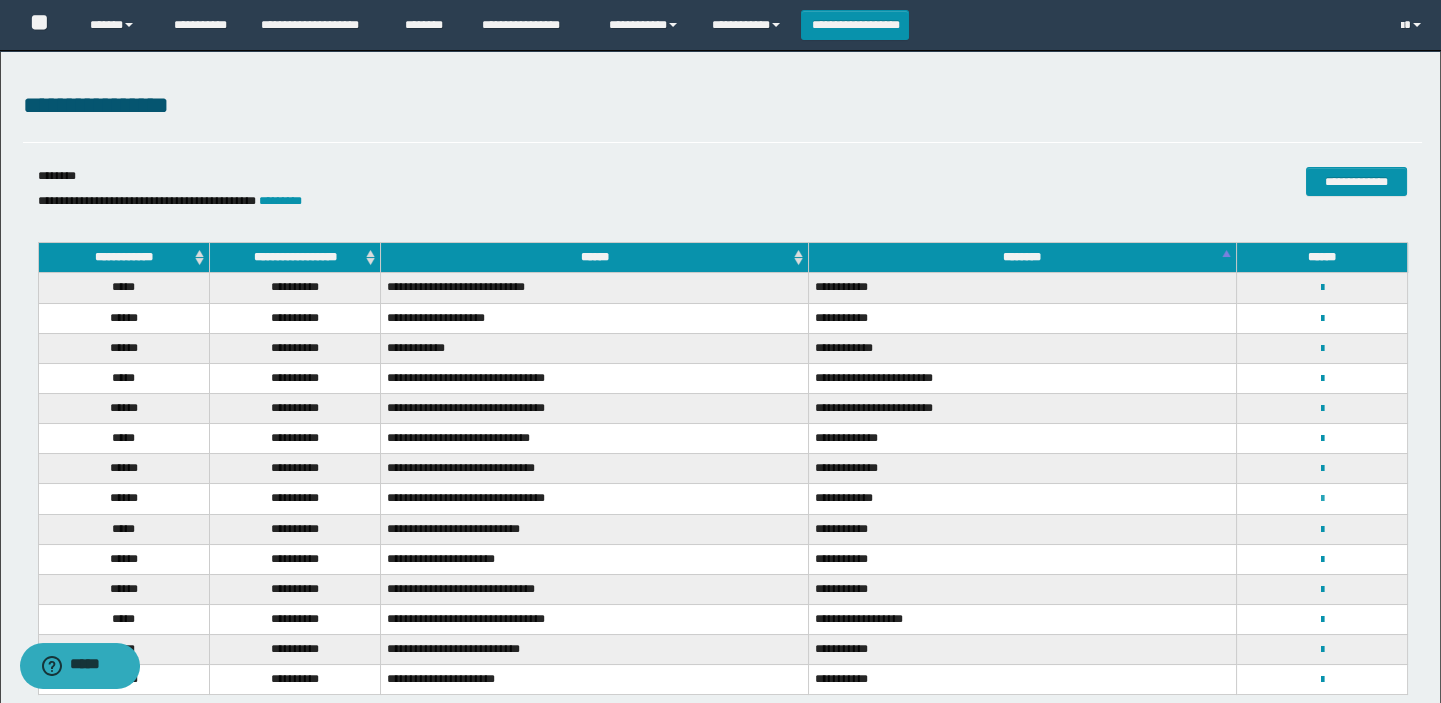 click at bounding box center [1321, 499] 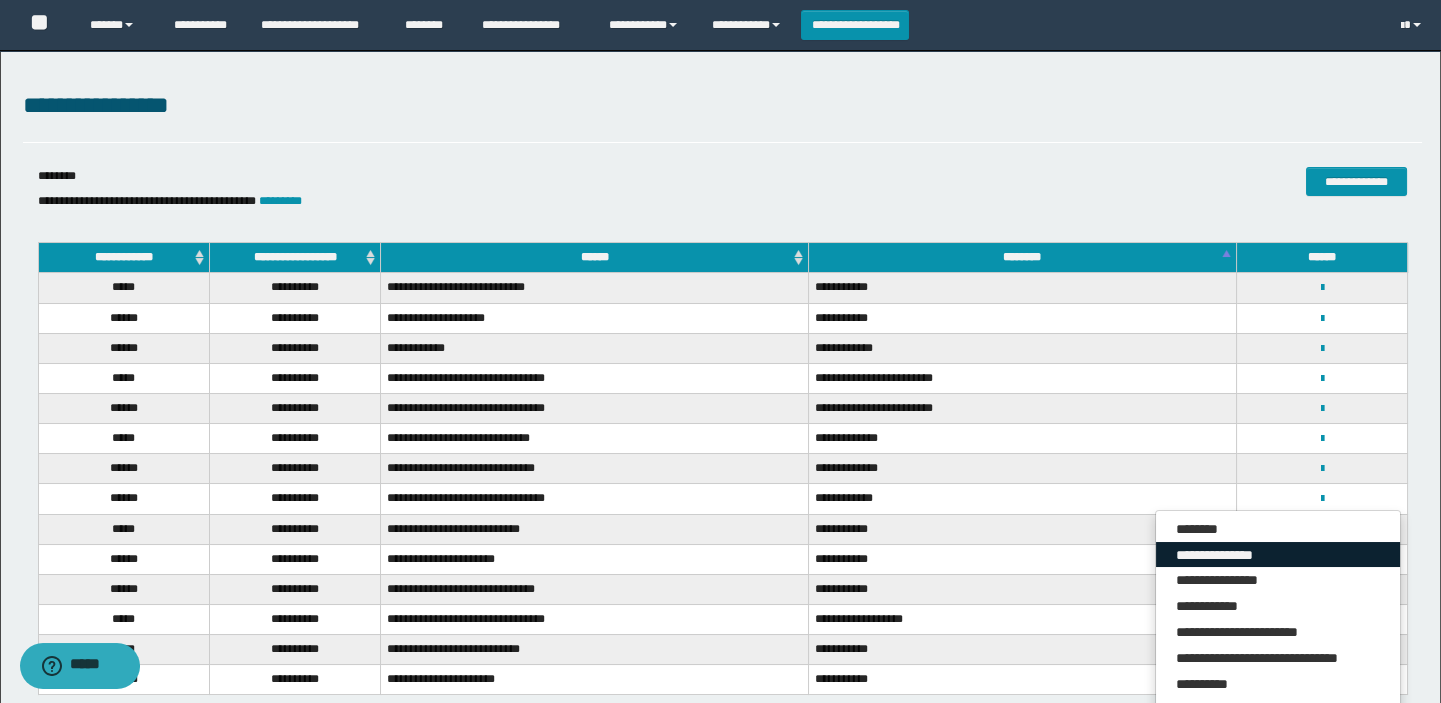 click on "**********" at bounding box center (1278, 555) 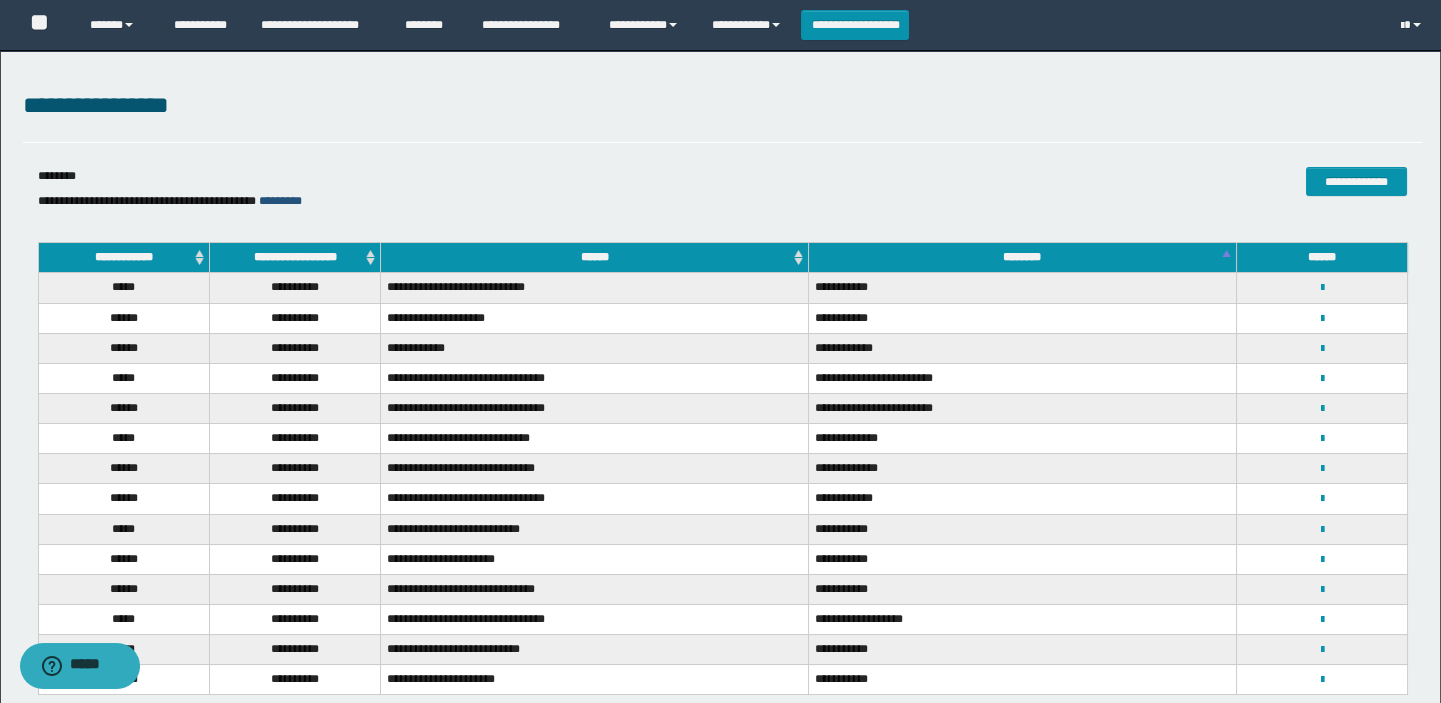 click on "*********" at bounding box center (280, 201) 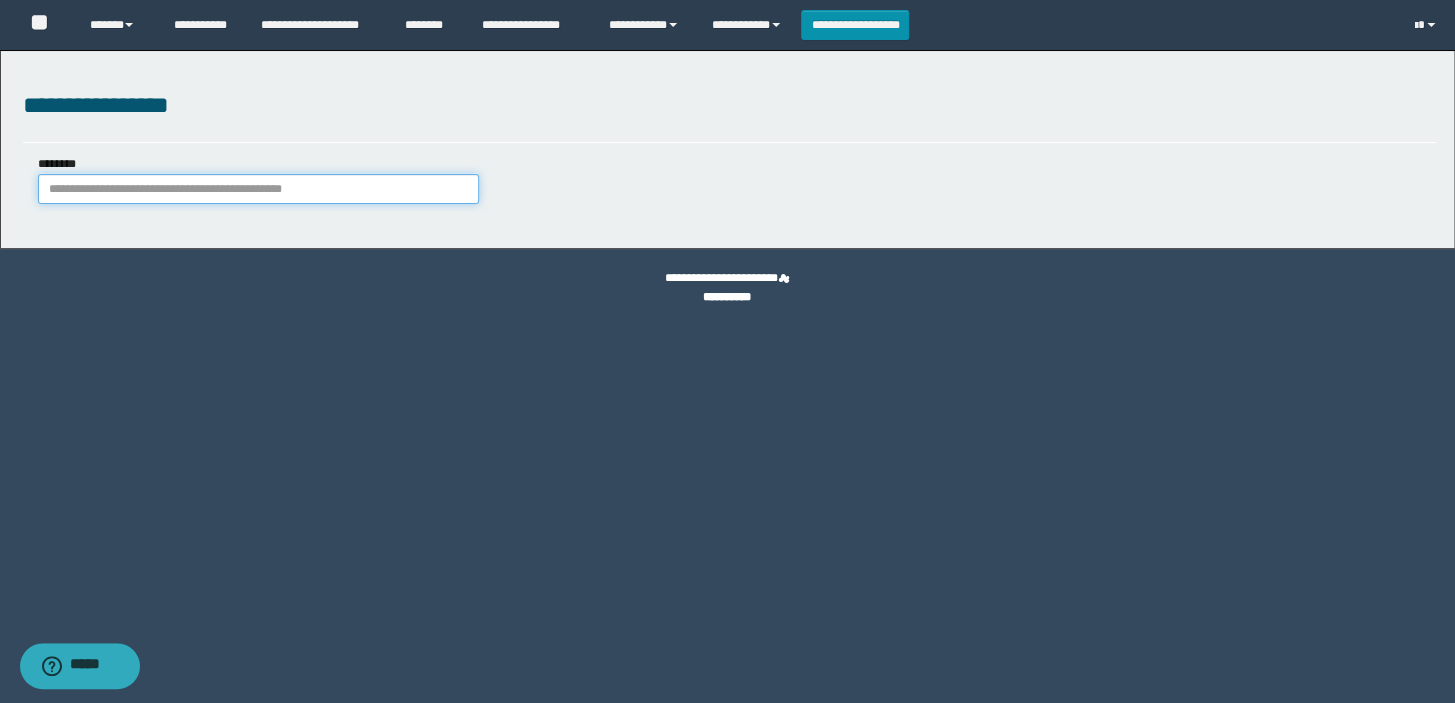 paste on "********" 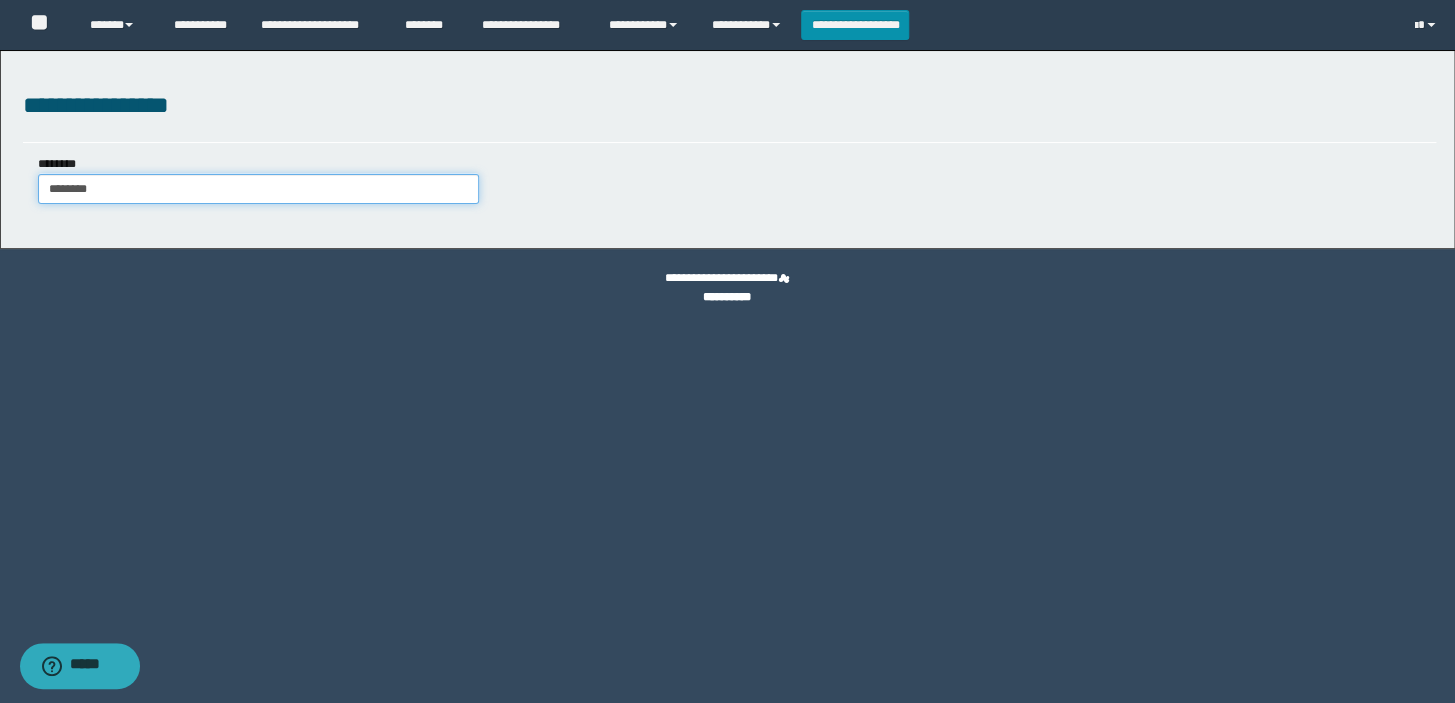 type on "********" 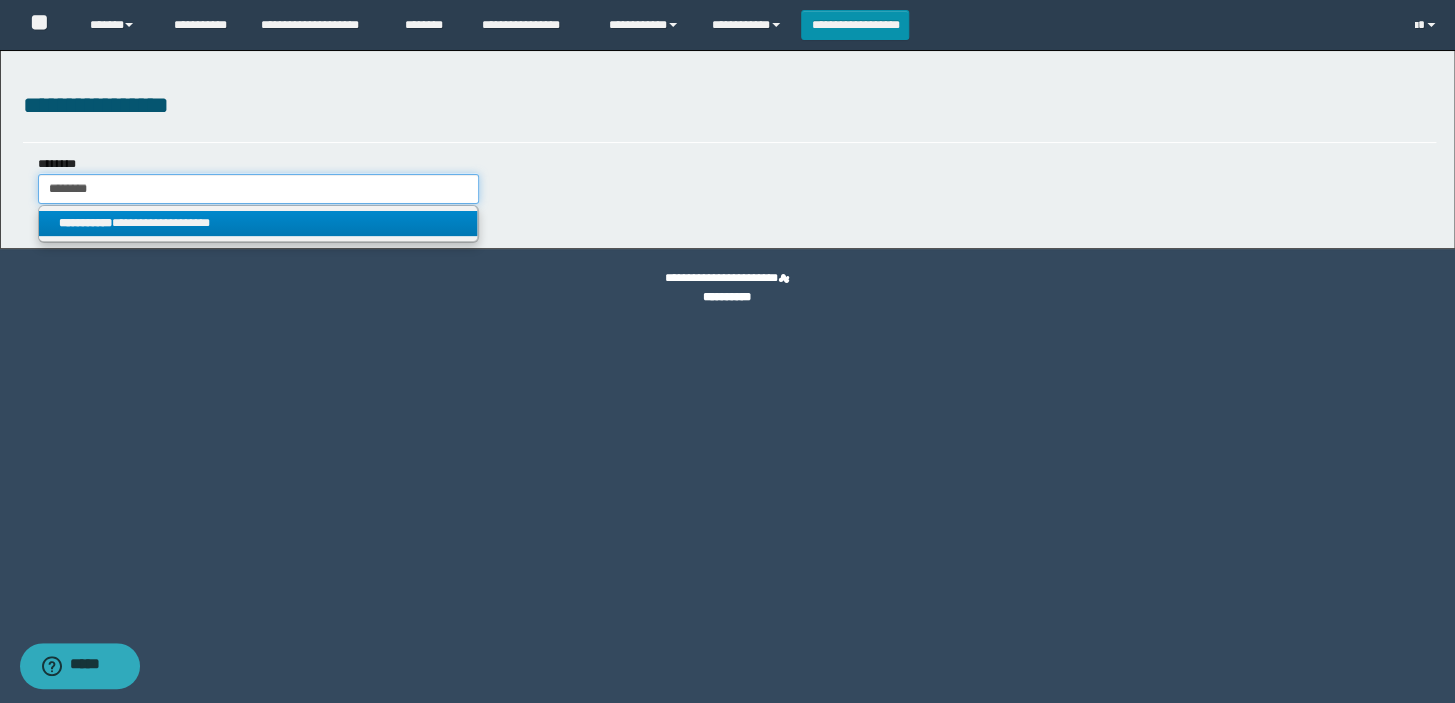 type on "********" 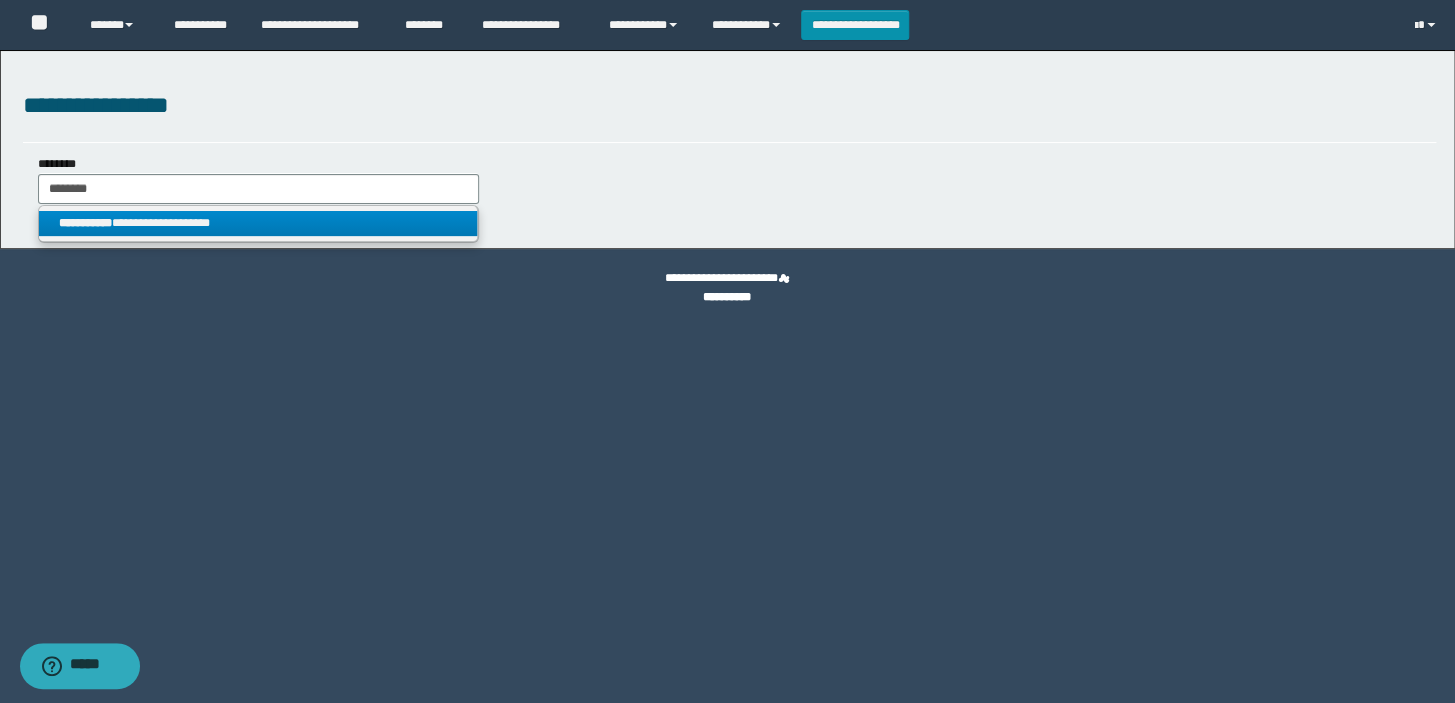 click on "**********" at bounding box center [258, 223] 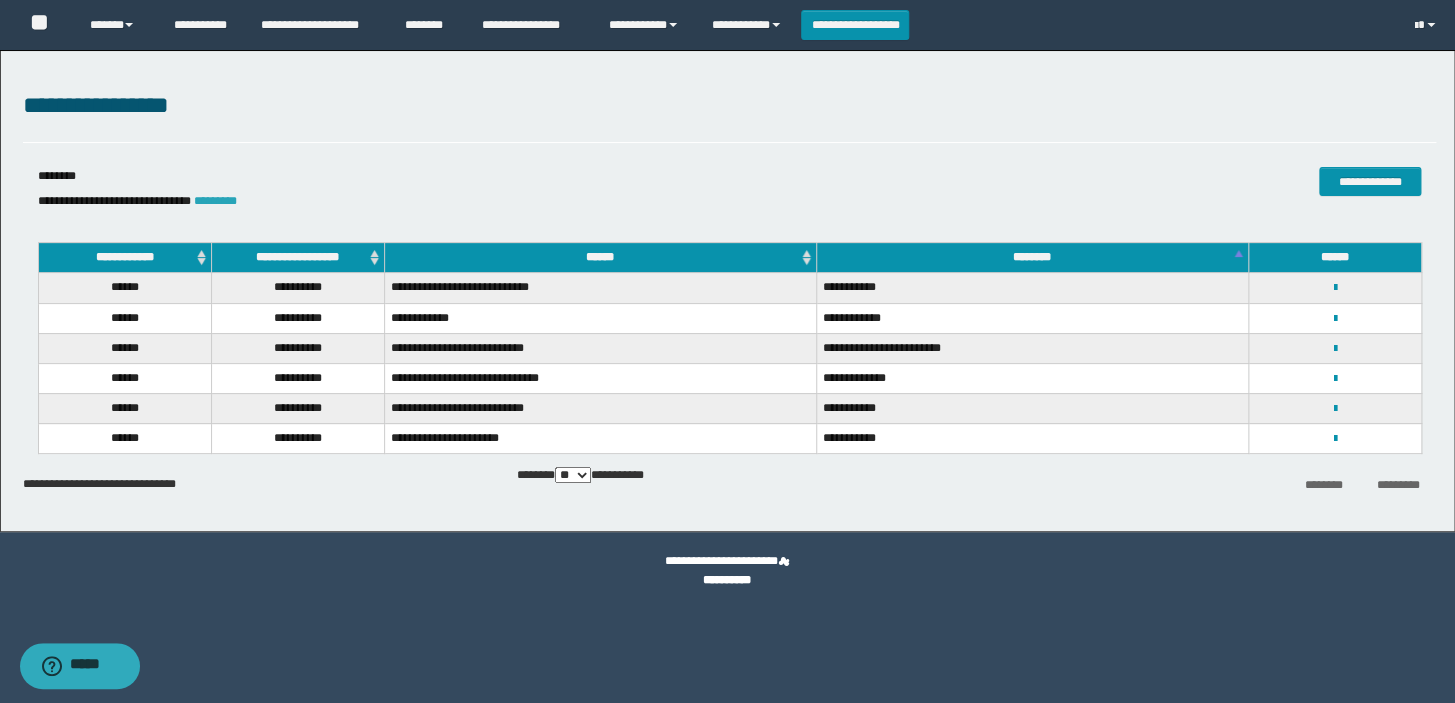 click on "*********" at bounding box center [215, 201] 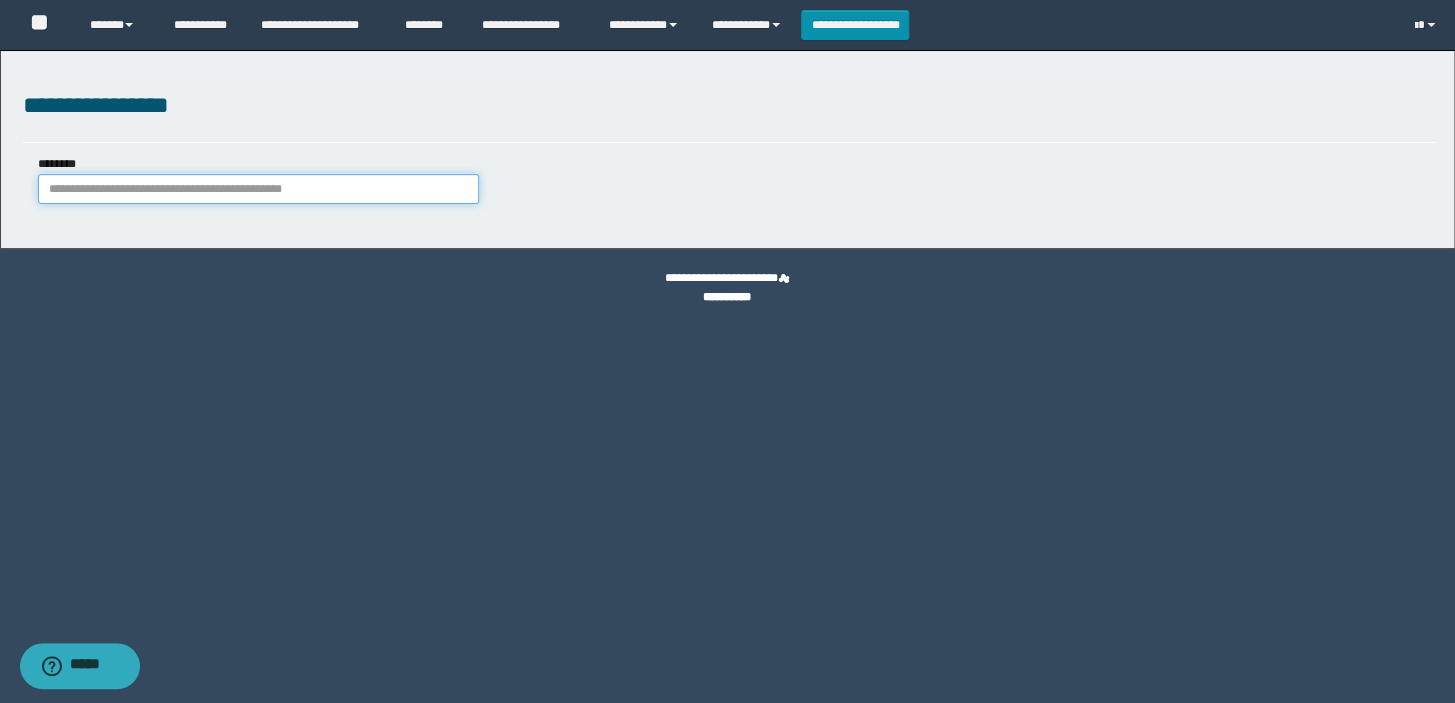 paste on "**********" 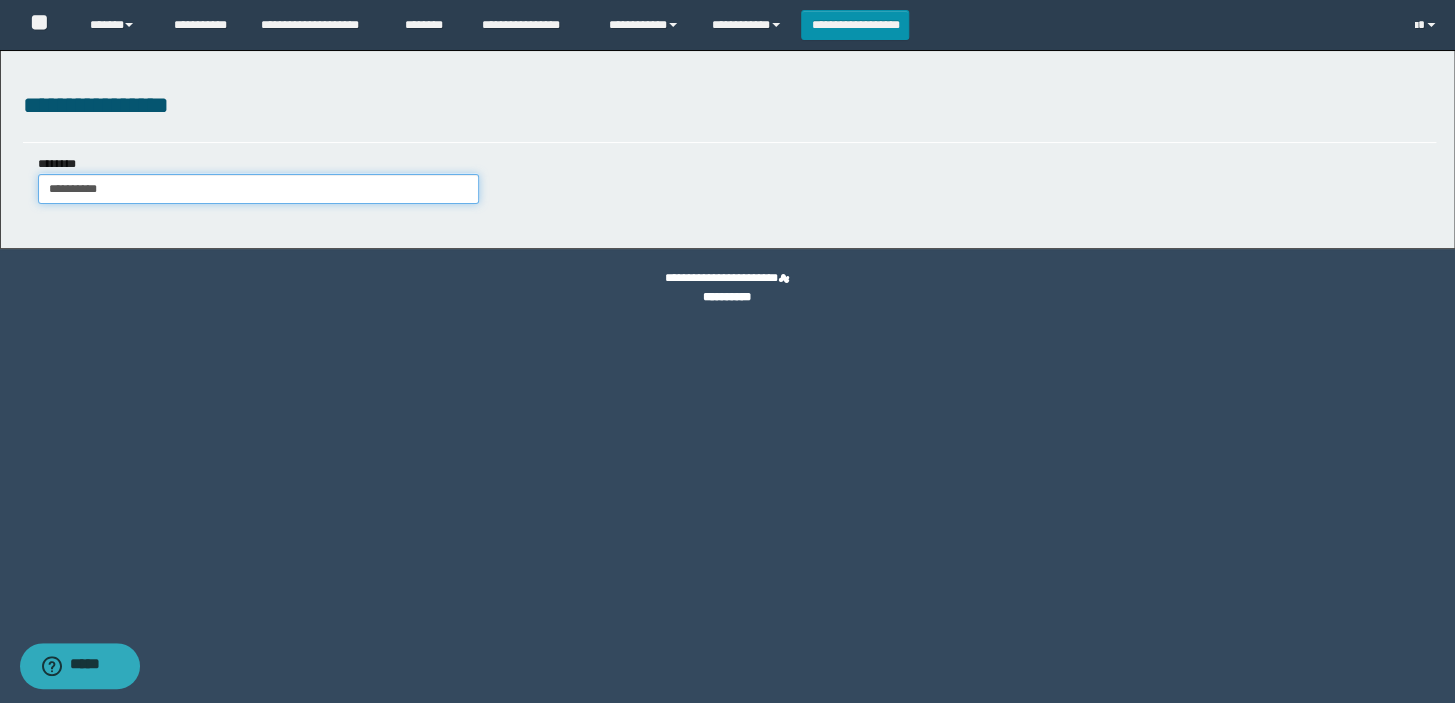 type on "**********" 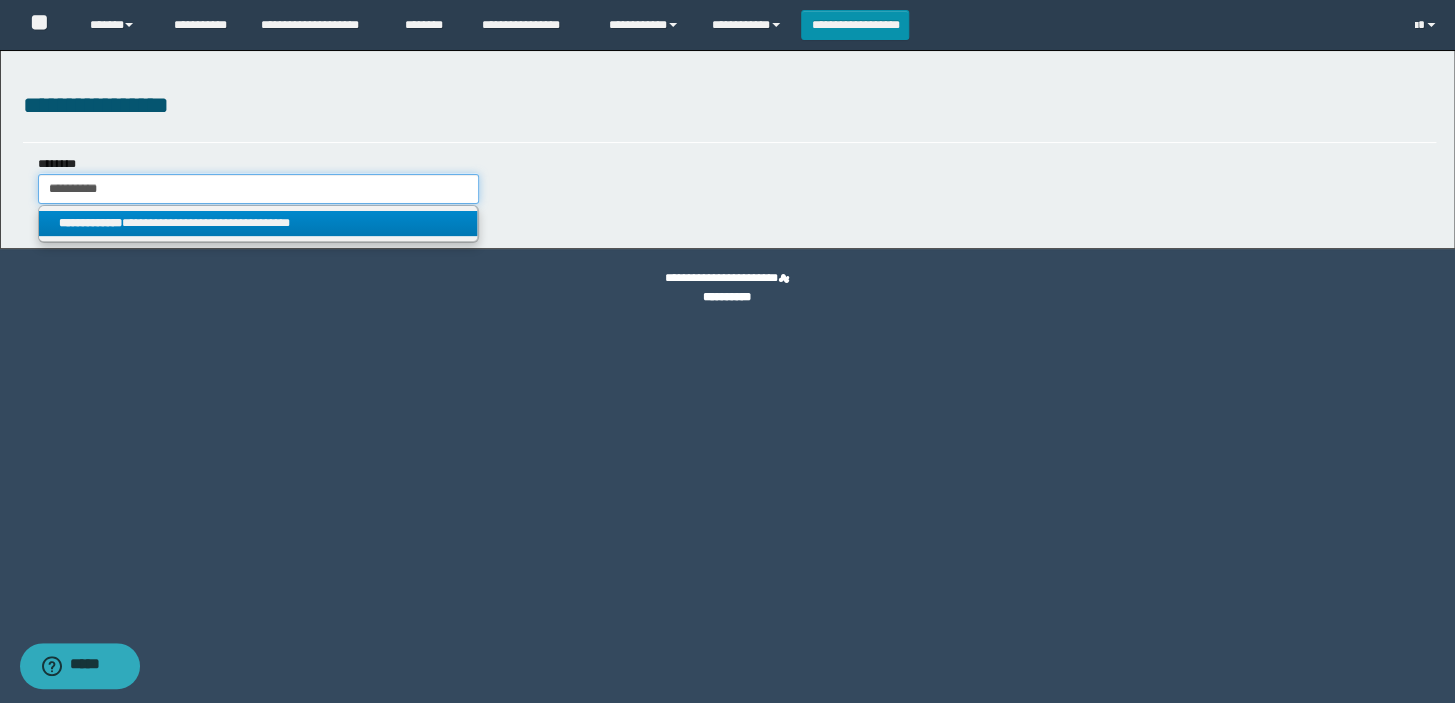 type on "**********" 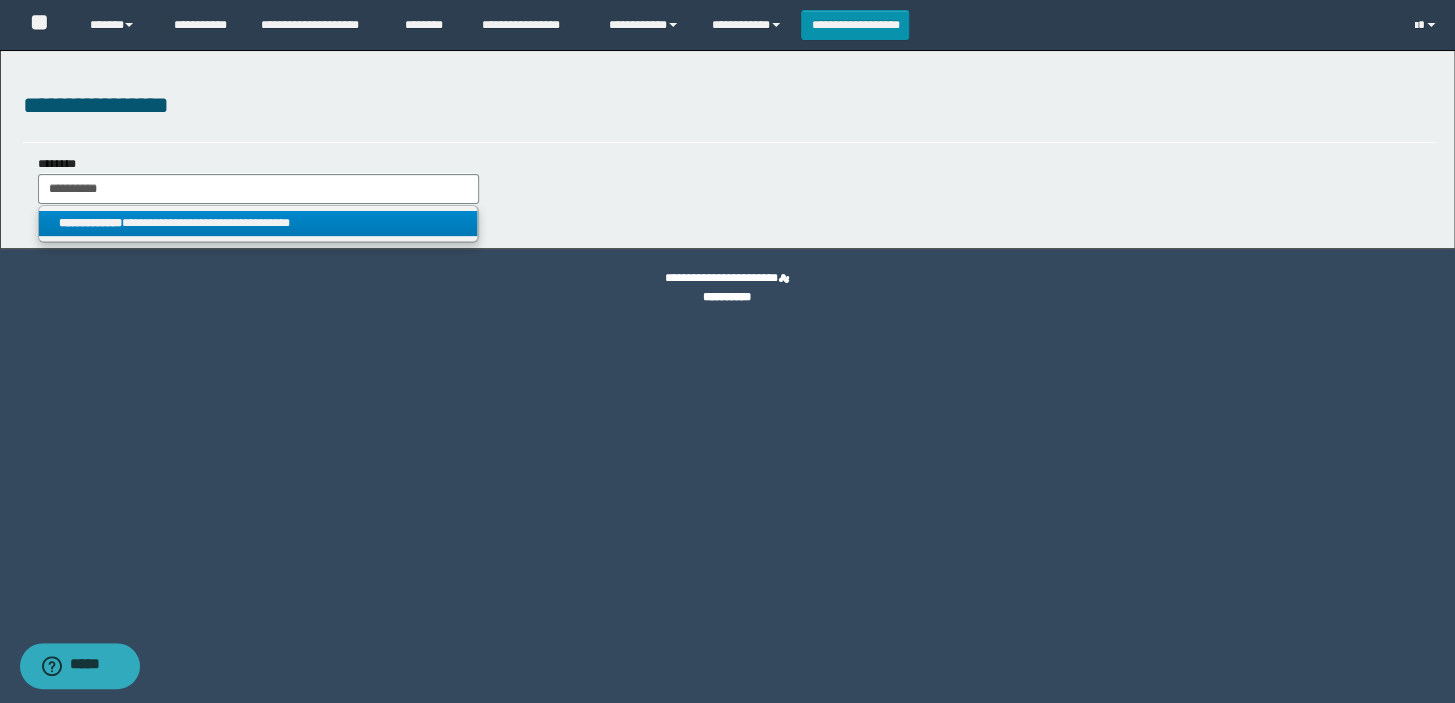 click on "**********" at bounding box center [90, 223] 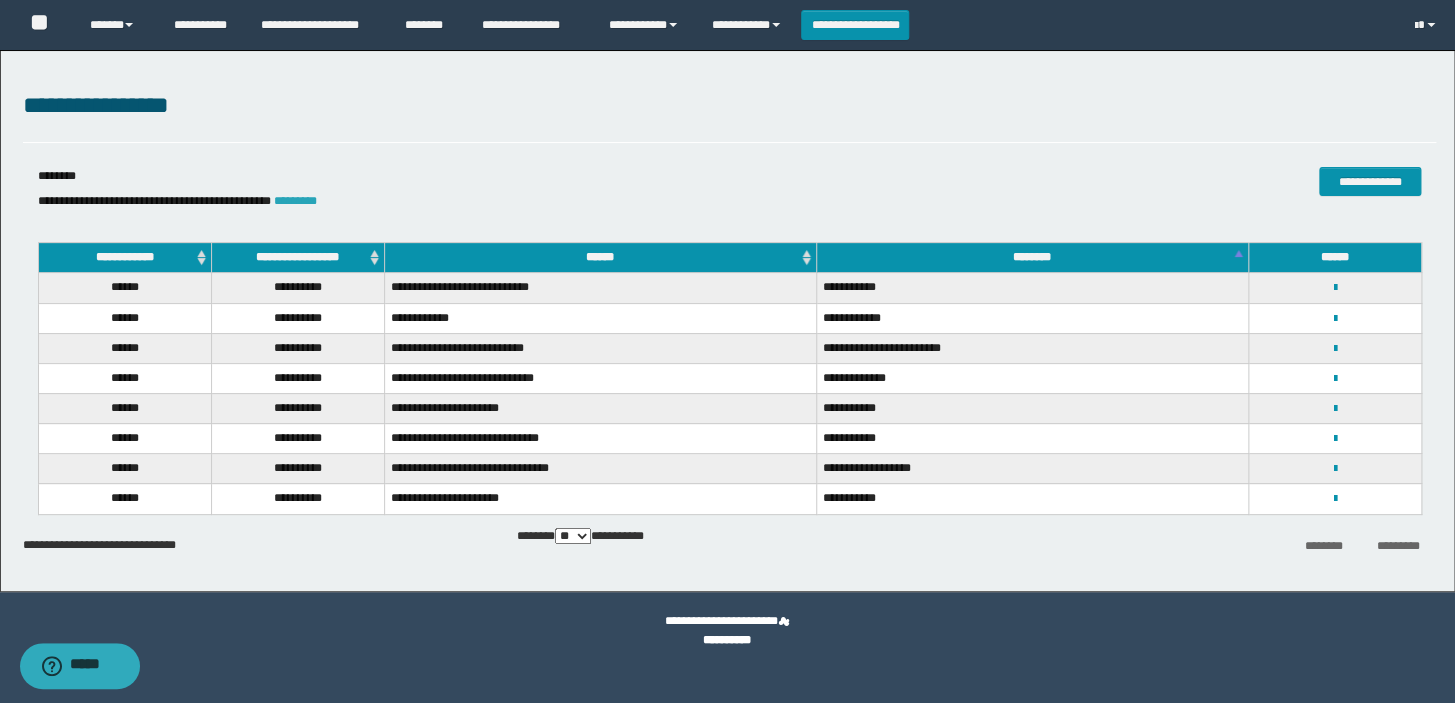 click on "*********" at bounding box center [295, 201] 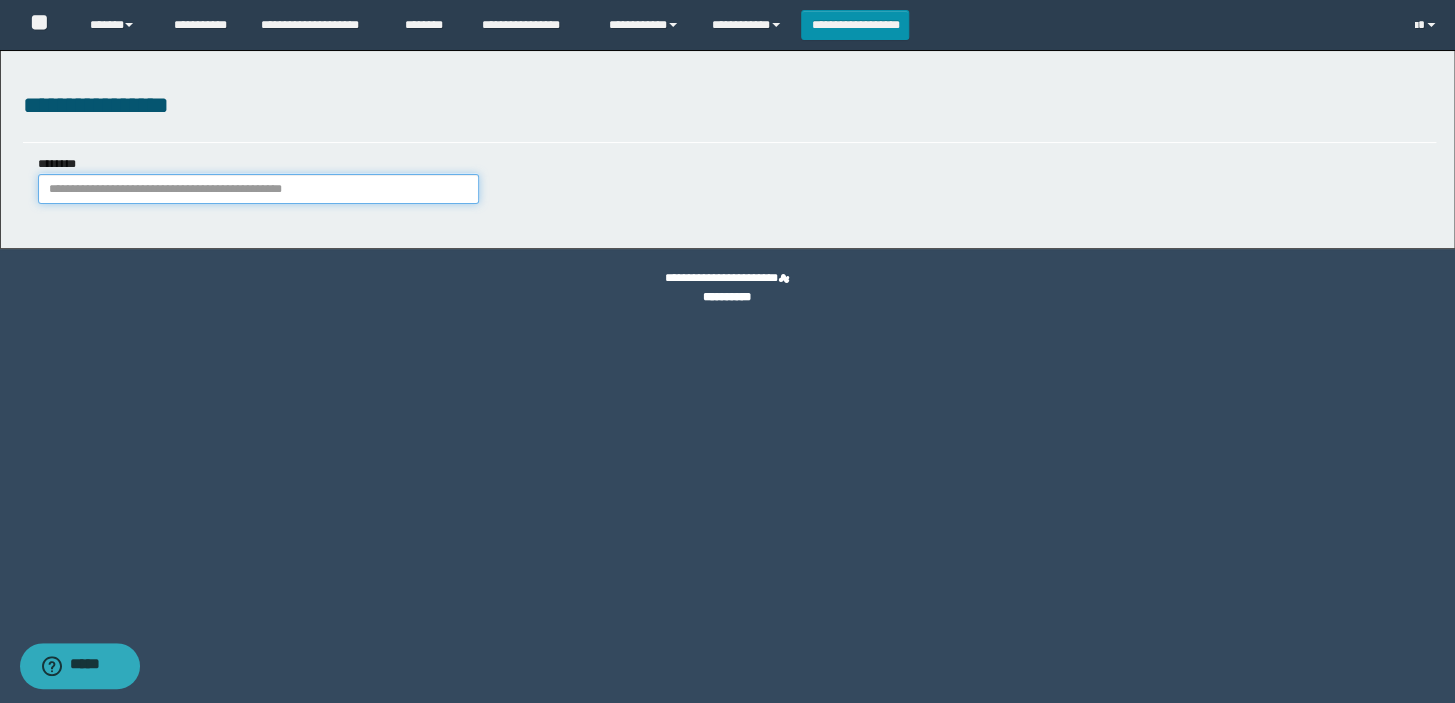 paste on "**********" 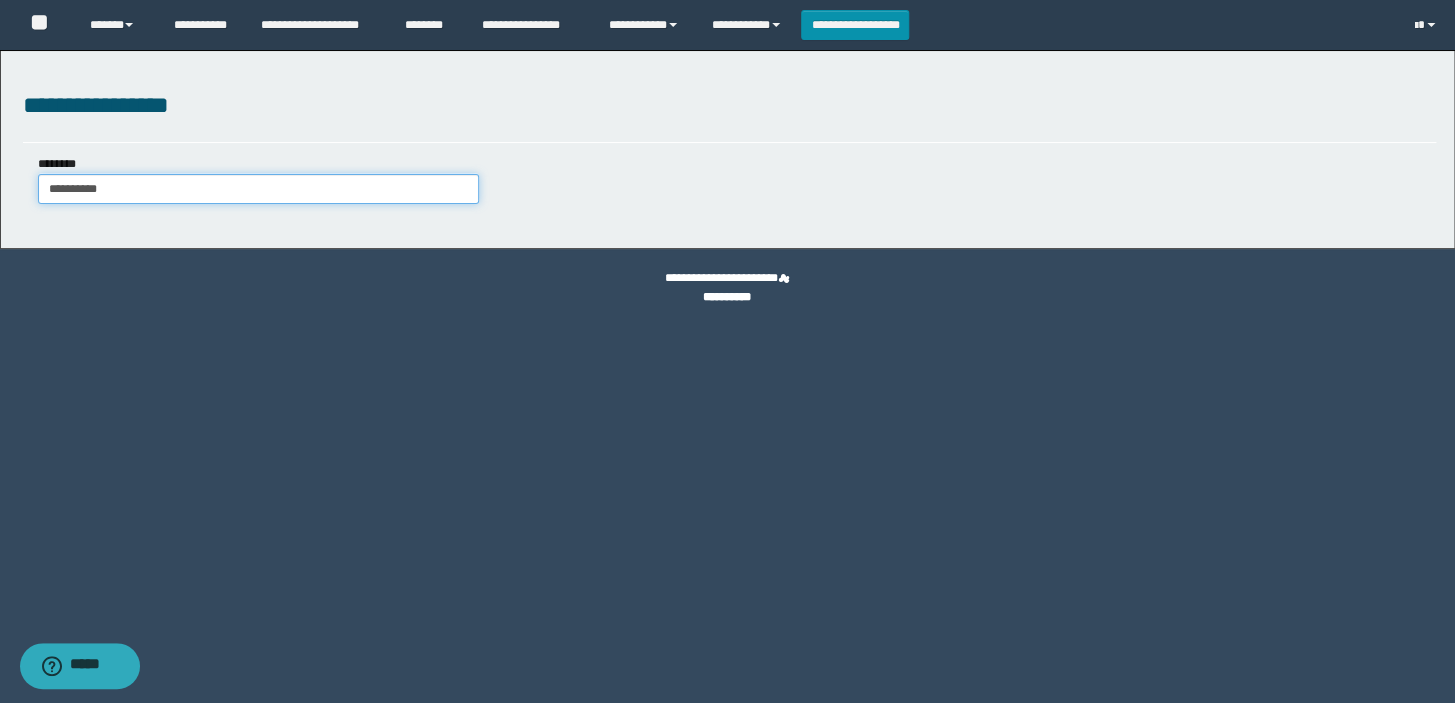 type on "**********" 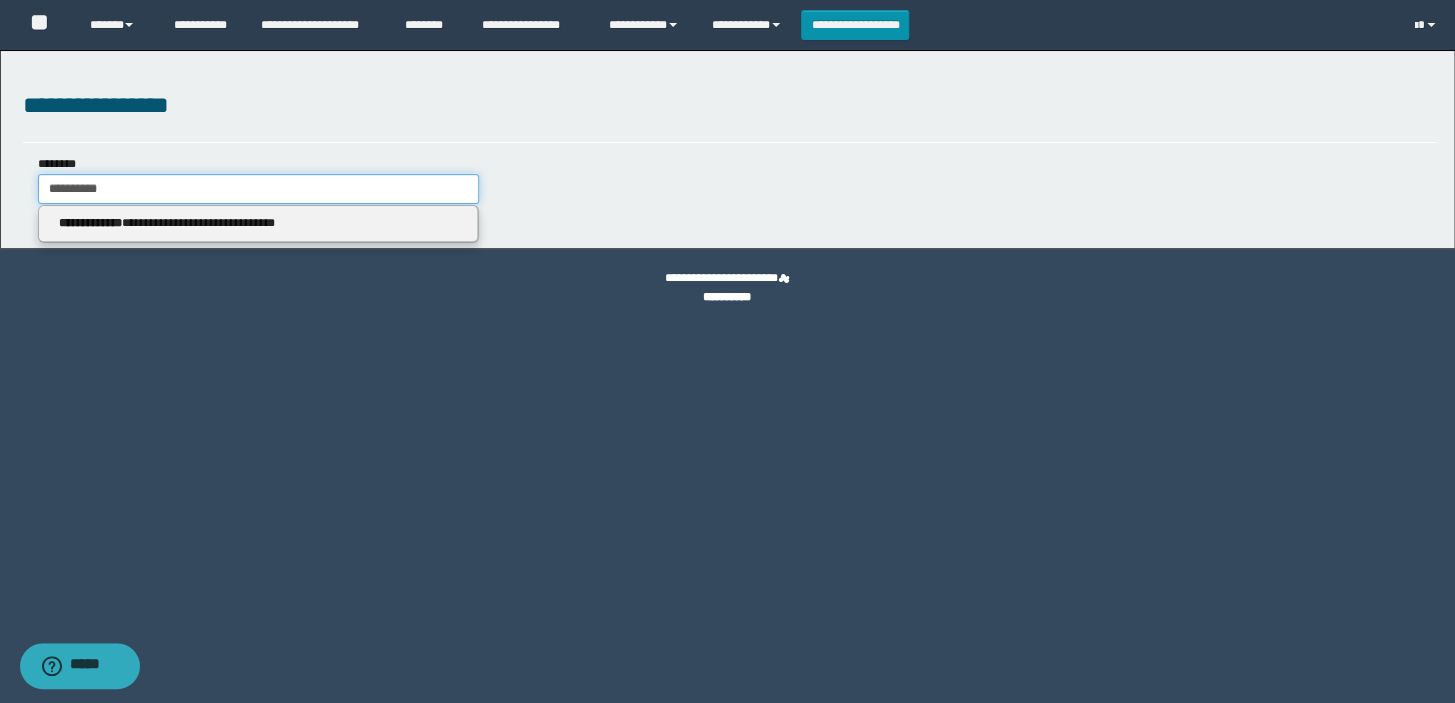 type 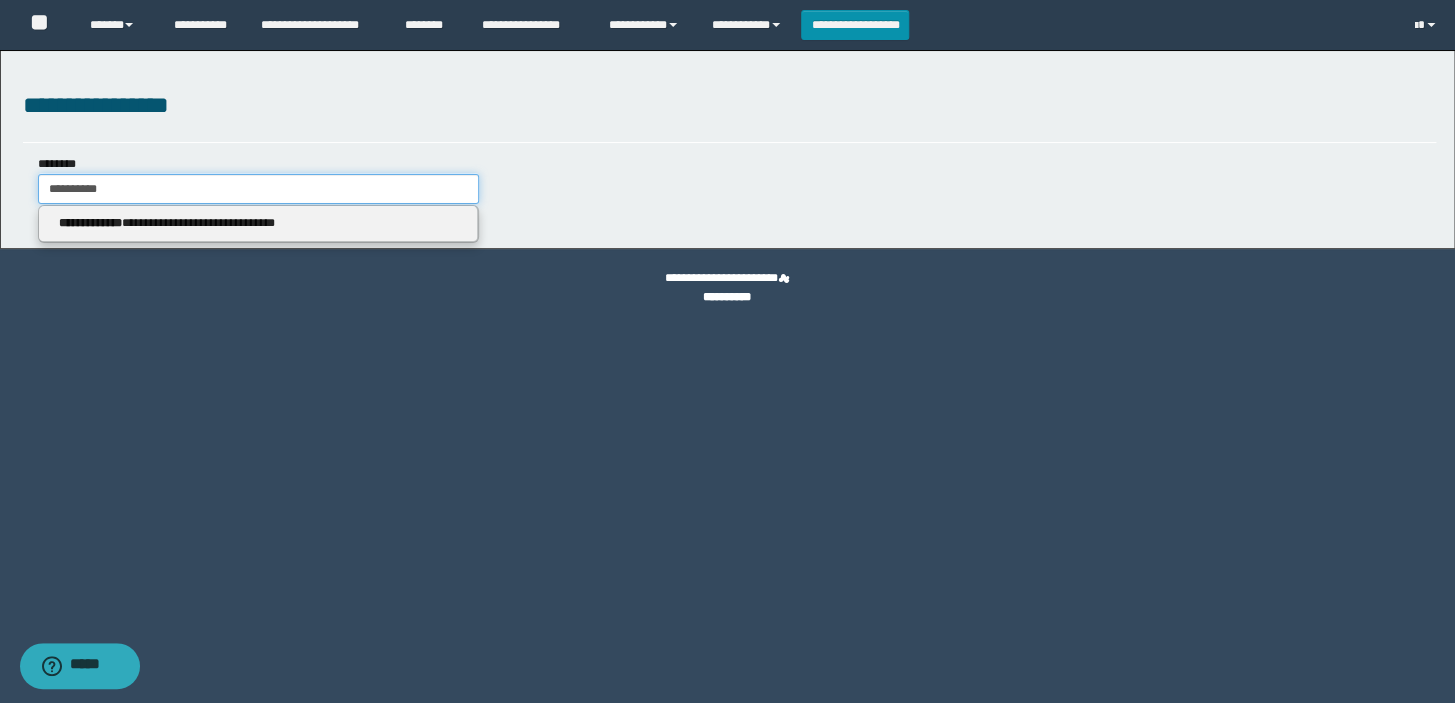 type on "*********" 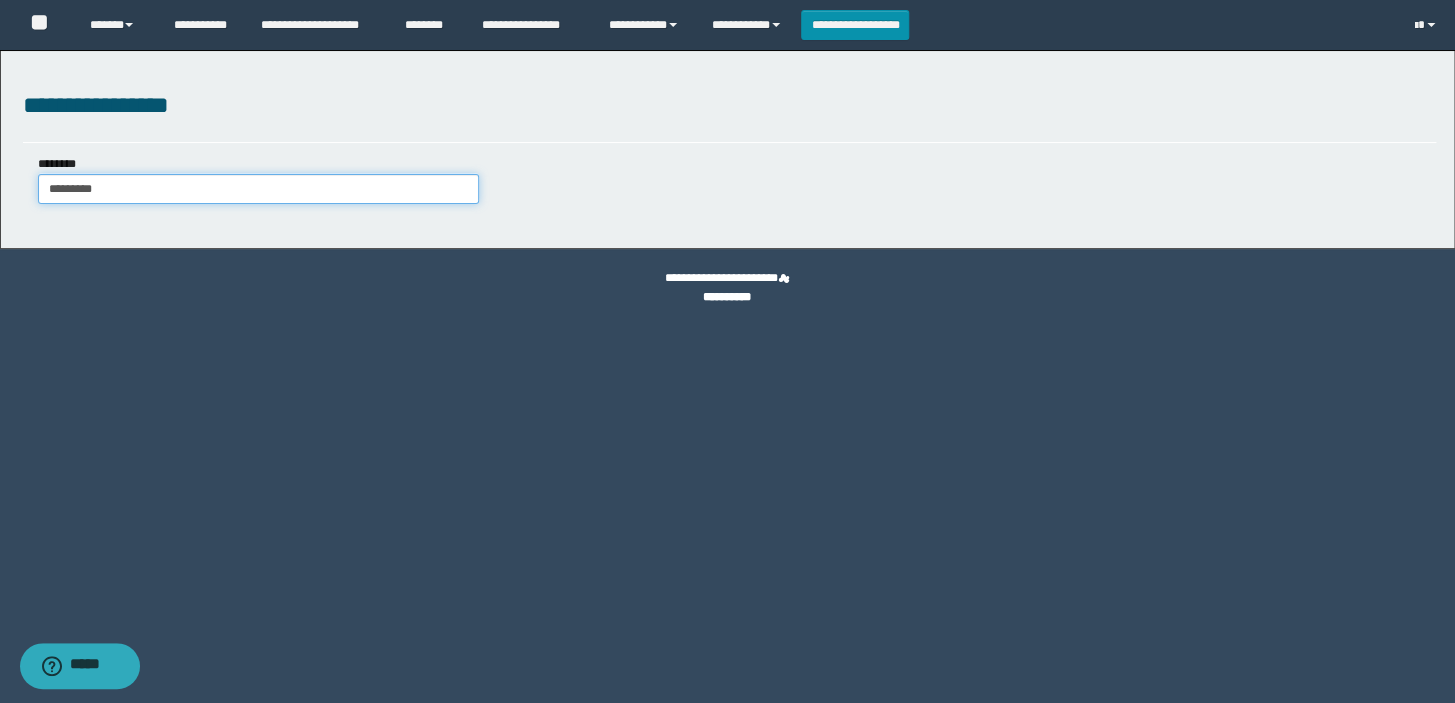 type on "*********" 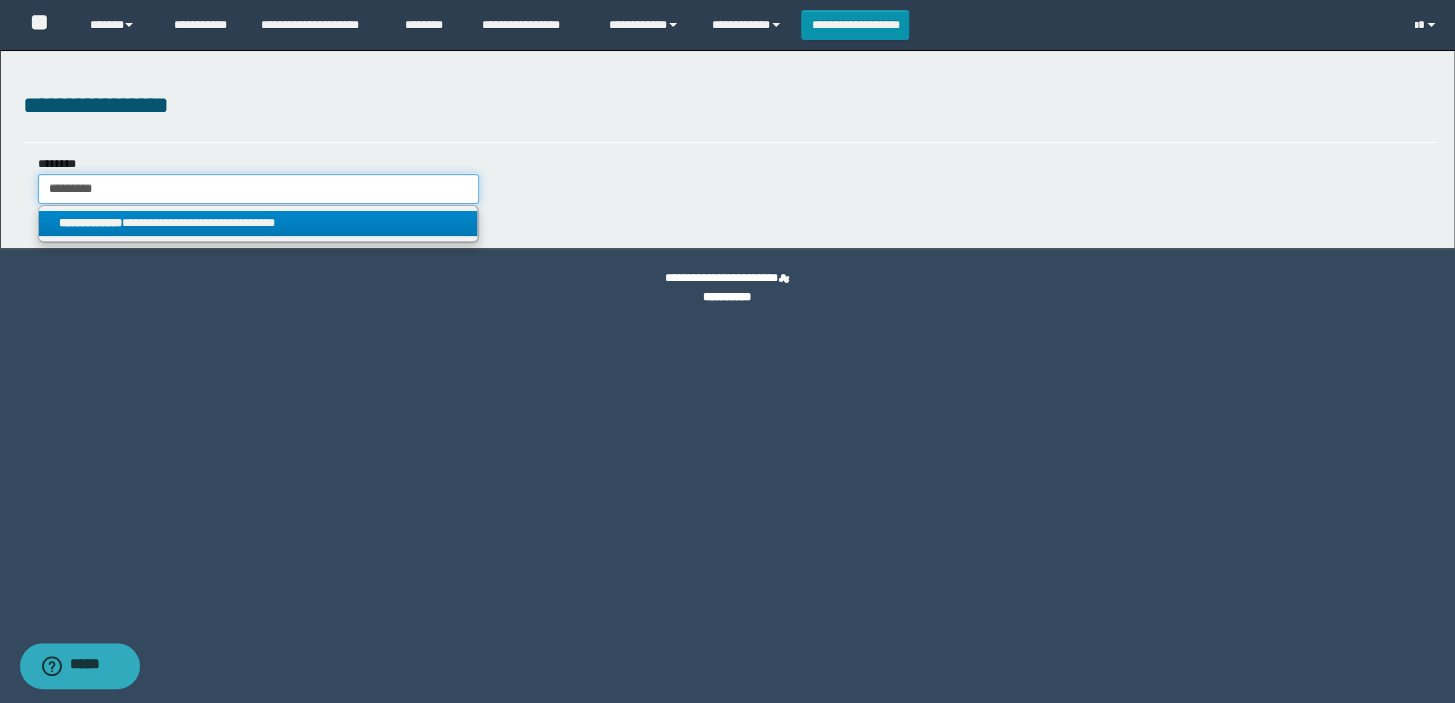 type on "*********" 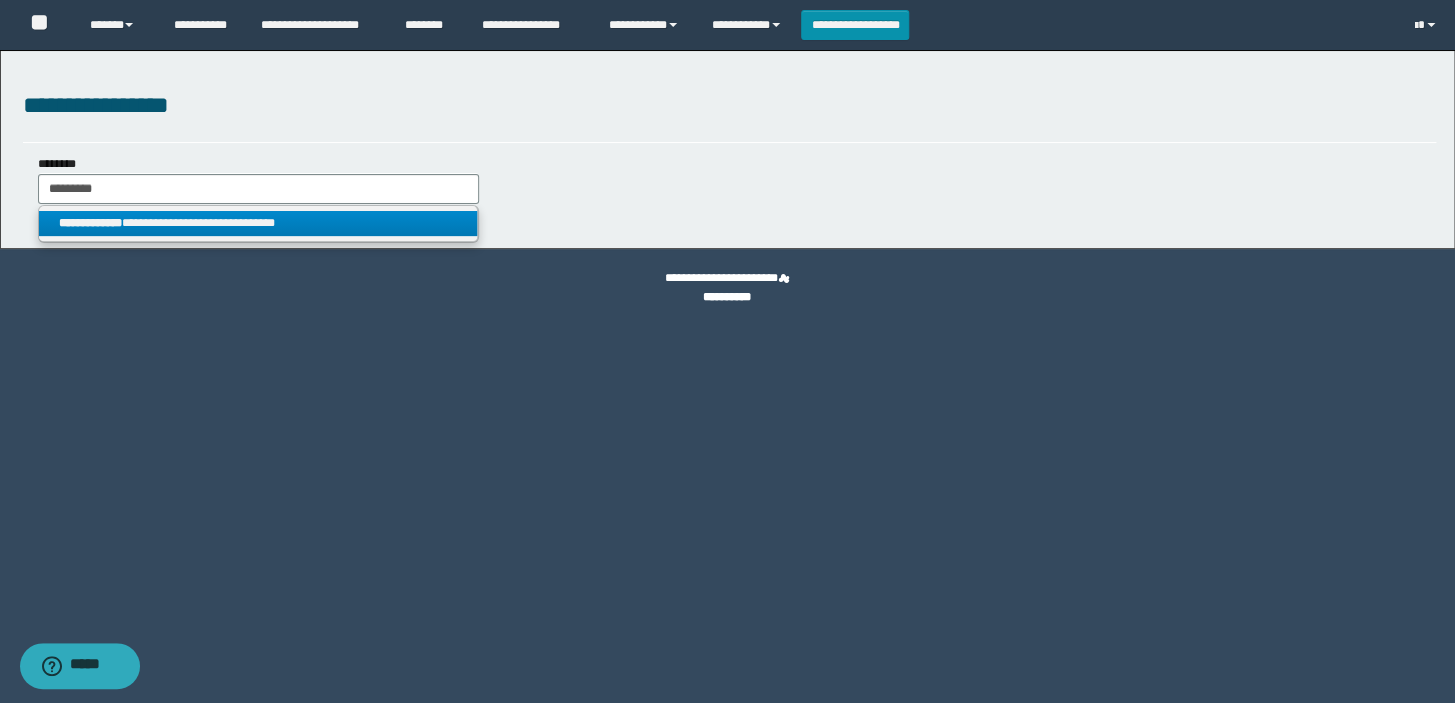 click on "**********" at bounding box center (90, 223) 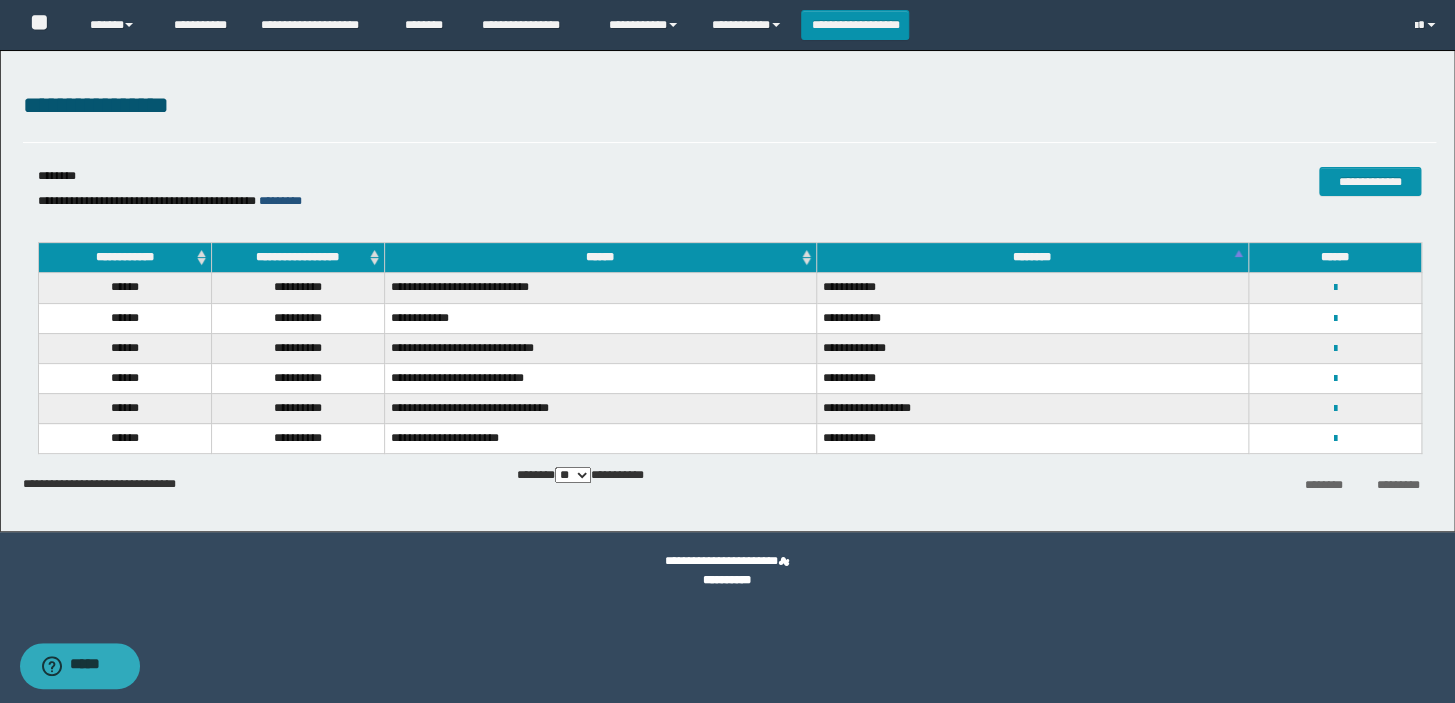 click on "*********" at bounding box center (280, 201) 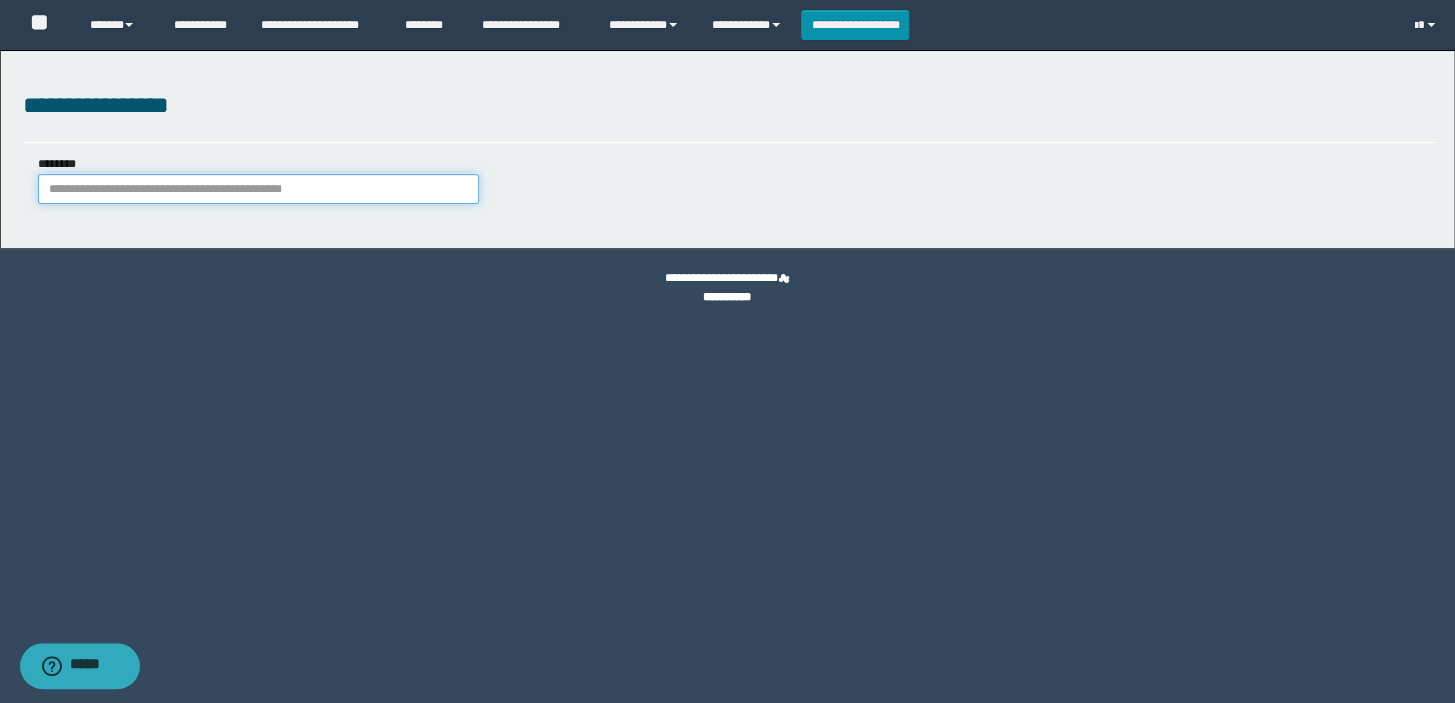paste on "**********" 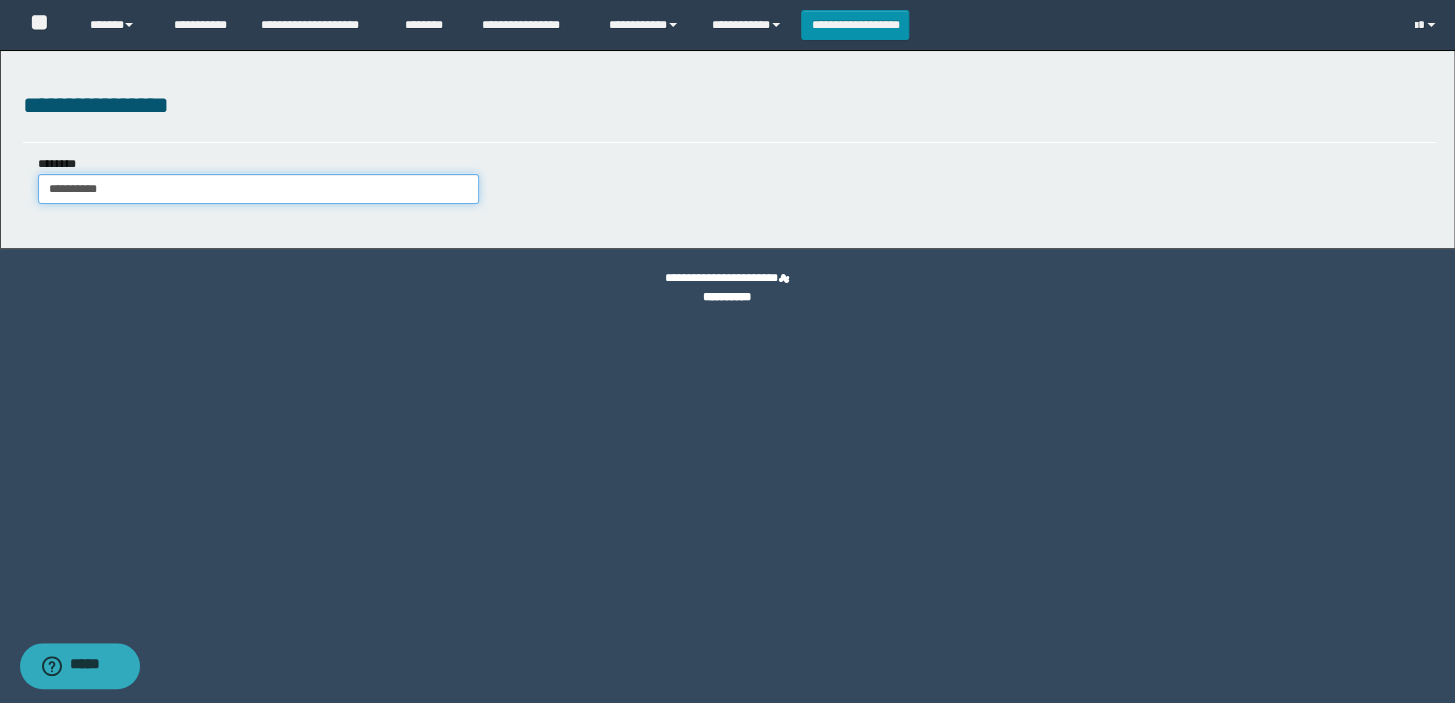 type on "**********" 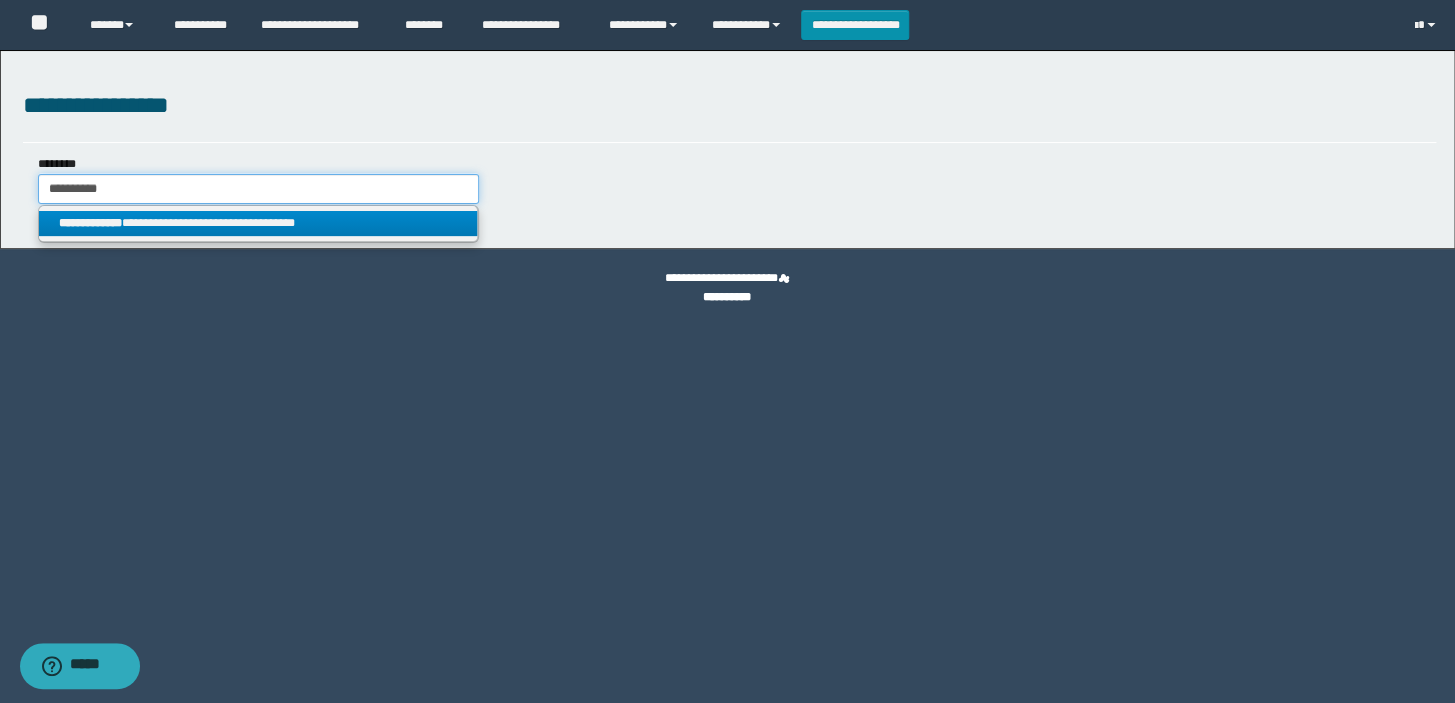 type on "**********" 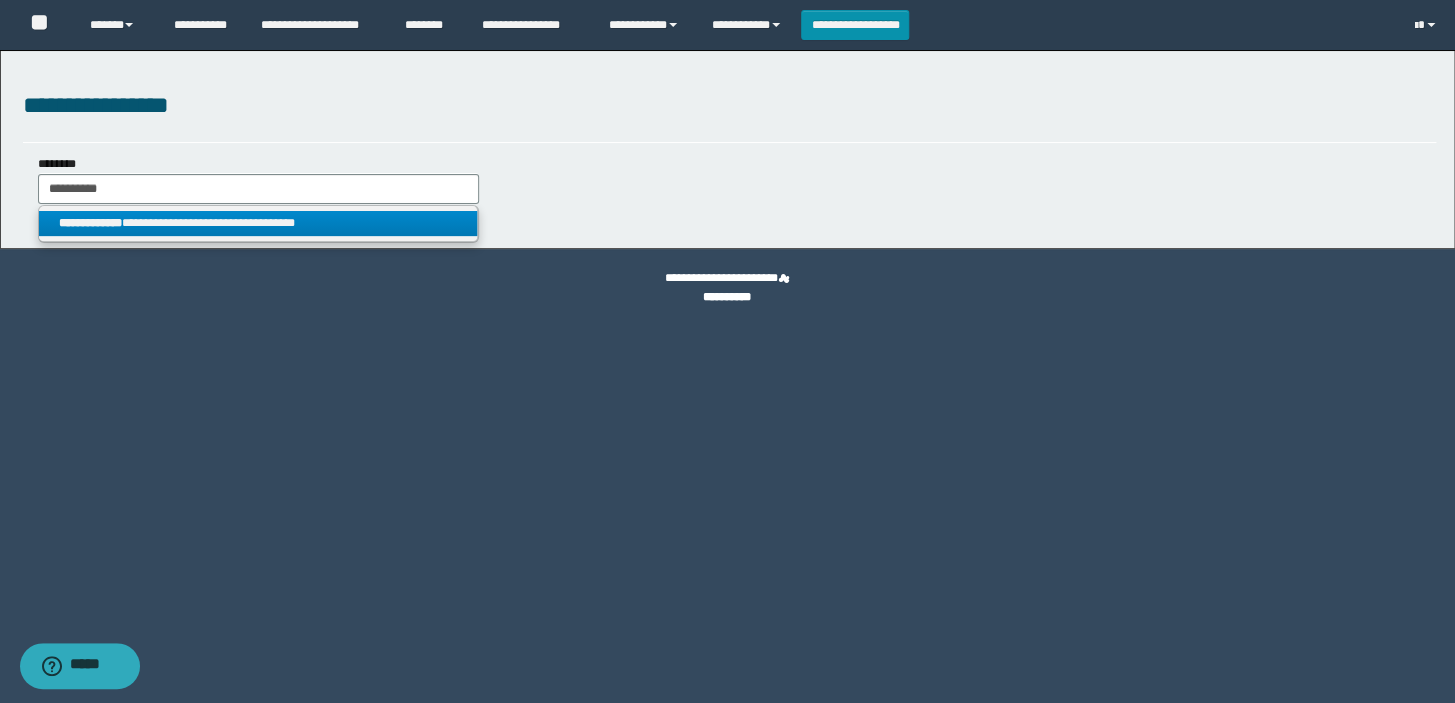 click on "**********" at bounding box center (90, 223) 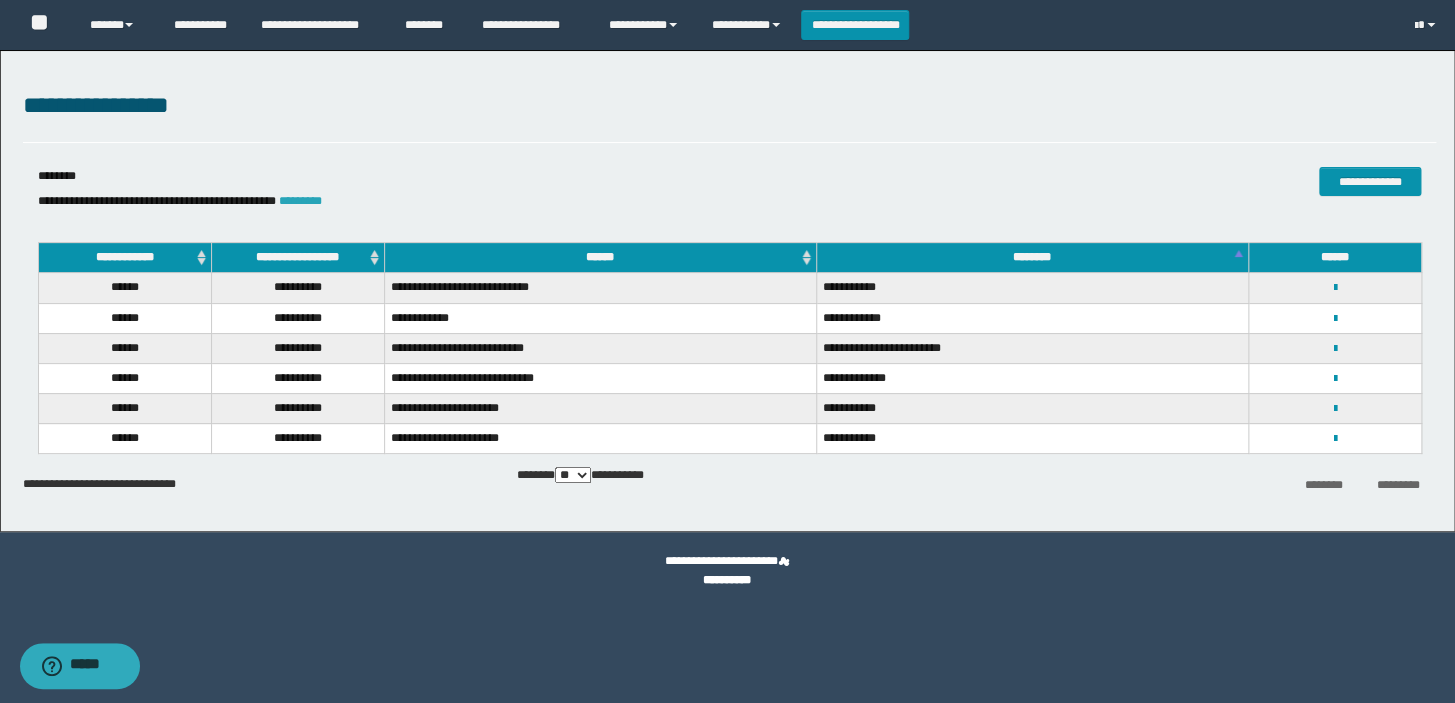 click on "*********" at bounding box center [300, 201] 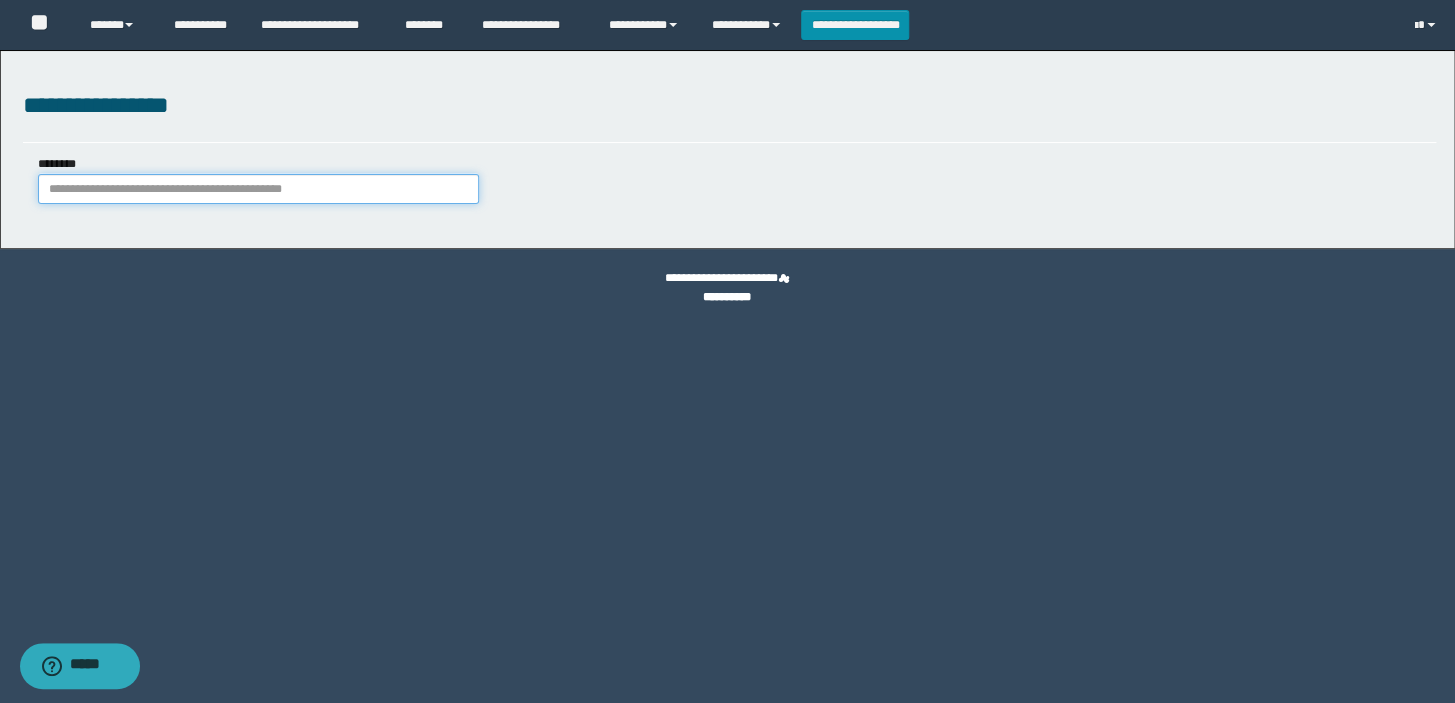 paste on "********" 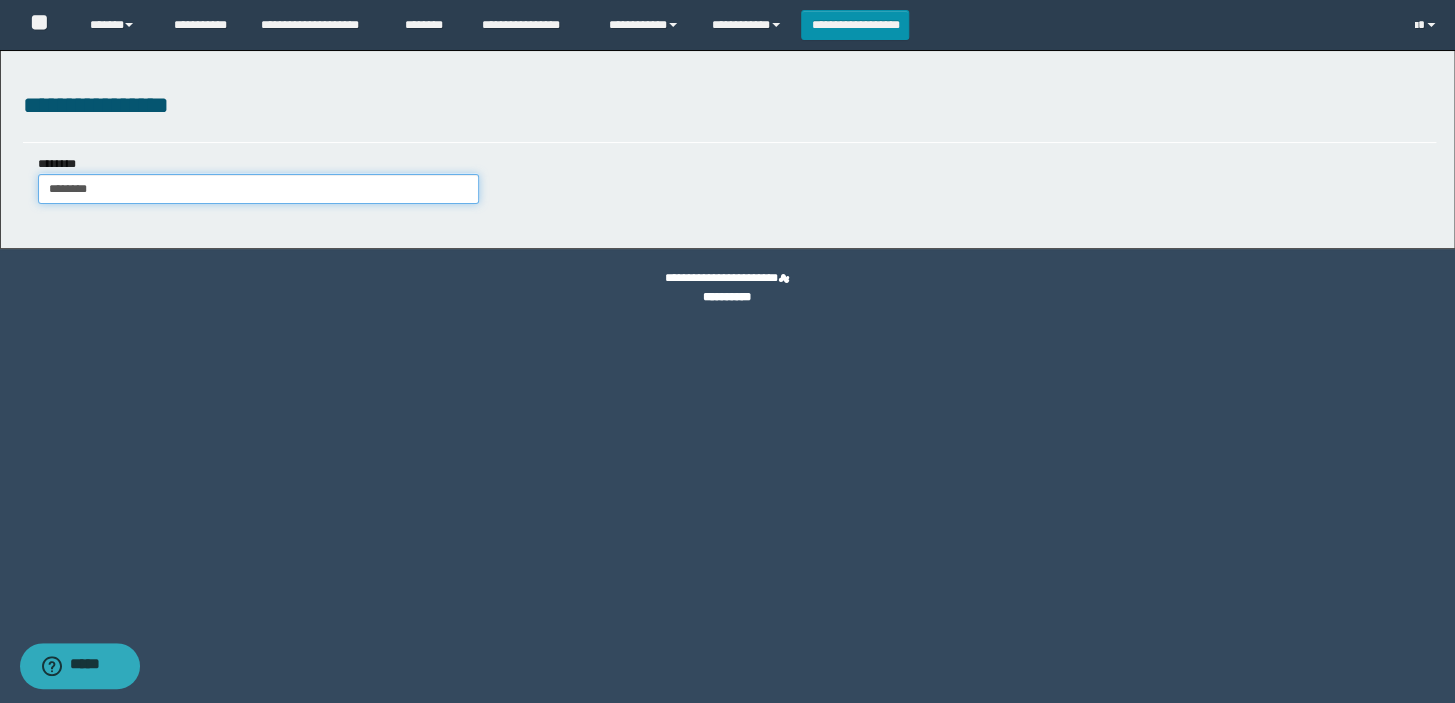 type on "********" 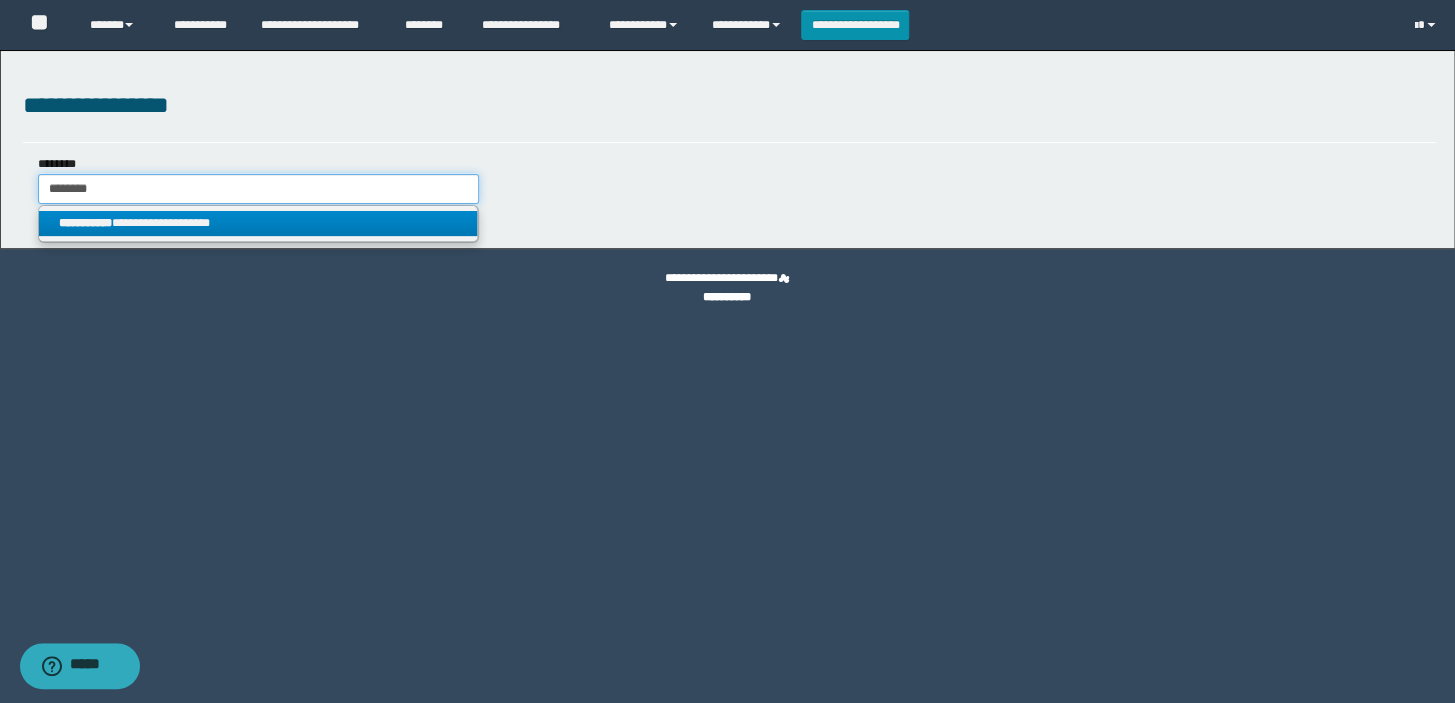 type on "********" 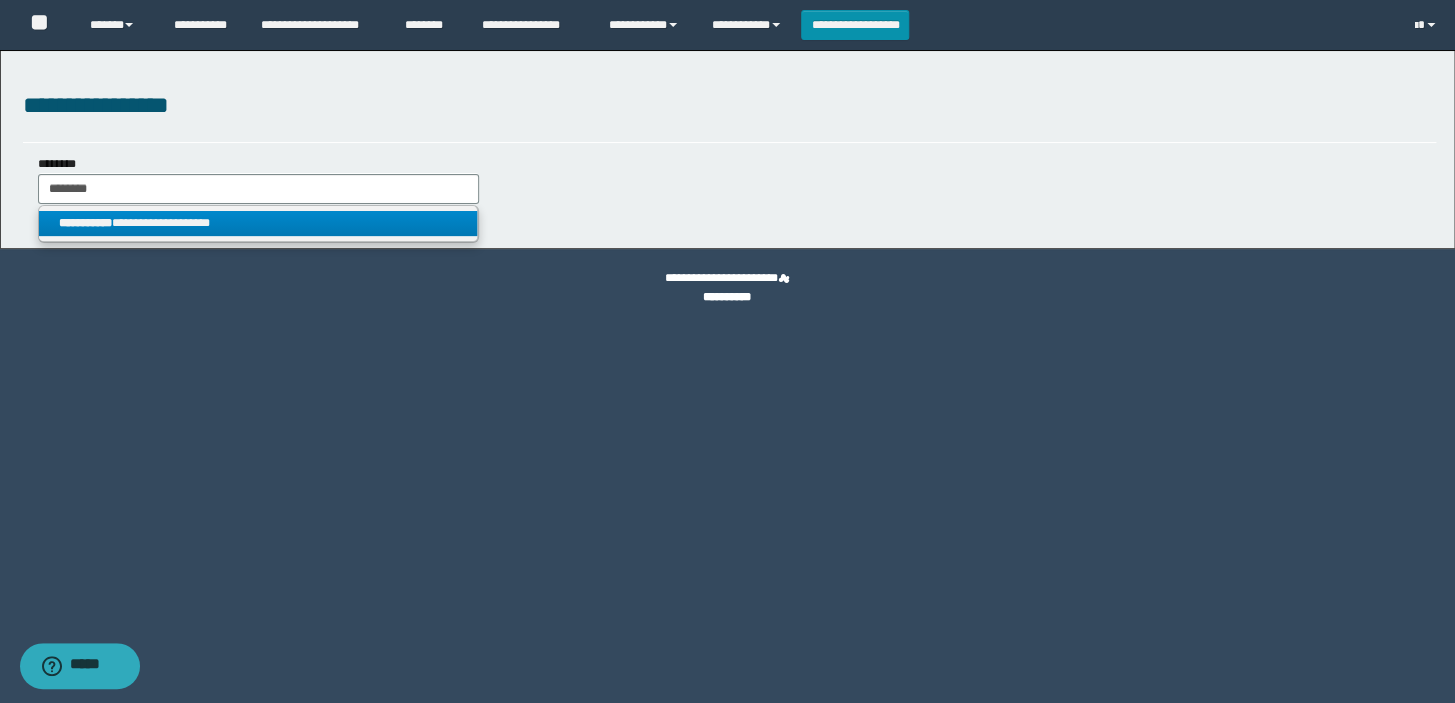 click on "**********" at bounding box center [258, 223] 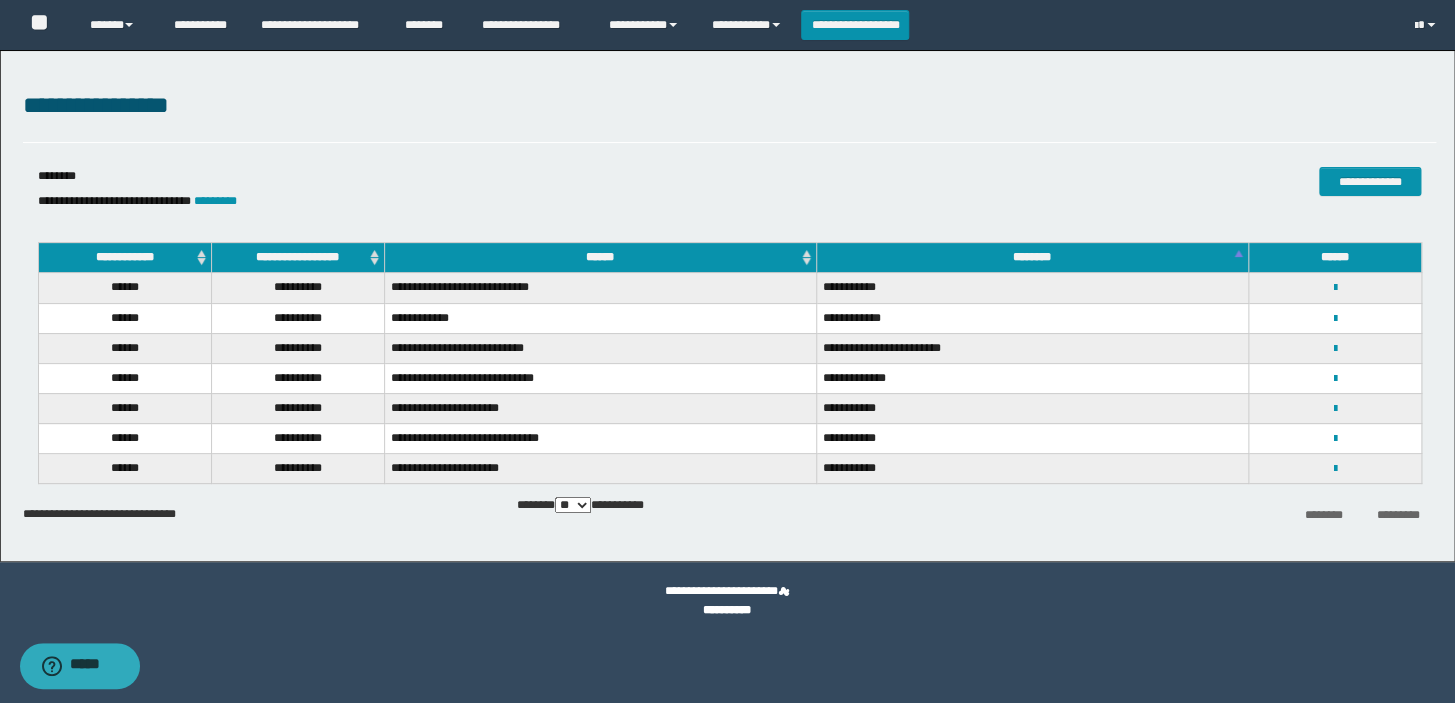 click on "**********" at bounding box center (494, 201) 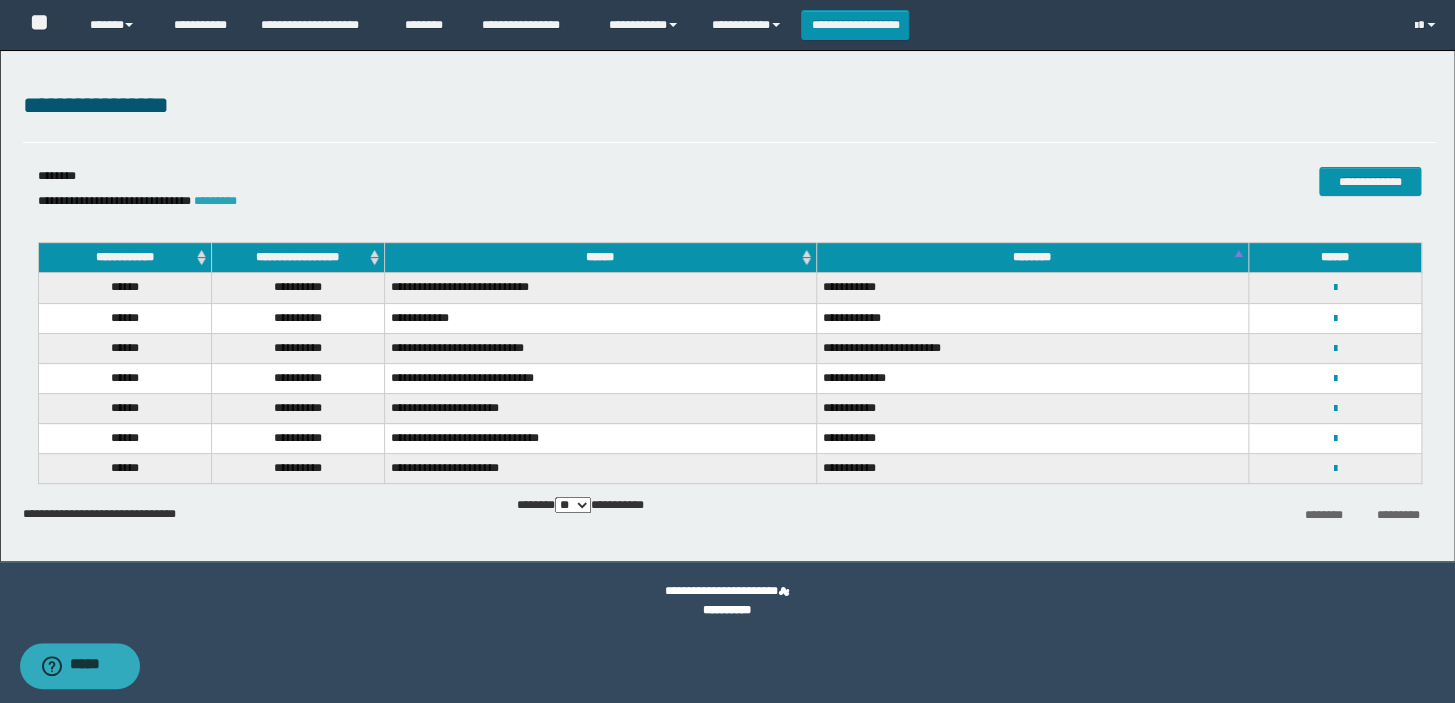 click on "*********" at bounding box center [215, 201] 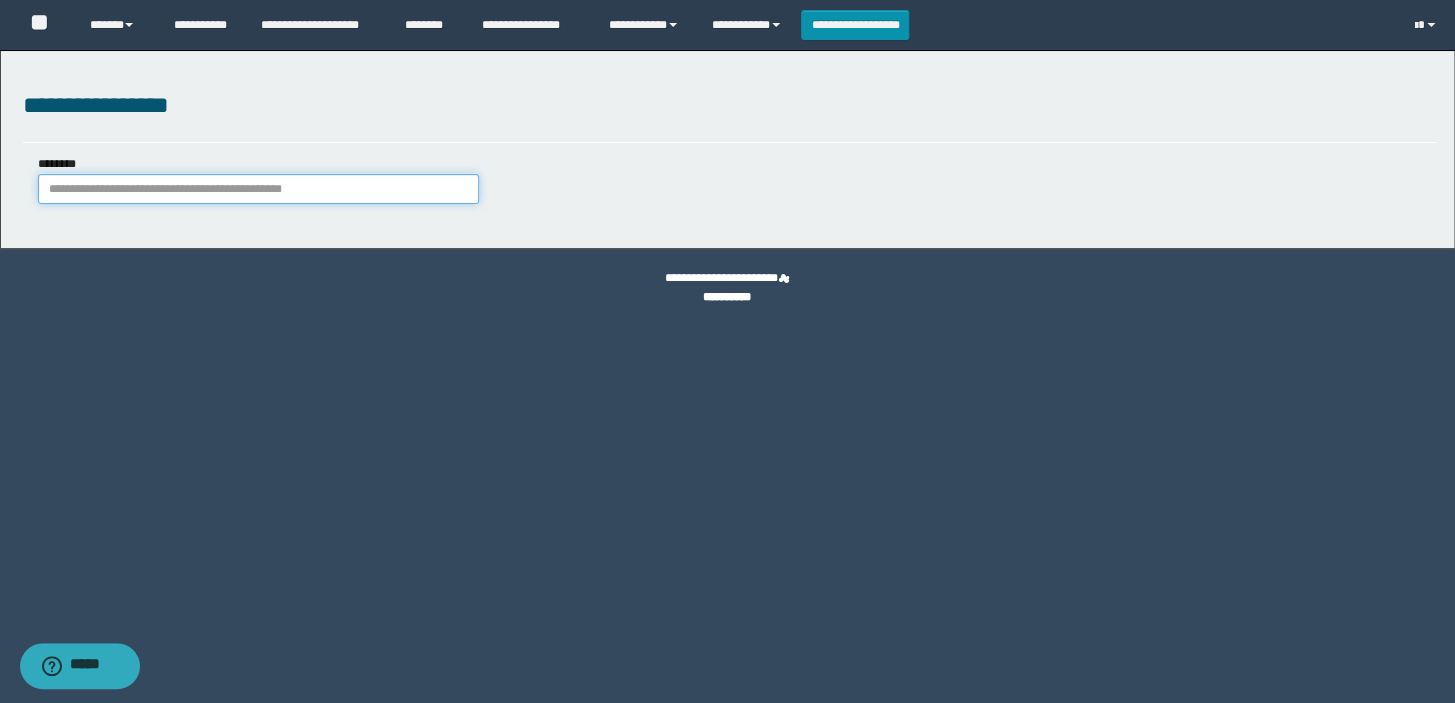paste on "**********" 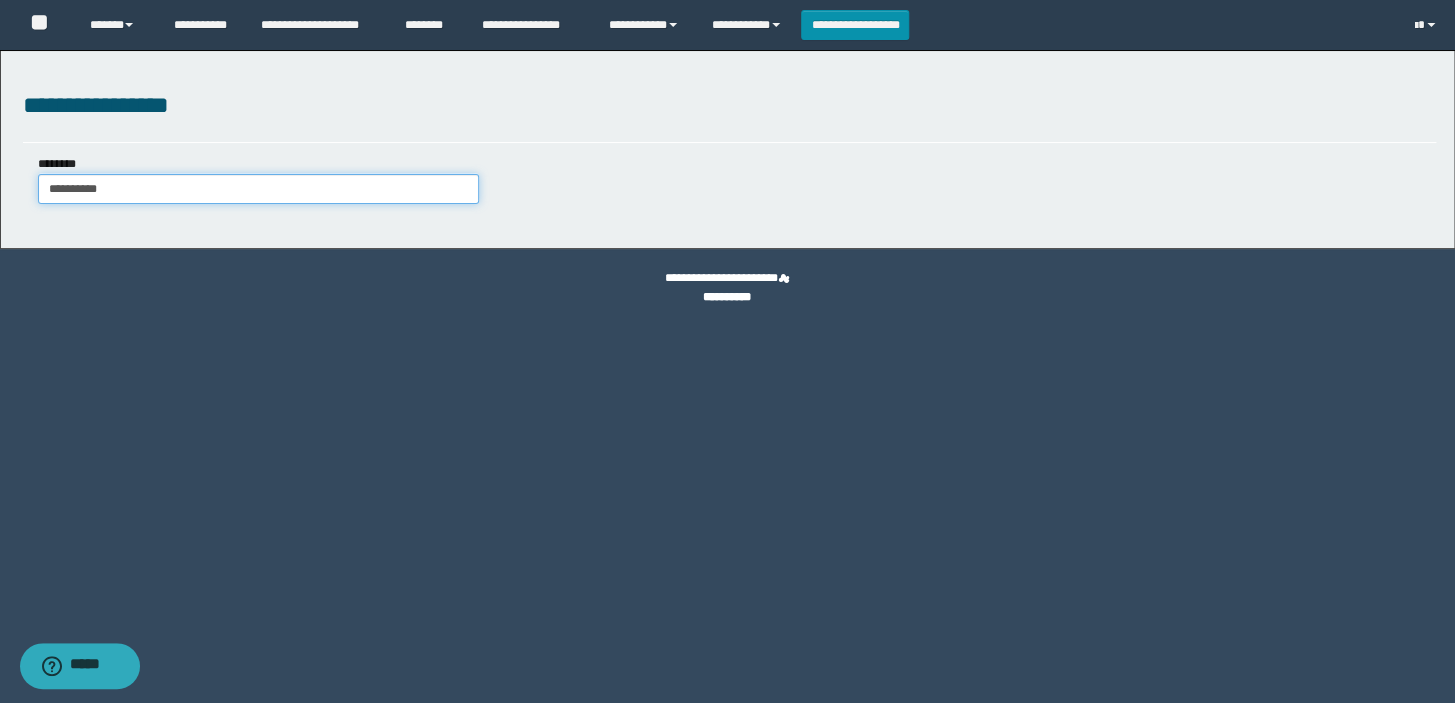 type on "**********" 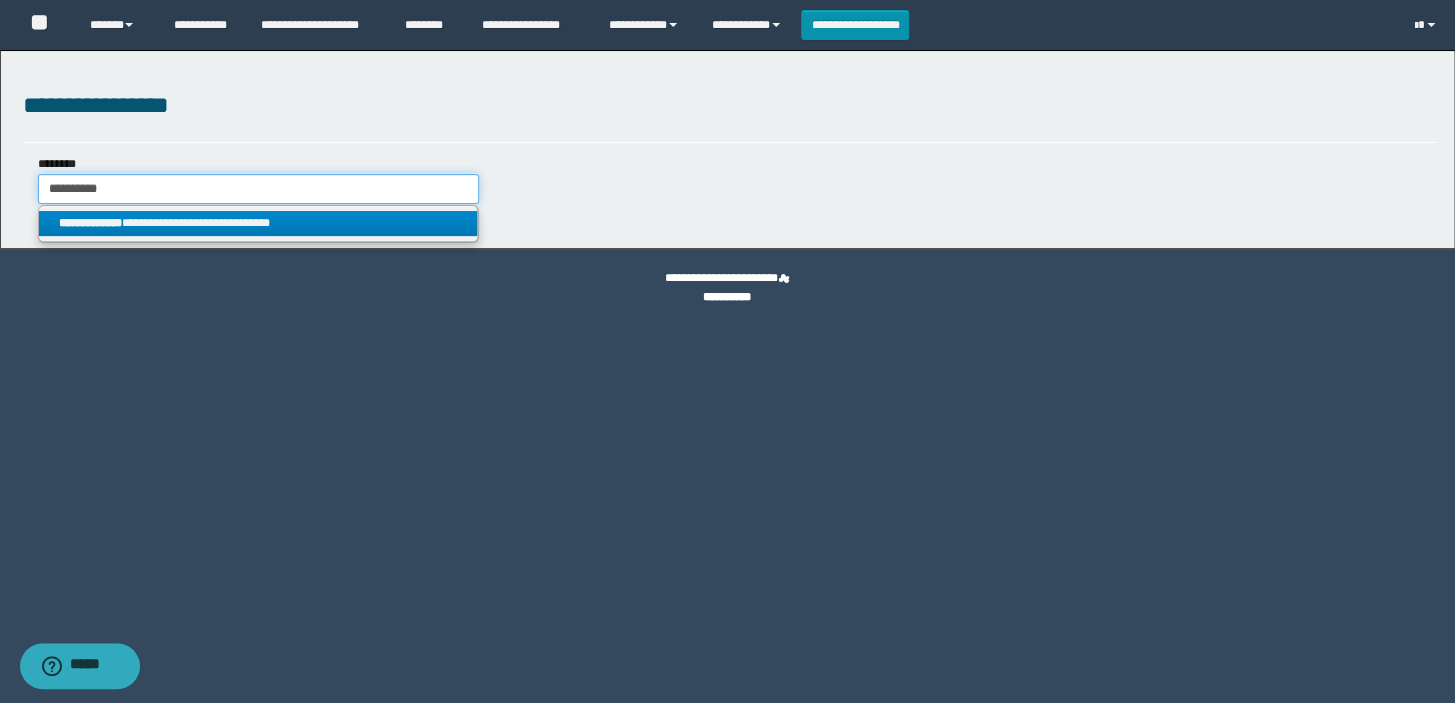 type on "**********" 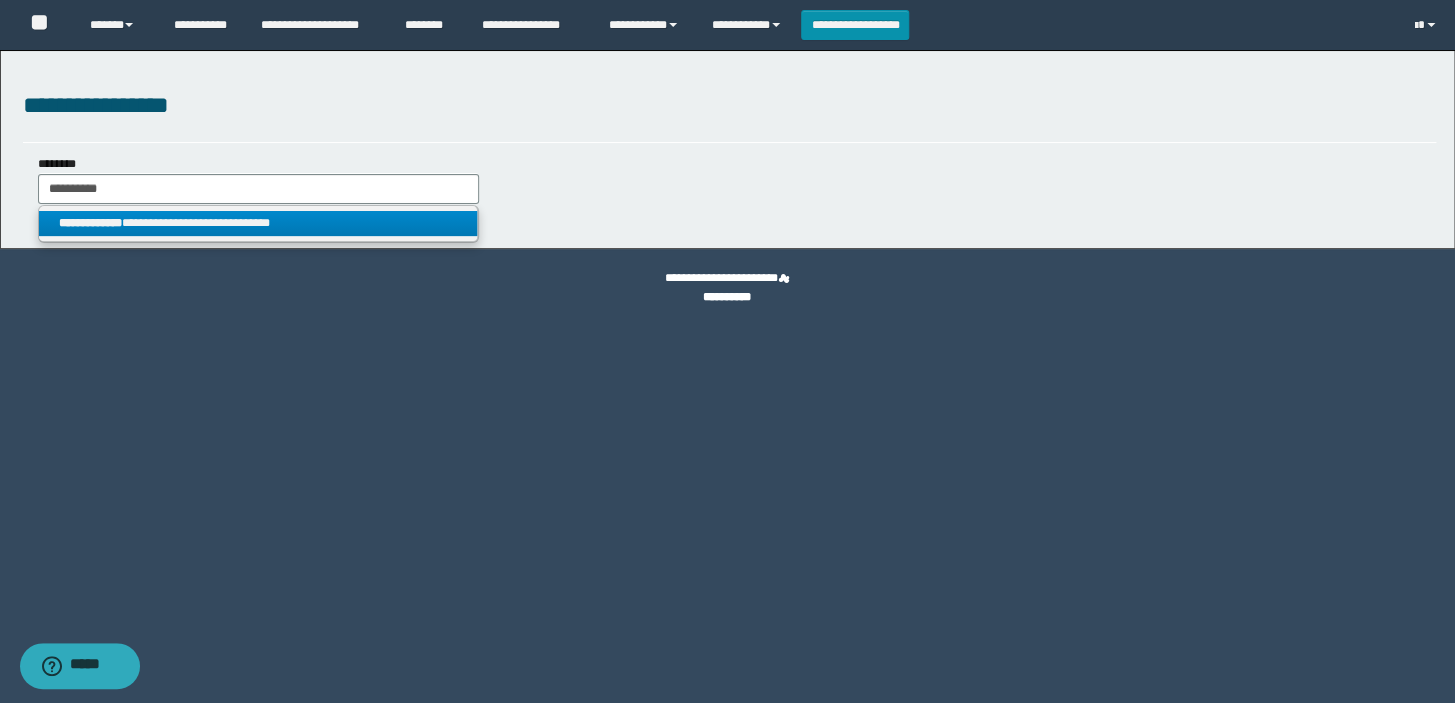 click on "**********" at bounding box center (90, 223) 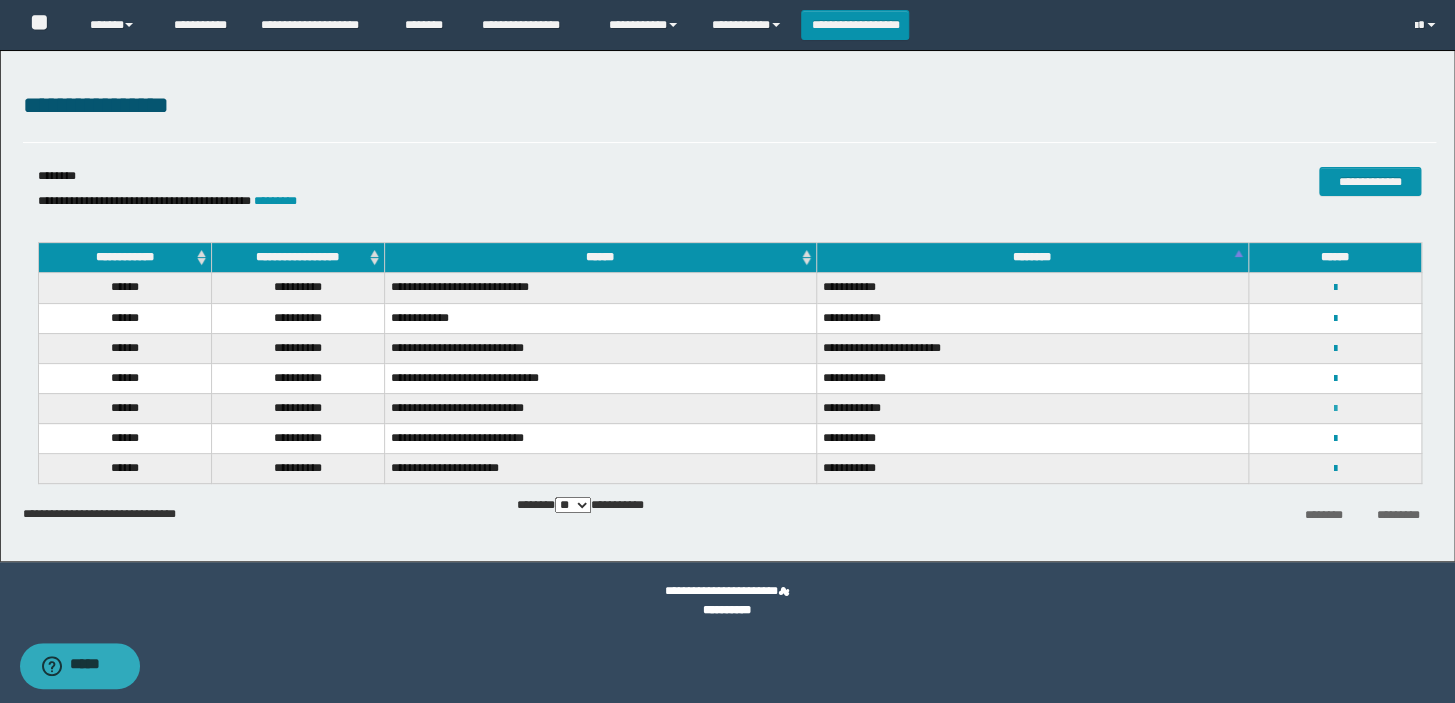 click at bounding box center (1334, 409) 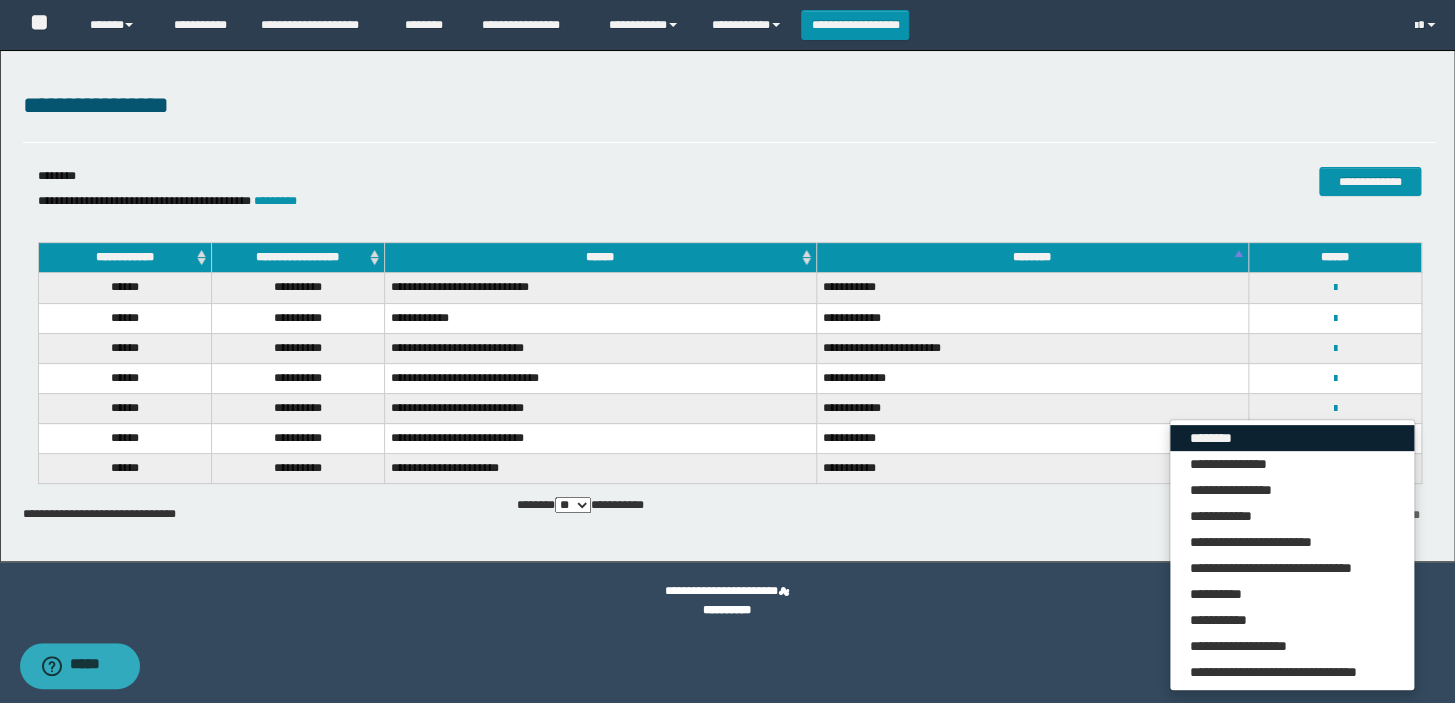 click on "********" at bounding box center (1292, 438) 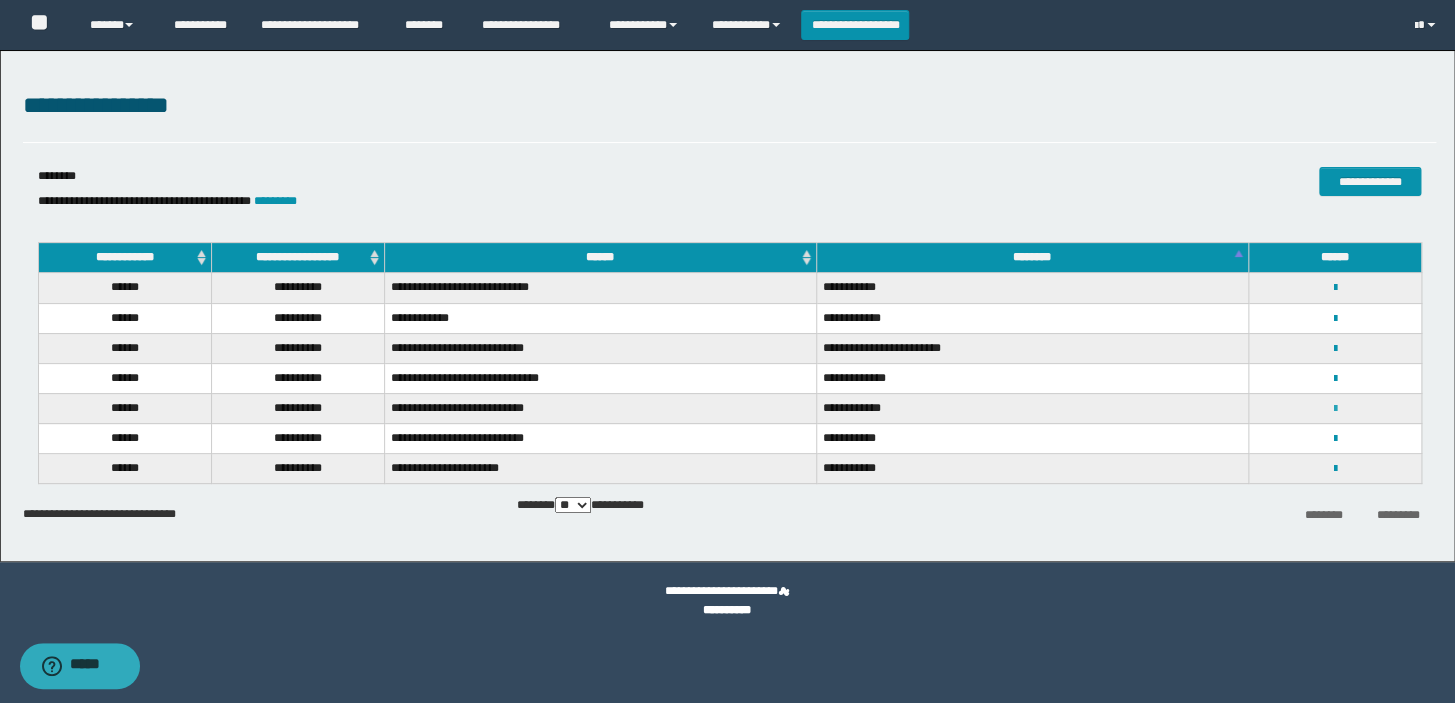 click at bounding box center (1334, 409) 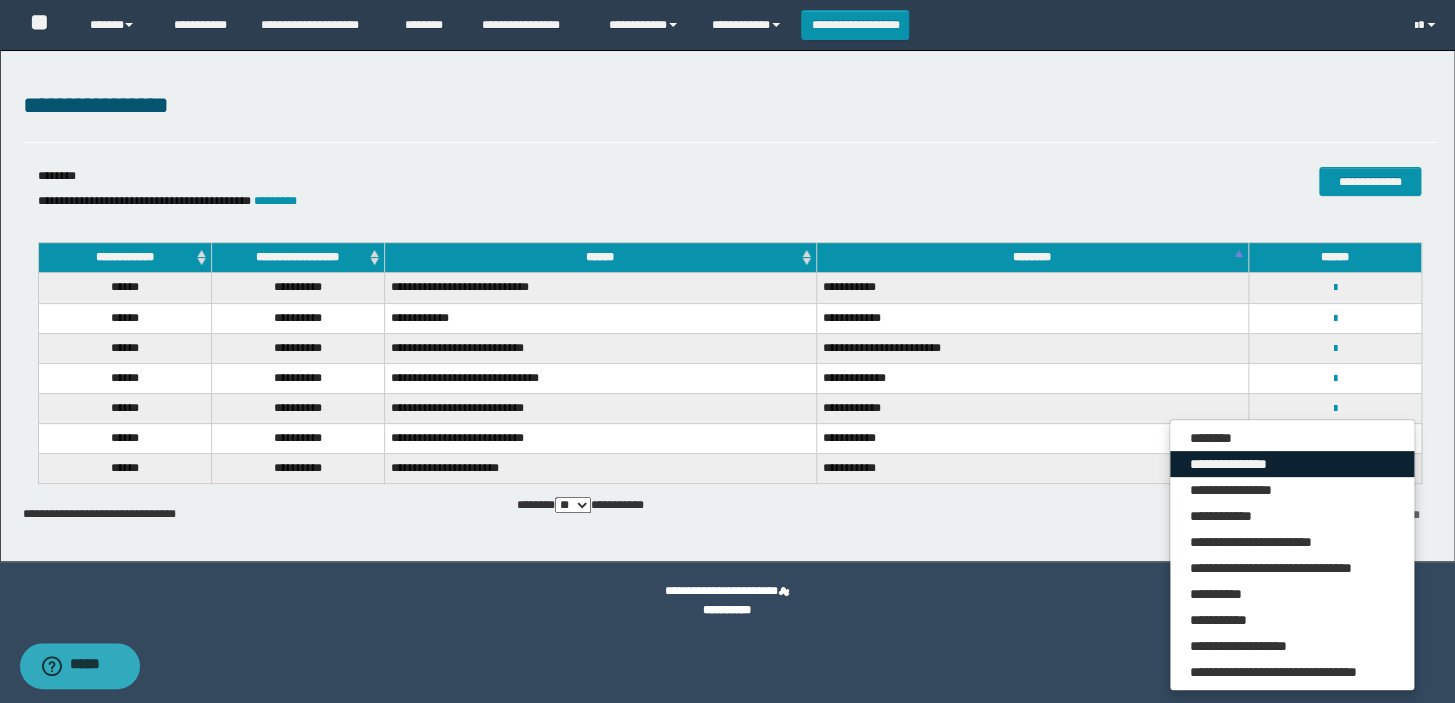 click on "**********" at bounding box center (1292, 464) 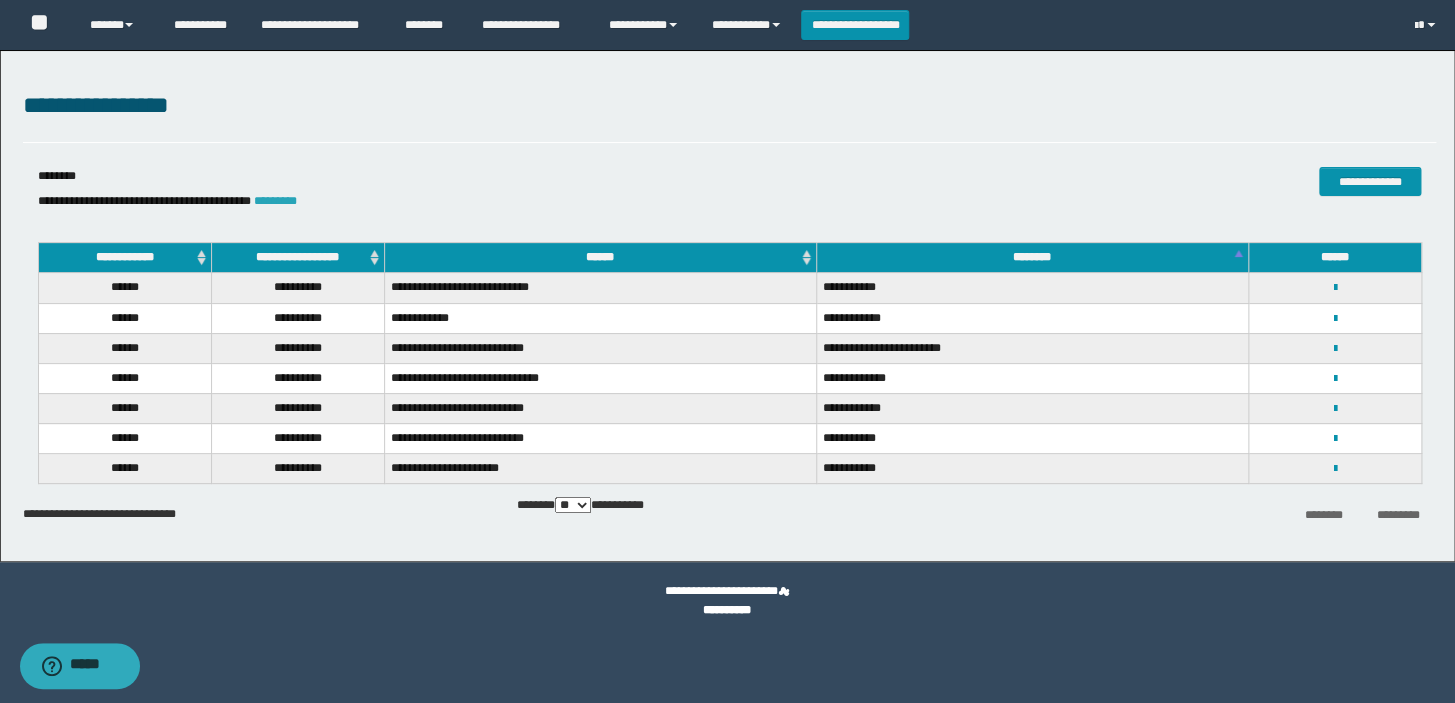 click on "*********" at bounding box center [275, 201] 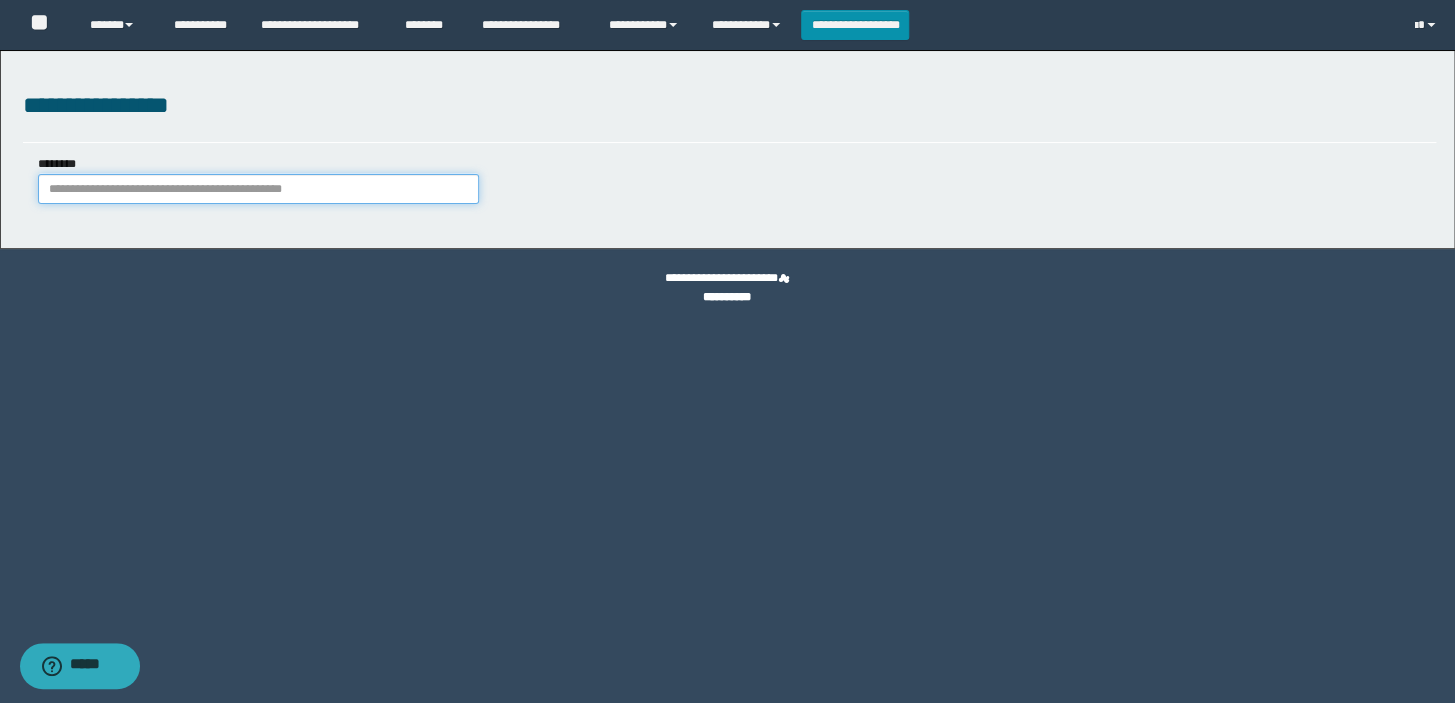 paste on "**********" 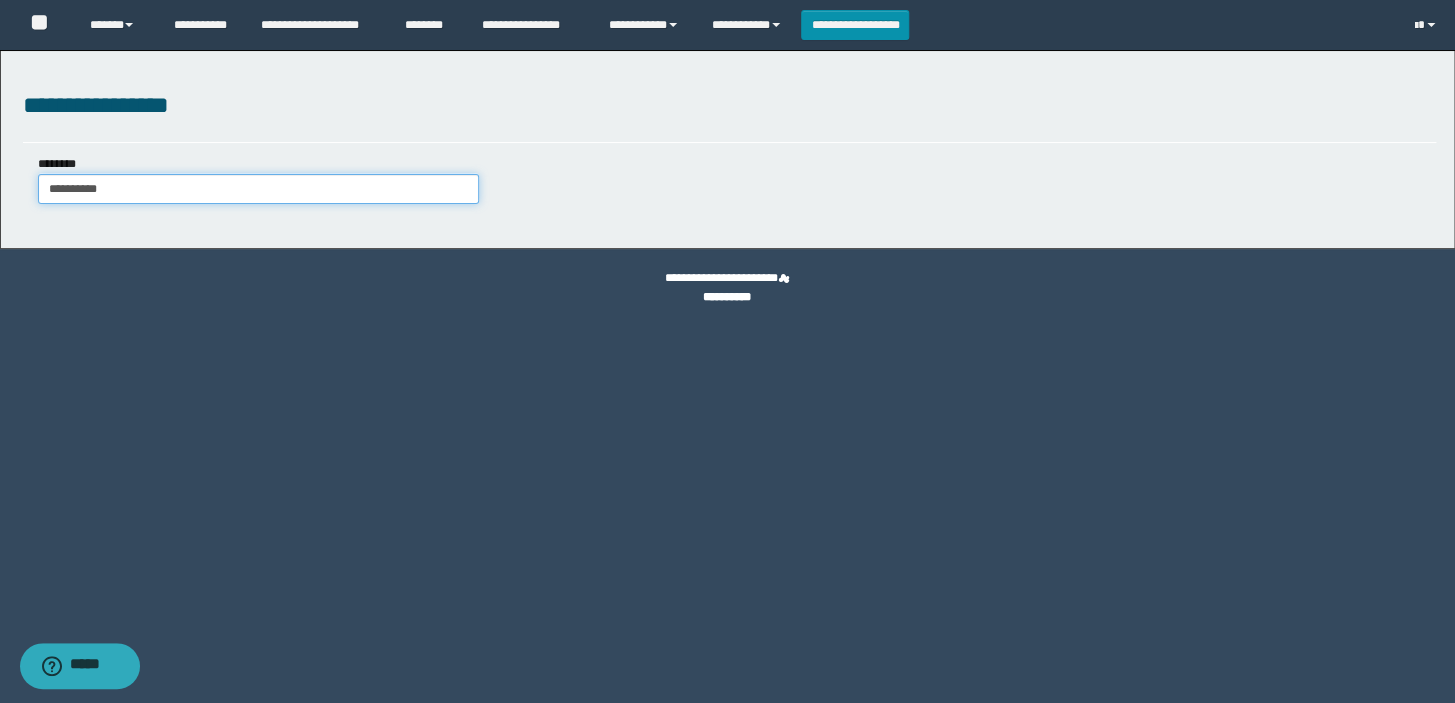 type on "**********" 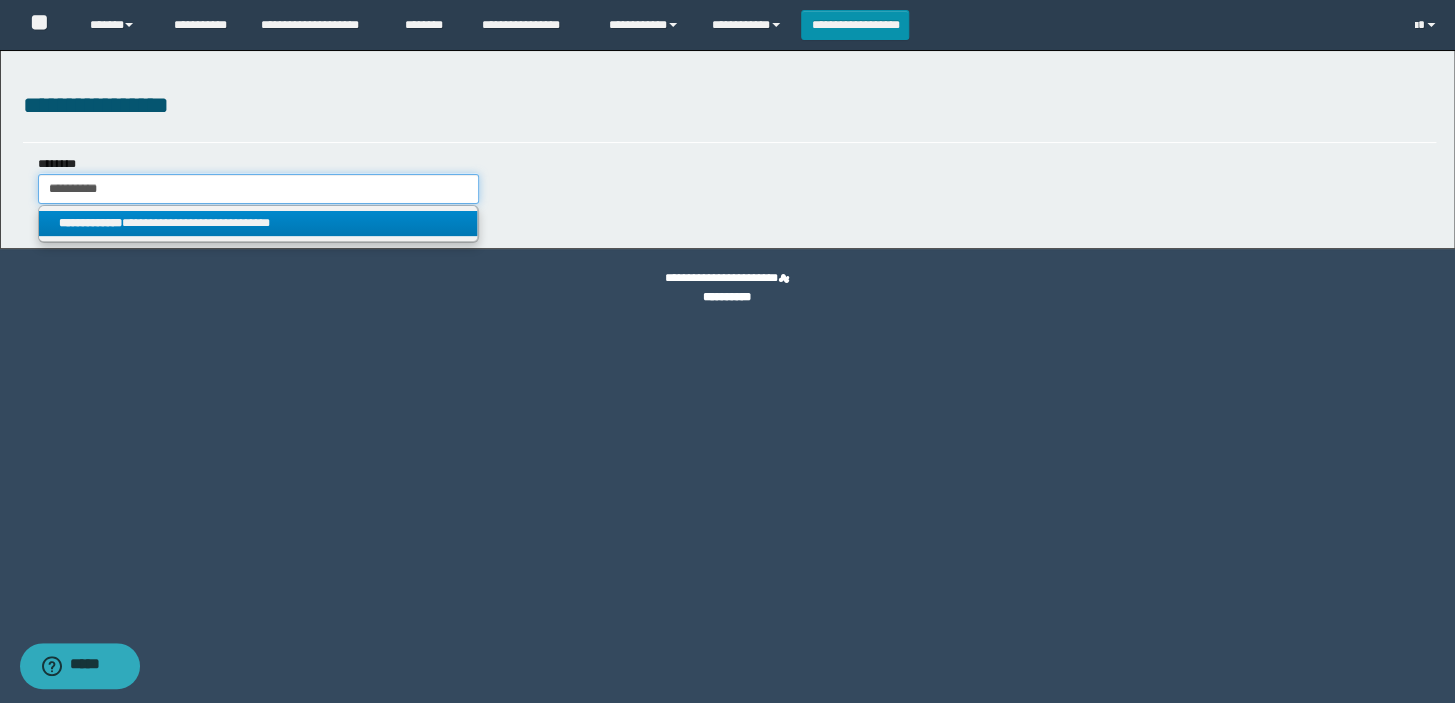 type on "**********" 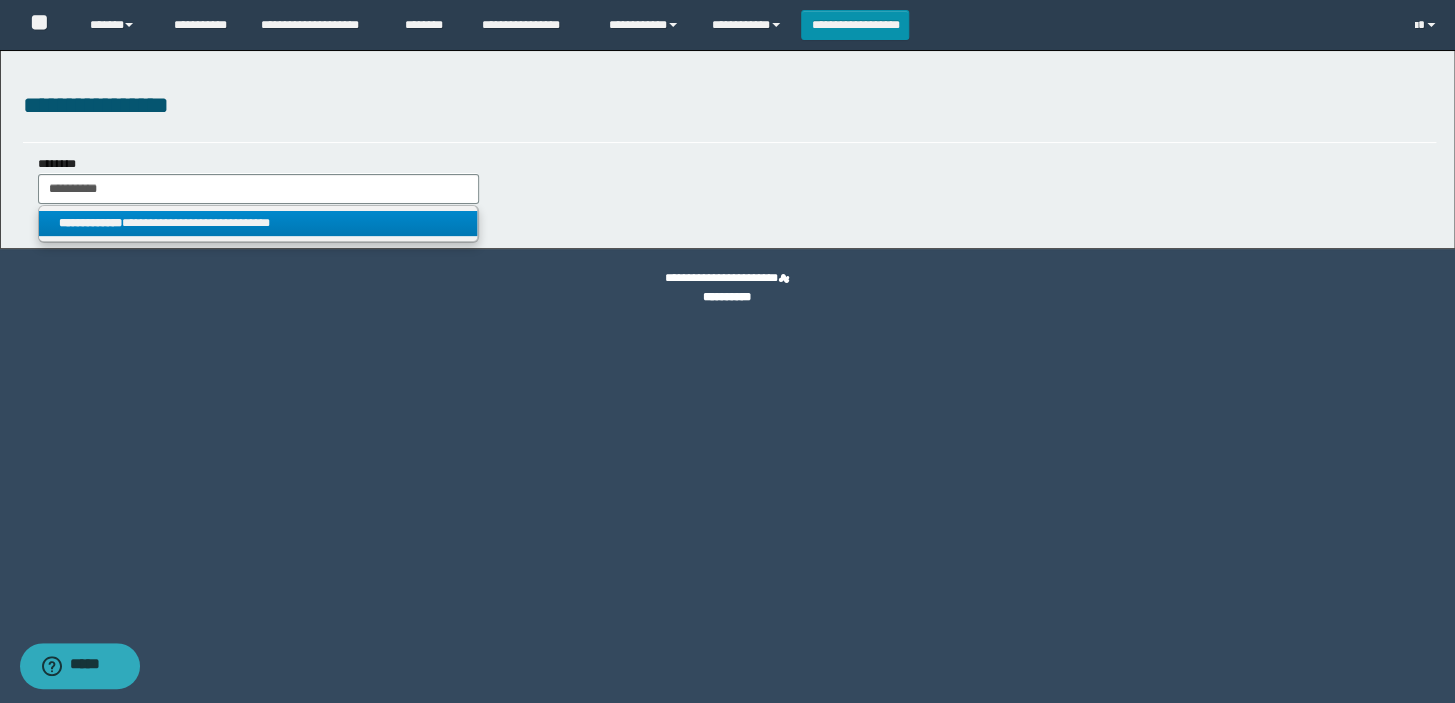 click on "**********" at bounding box center (258, 223) 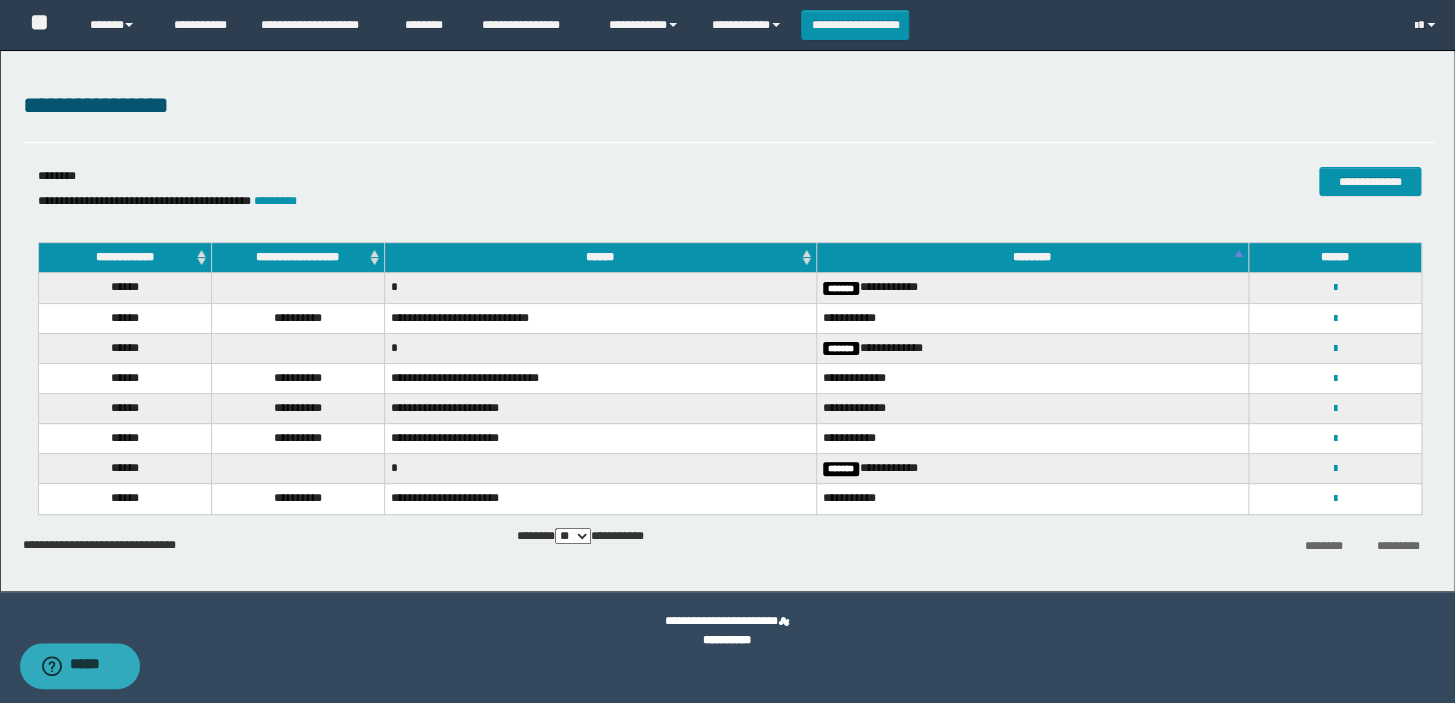 click on "**********" at bounding box center [297, 258] 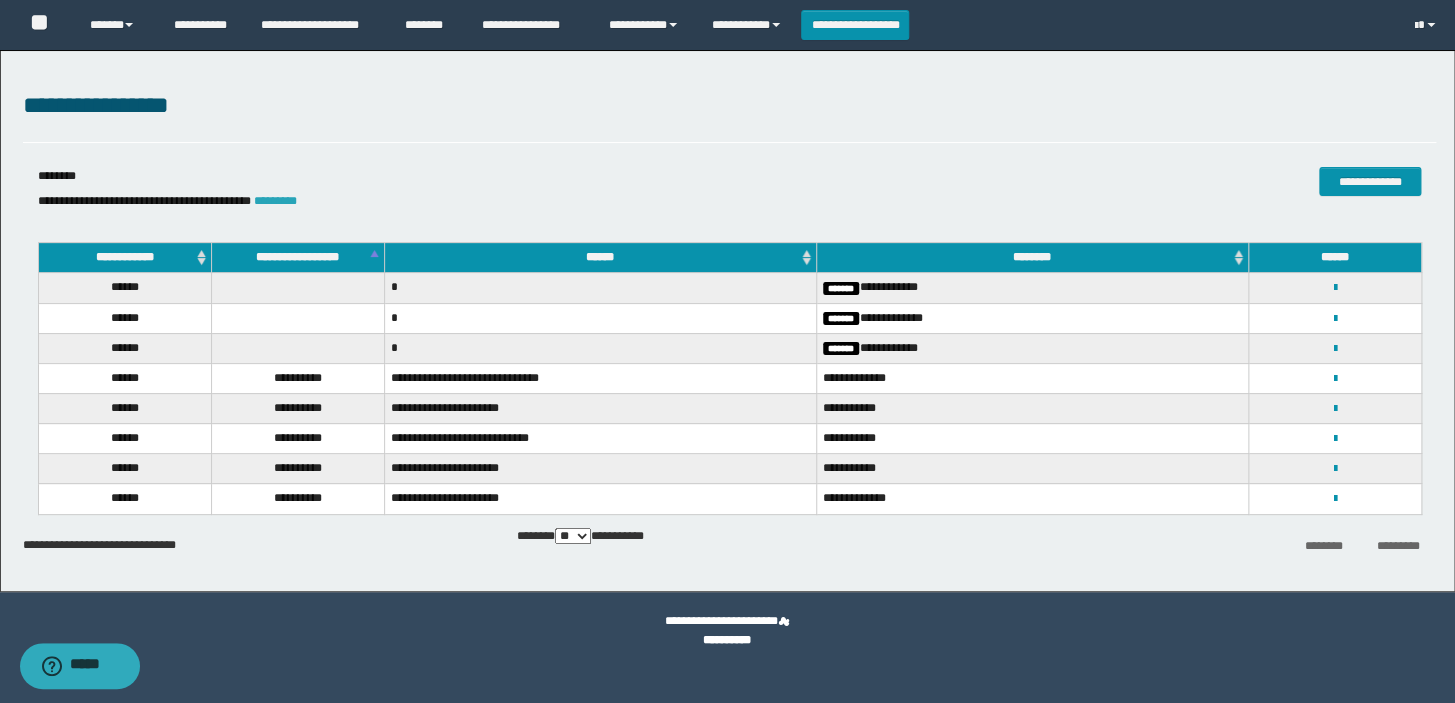 click on "*********" at bounding box center [275, 201] 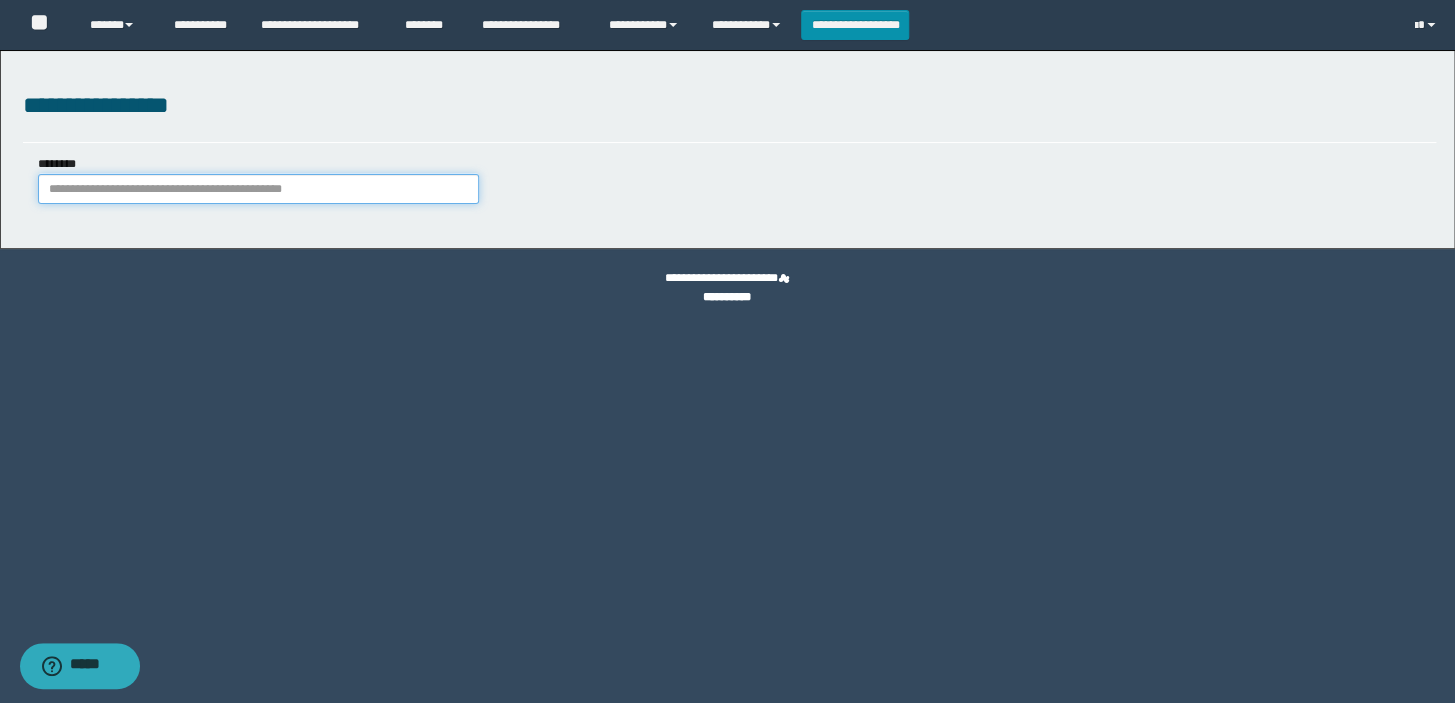 paste on "**********" 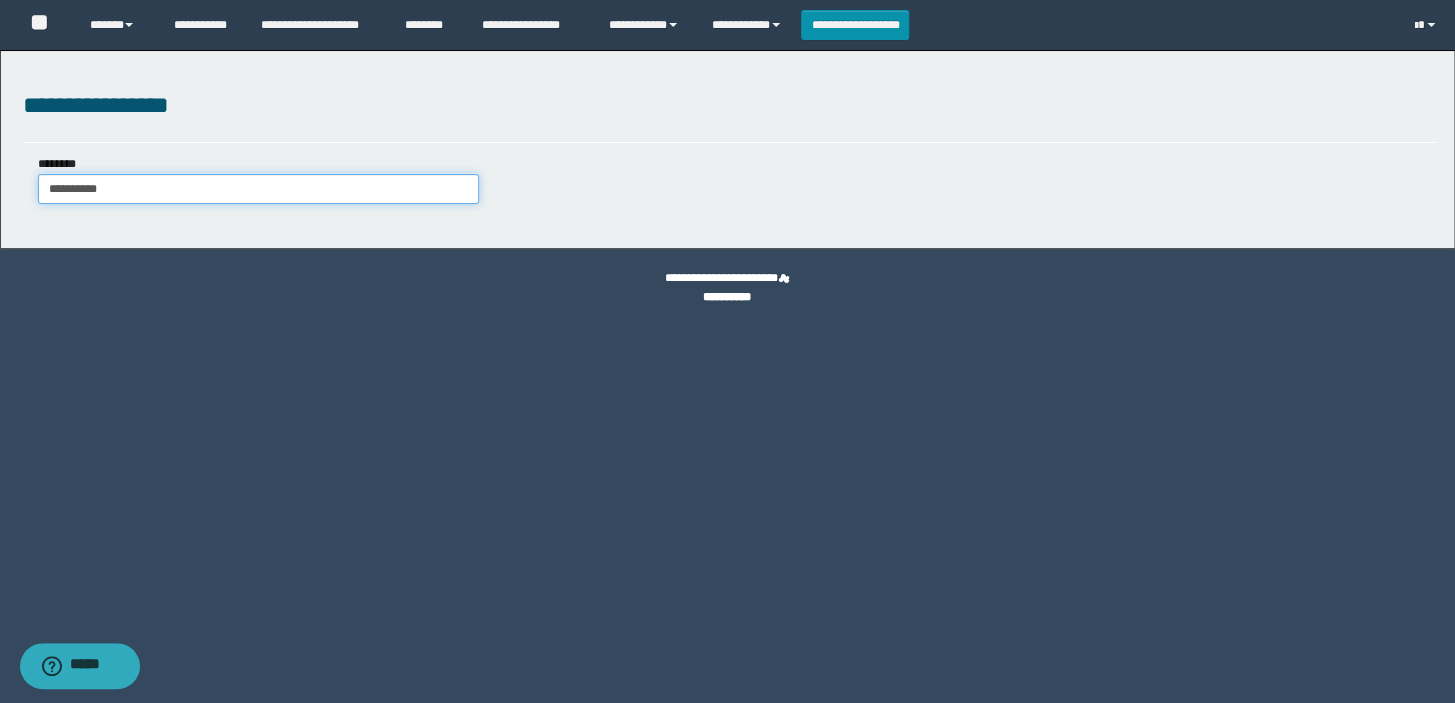 type on "**********" 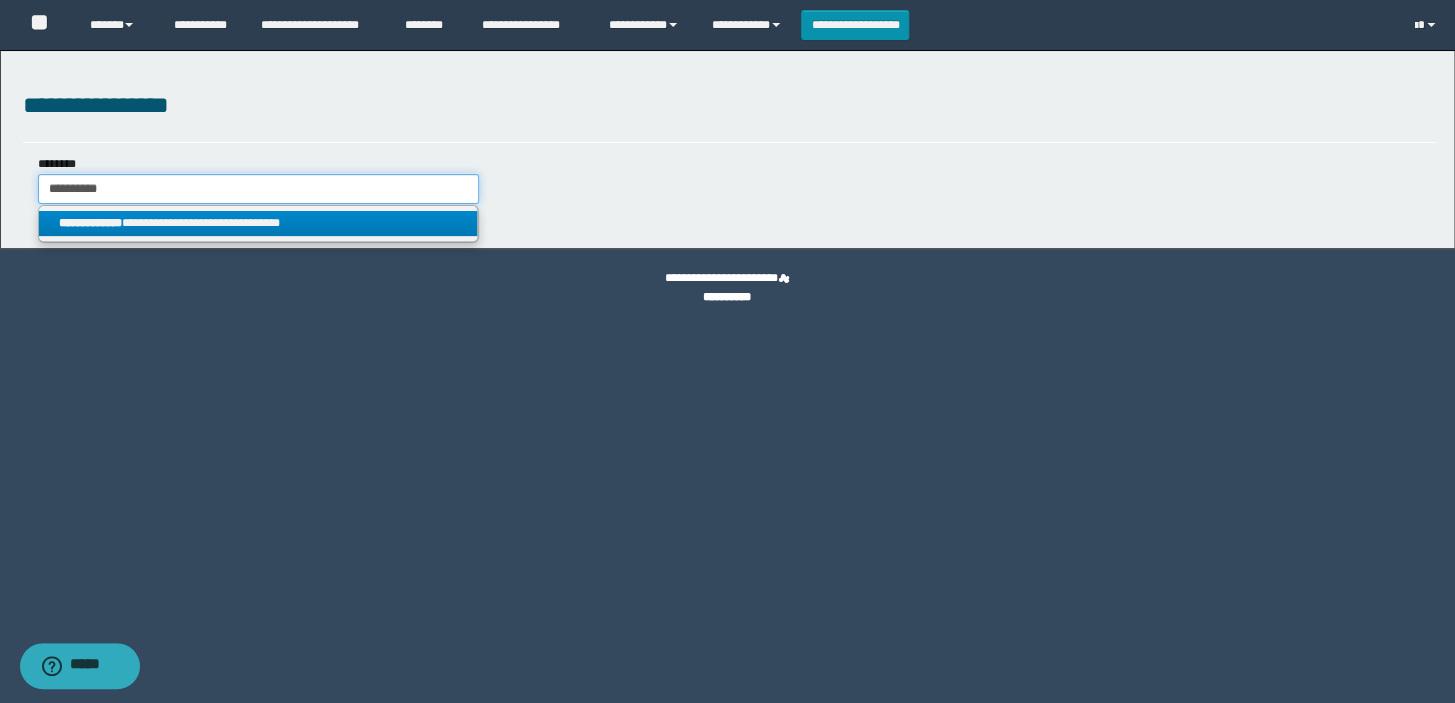 type on "**********" 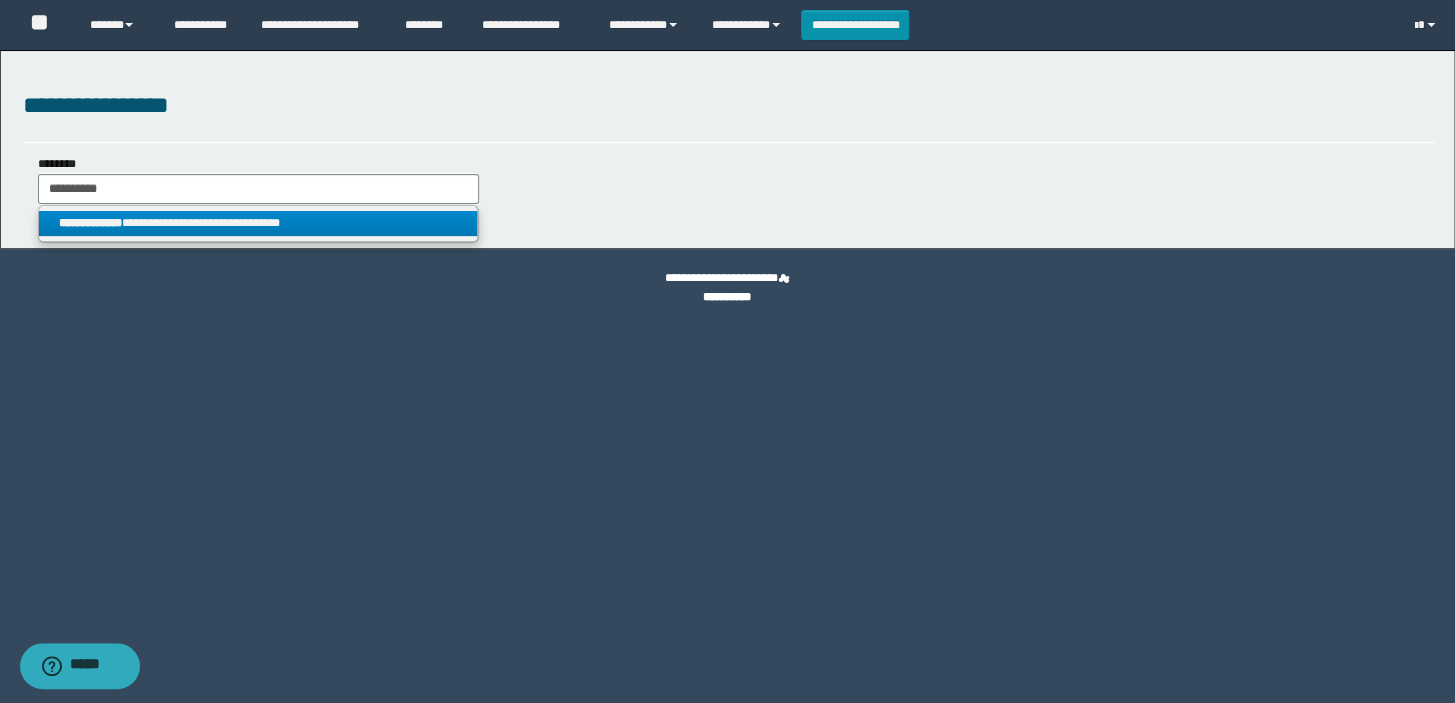 drag, startPoint x: 180, startPoint y: 229, endPoint x: 191, endPoint y: 230, distance: 11.045361 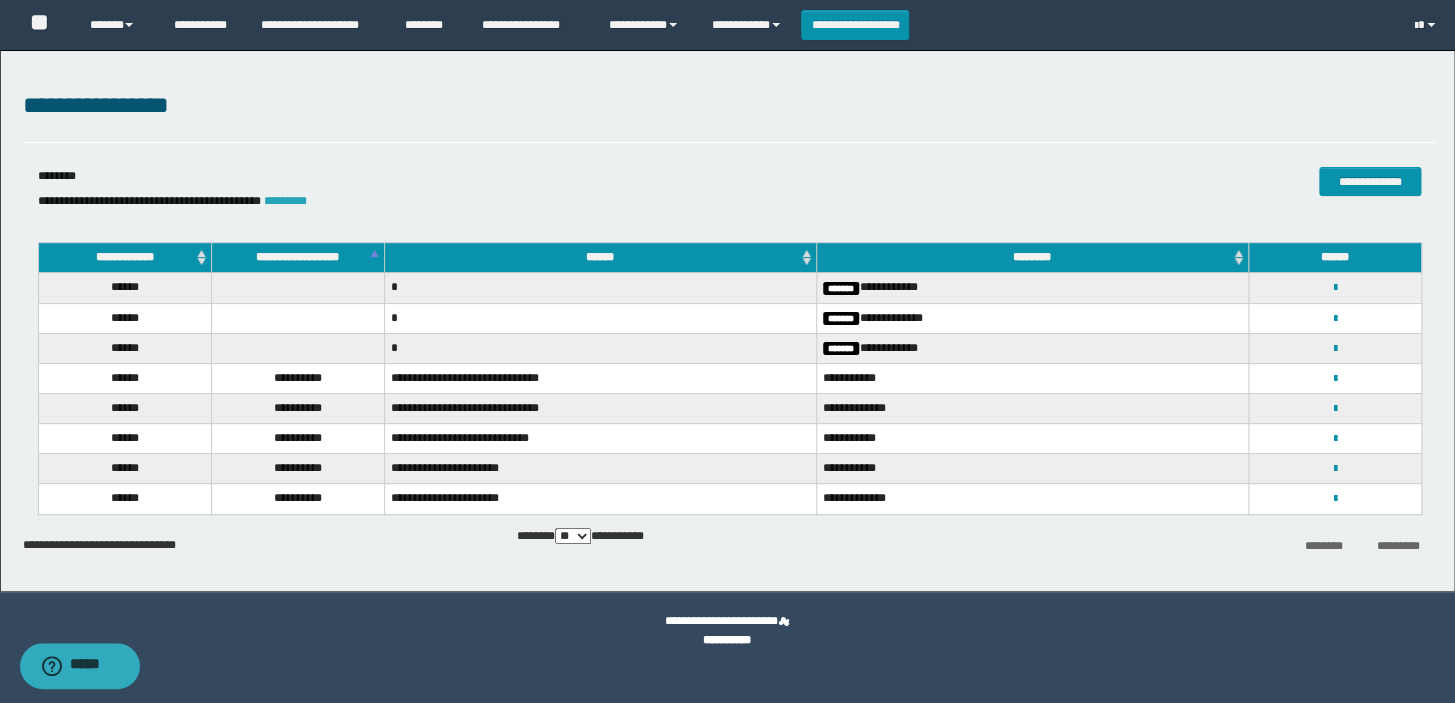 click on "*********" at bounding box center (285, 201) 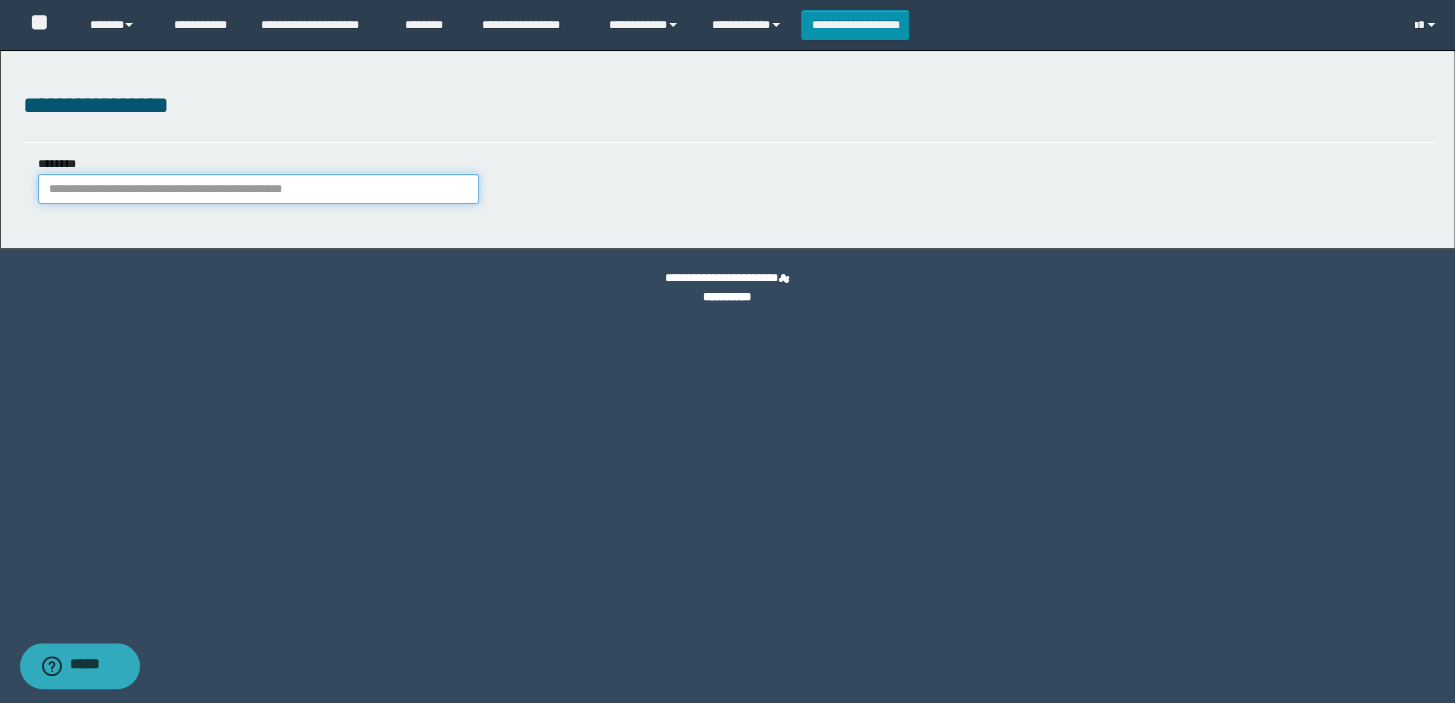 paste on "**********" 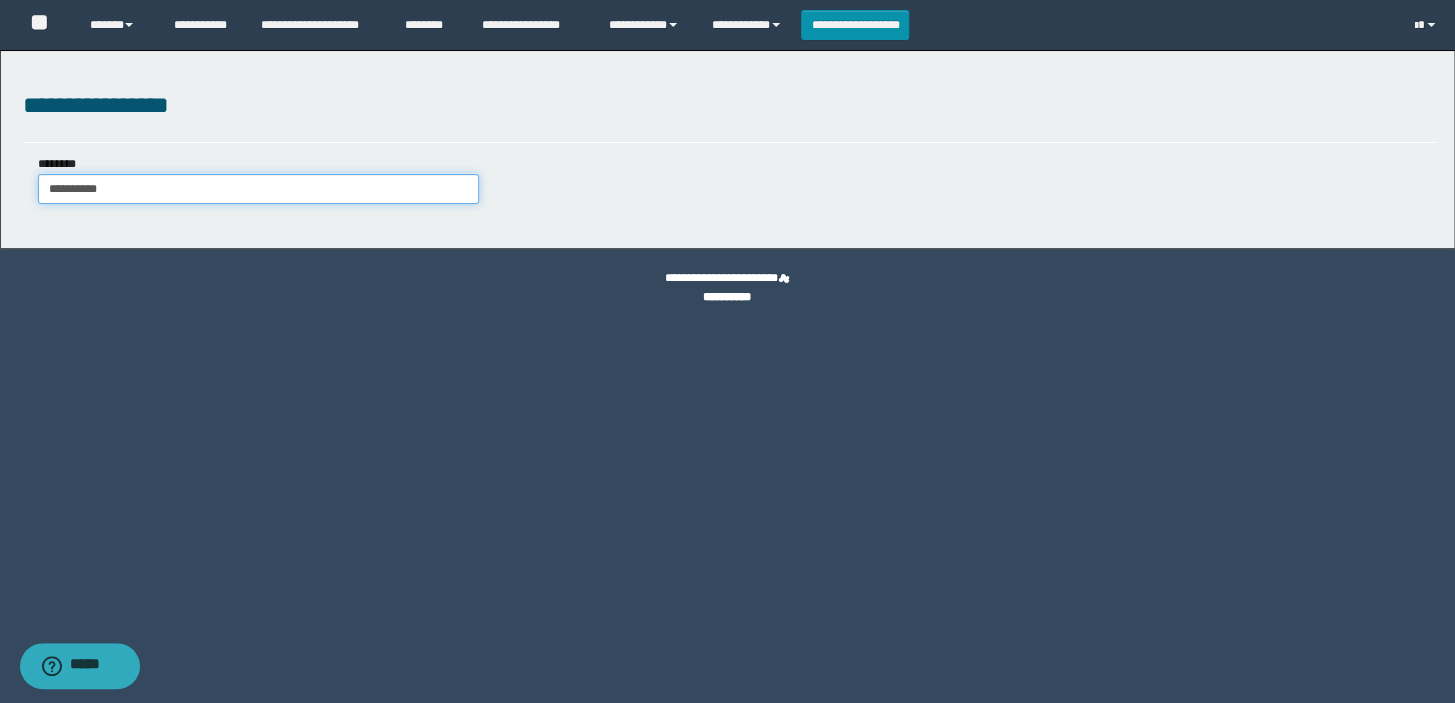 type on "**********" 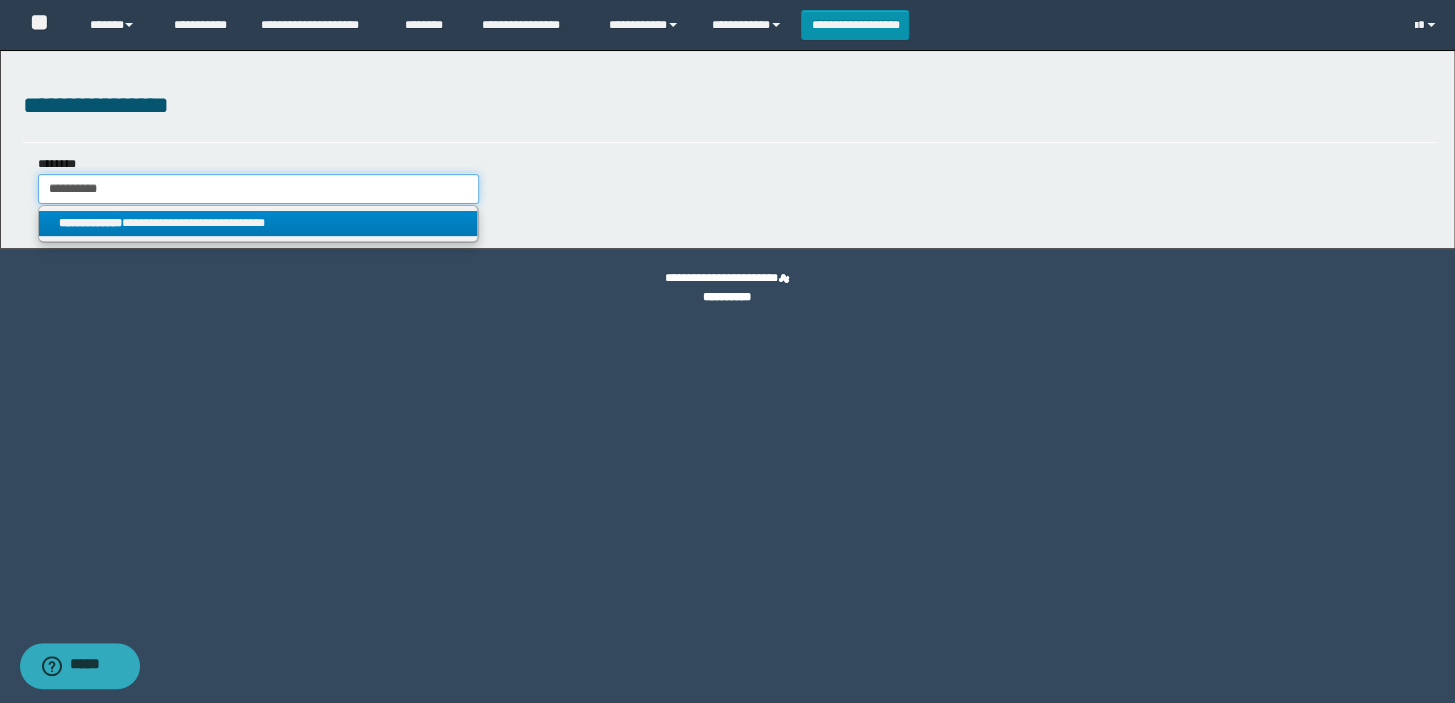 type on "**********" 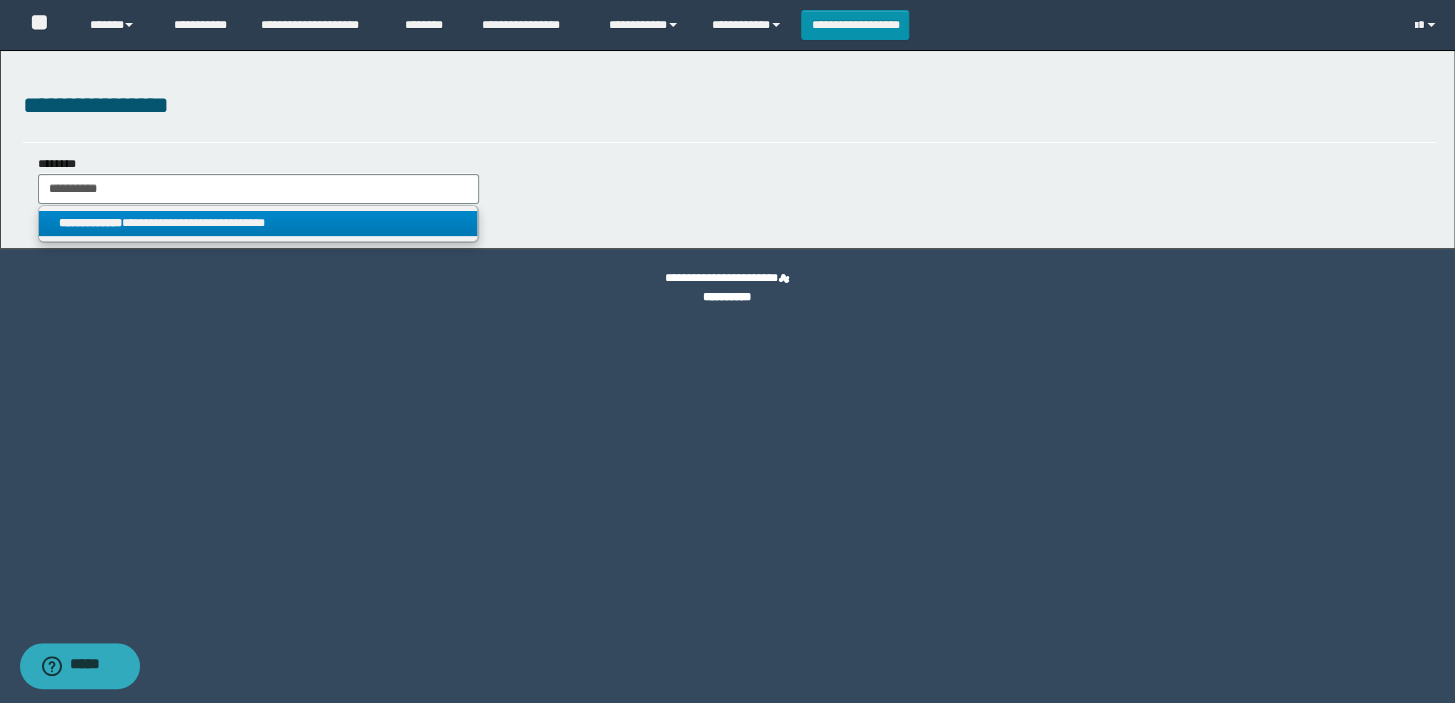 click on "**********" at bounding box center [258, 223] 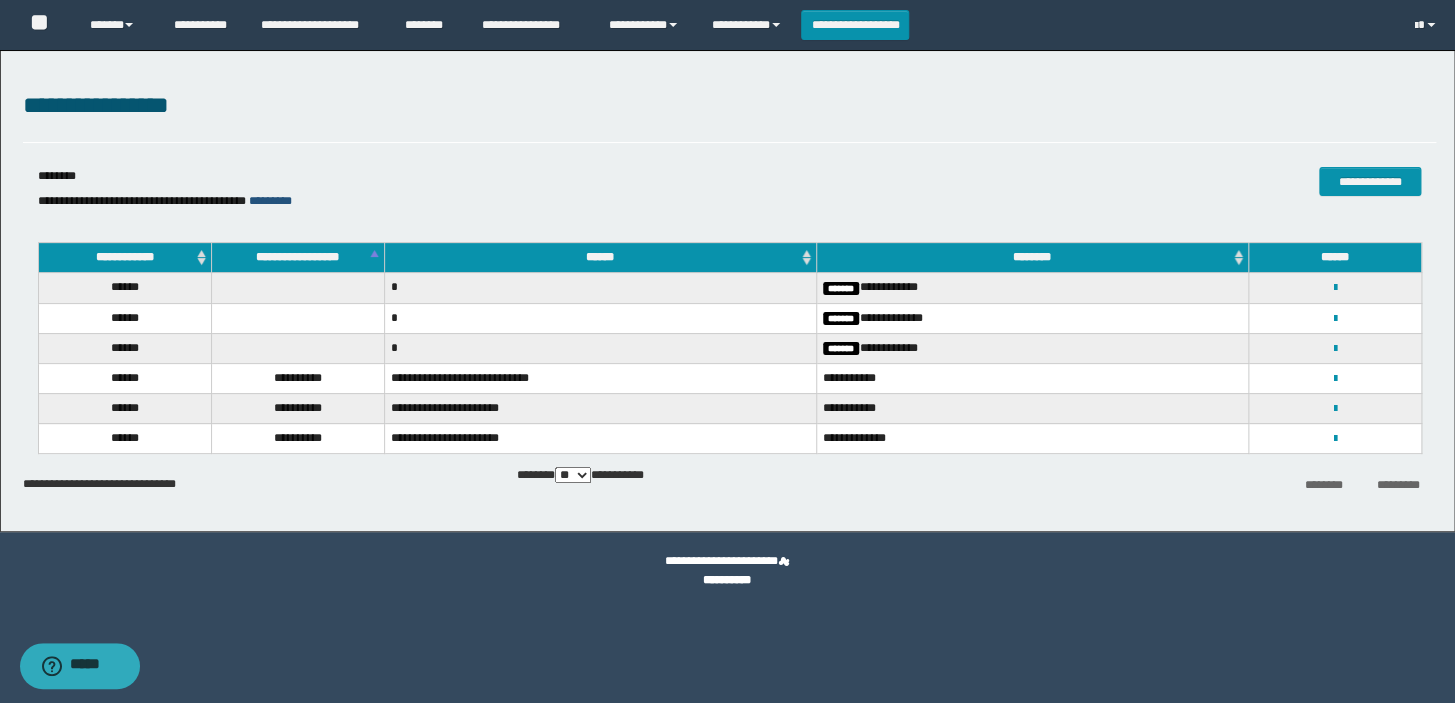 click on "*********" at bounding box center (270, 201) 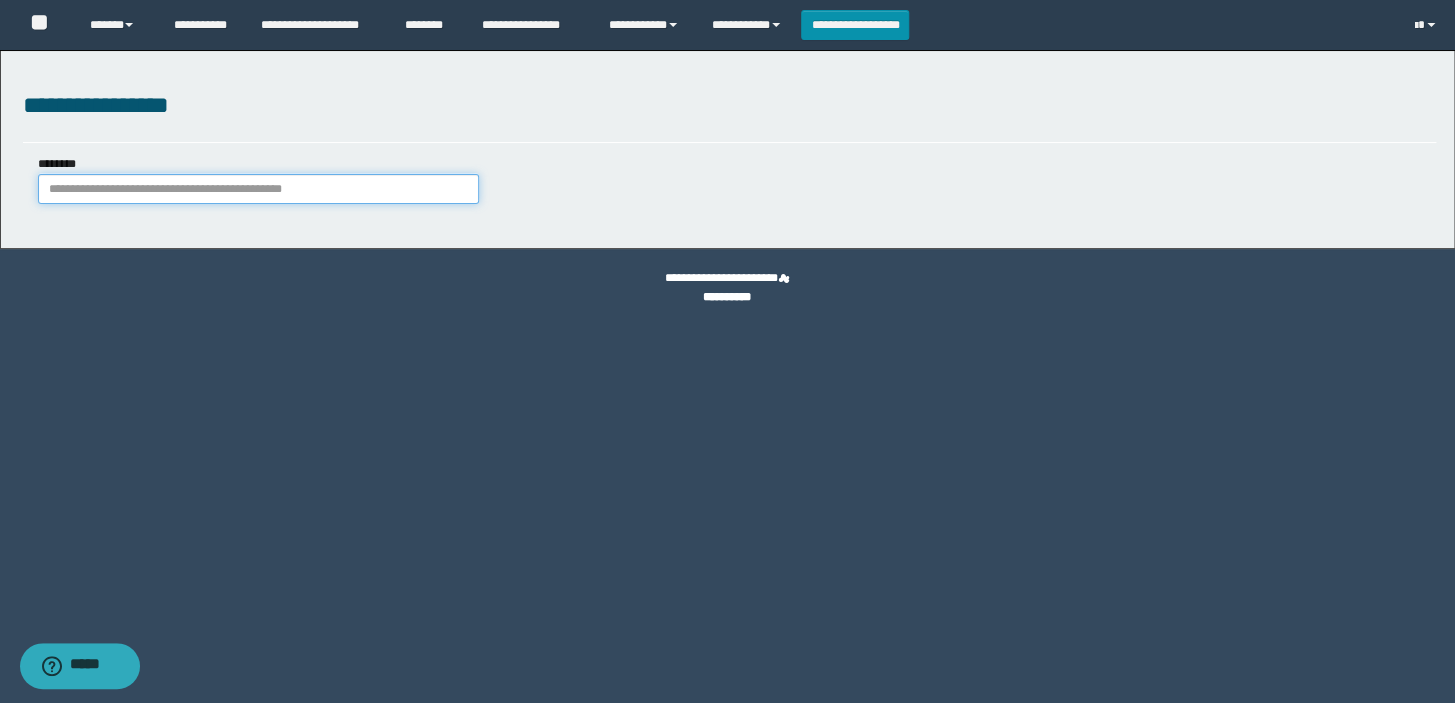 paste on "**********" 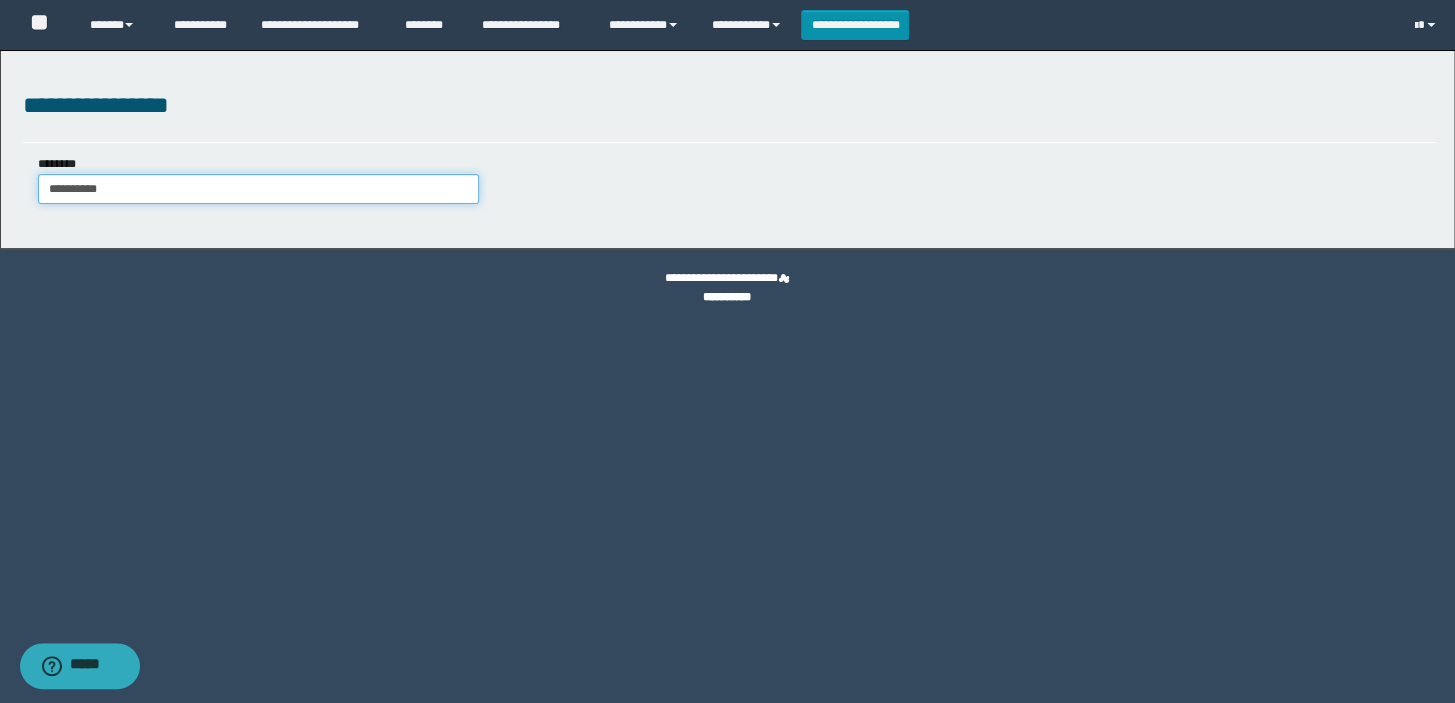 type on "**********" 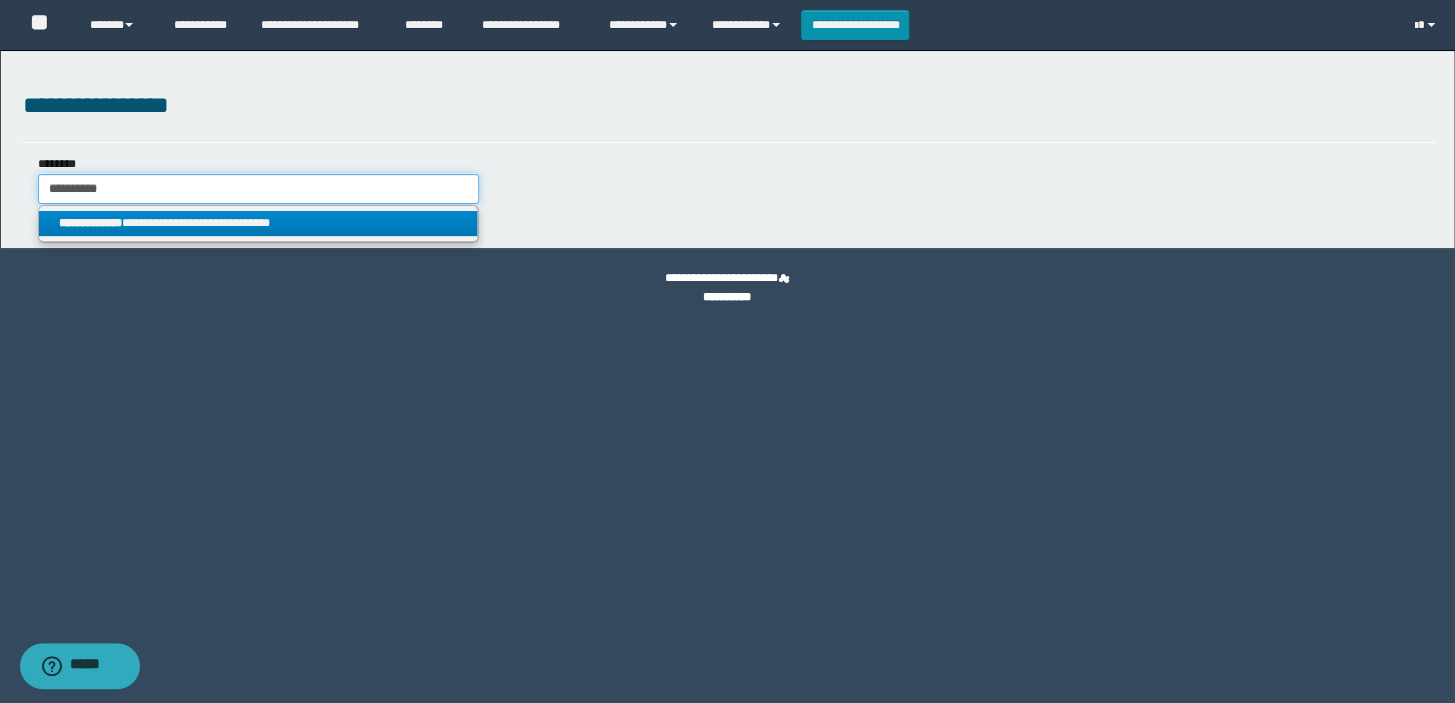type on "**********" 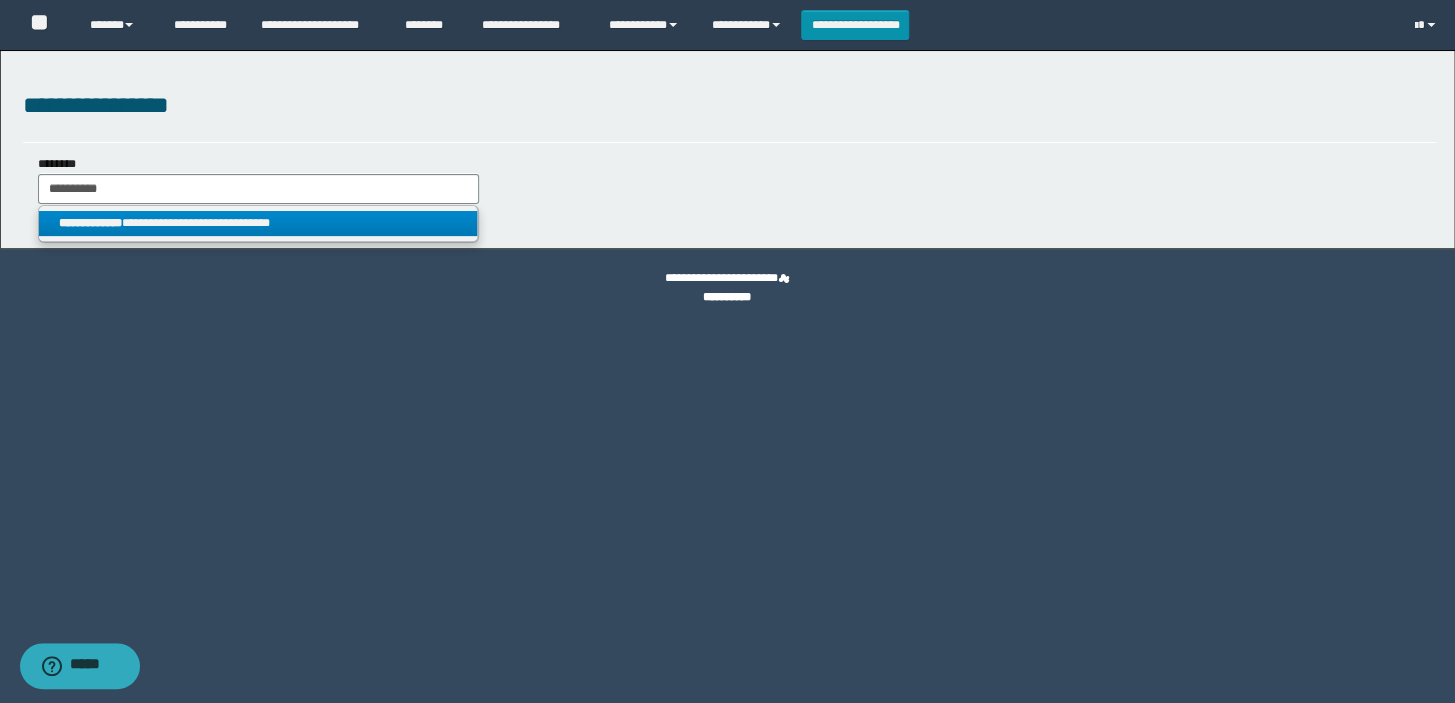 click on "**********" at bounding box center [258, 223] 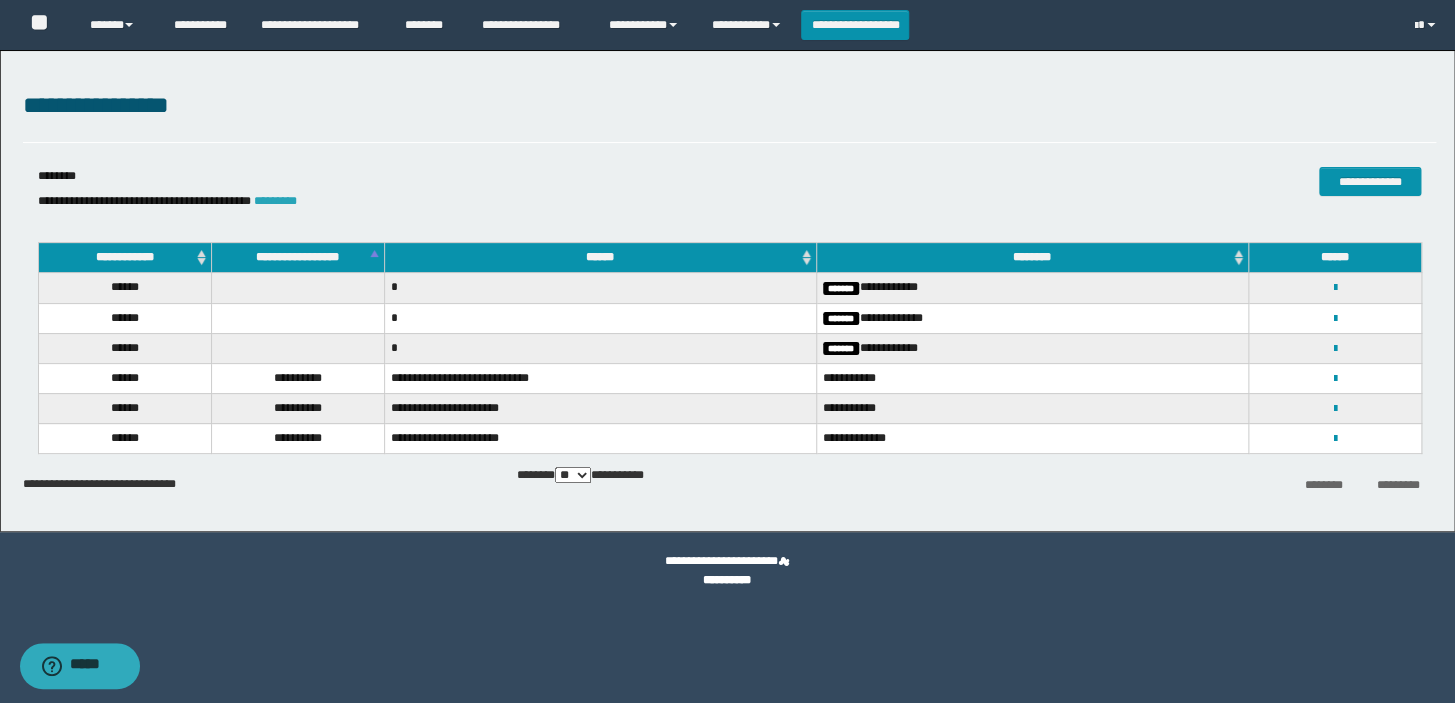 click on "*********" at bounding box center (275, 201) 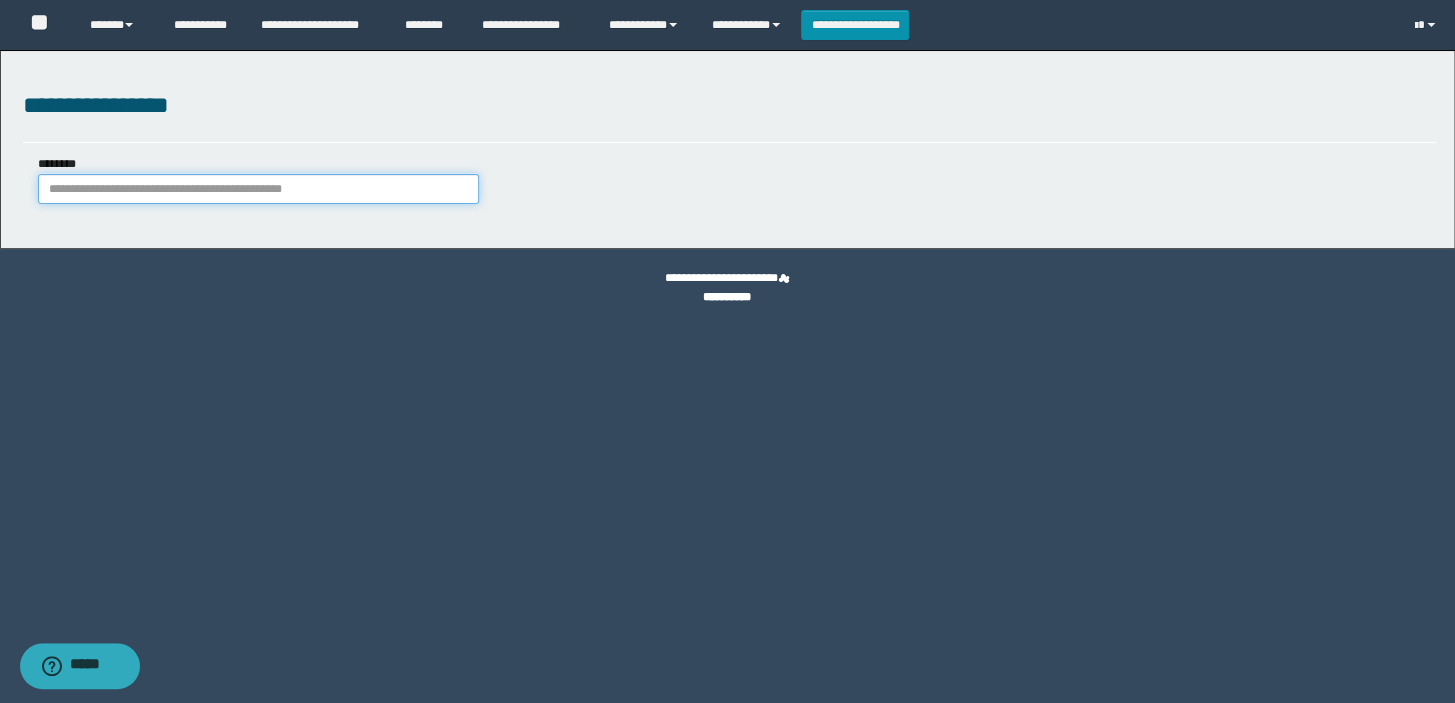 paste on "**********" 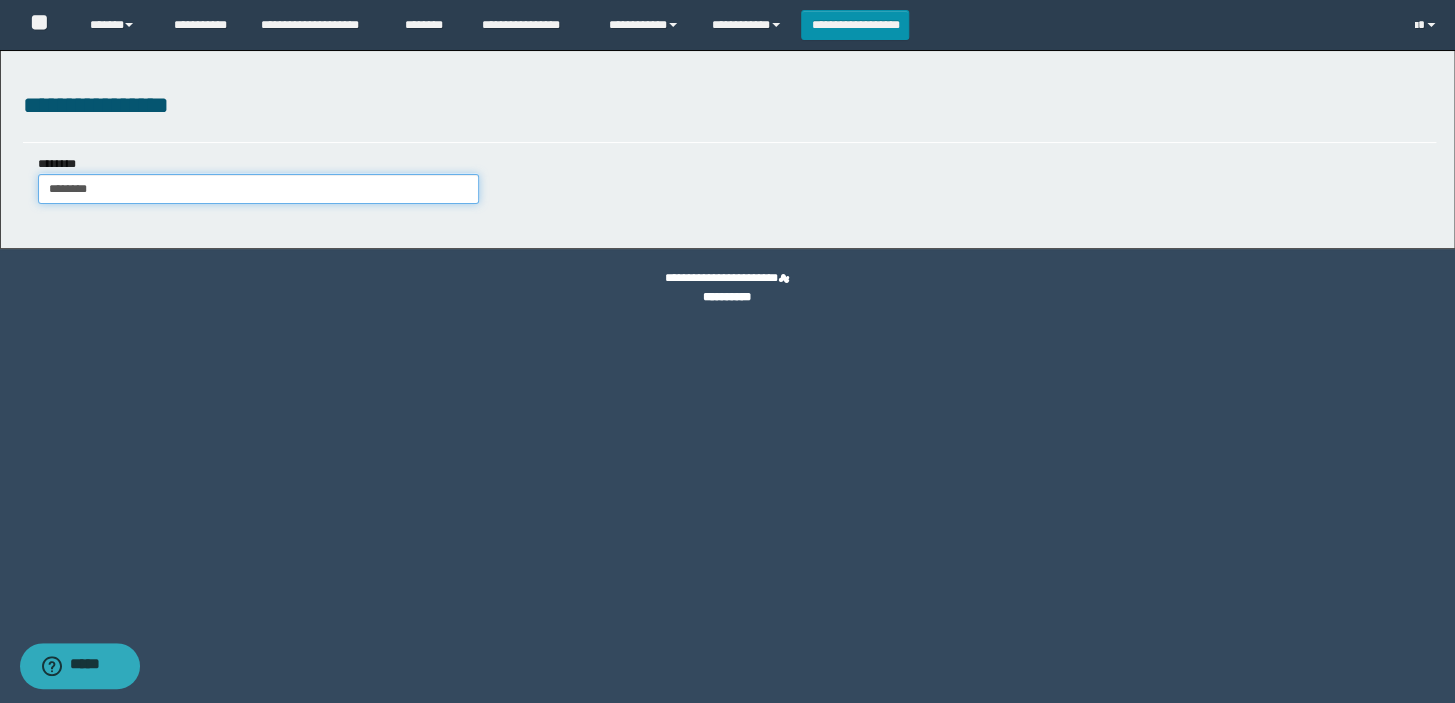 drag, startPoint x: 151, startPoint y: 194, endPoint x: 0, endPoint y: 175, distance: 152.19067 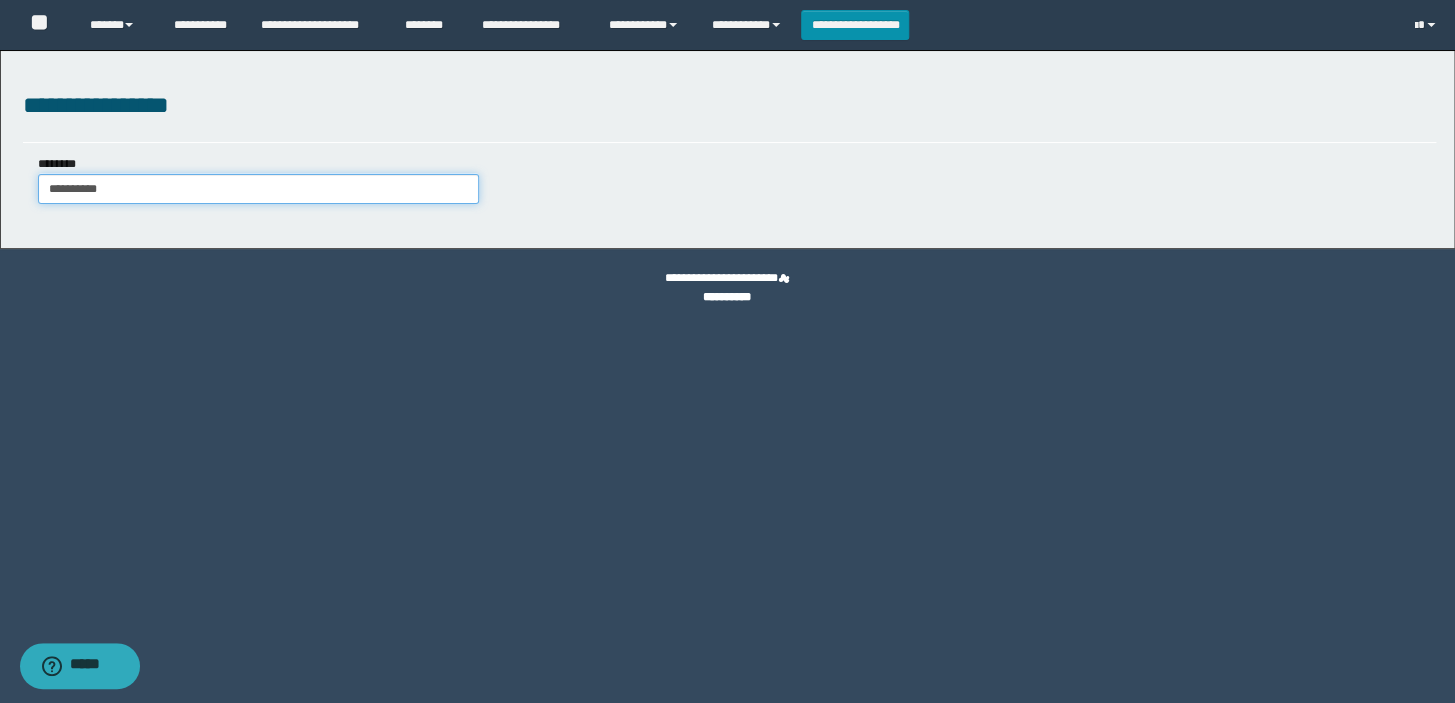 type on "**********" 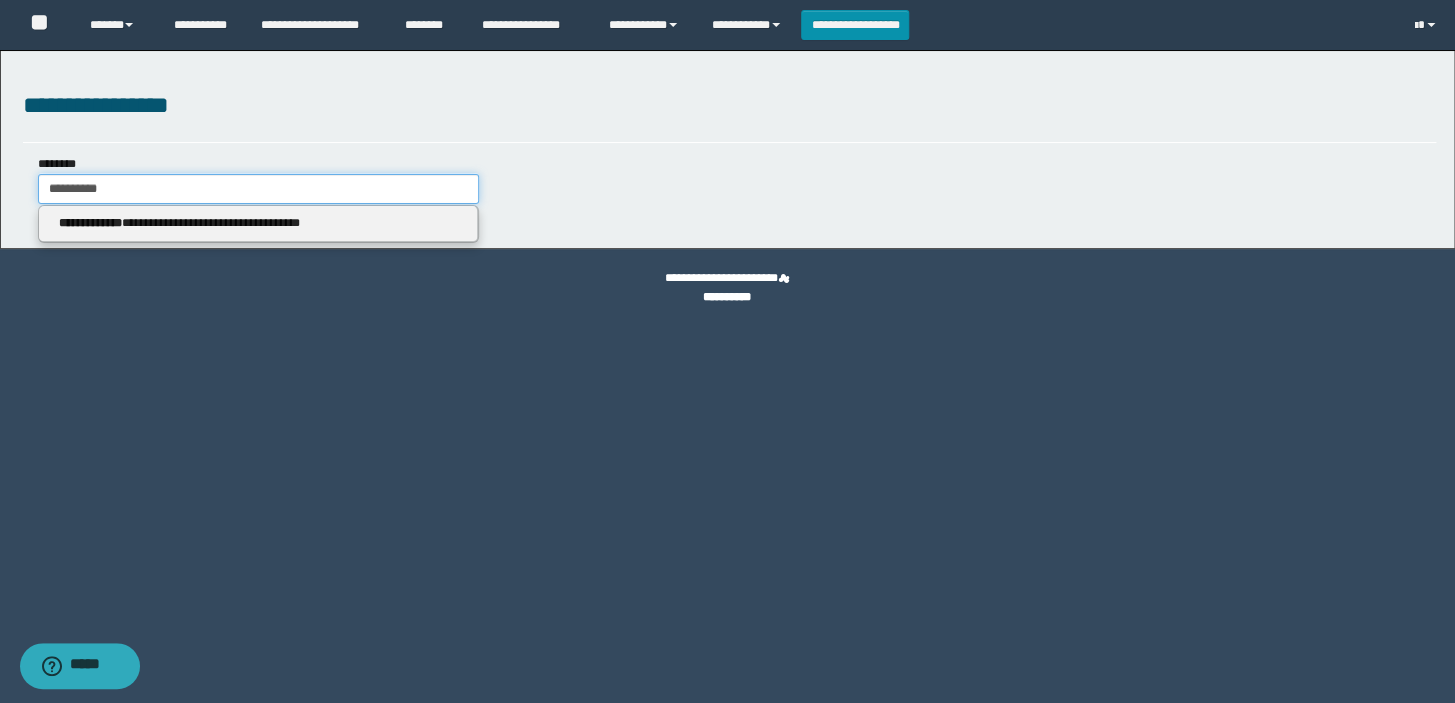 type 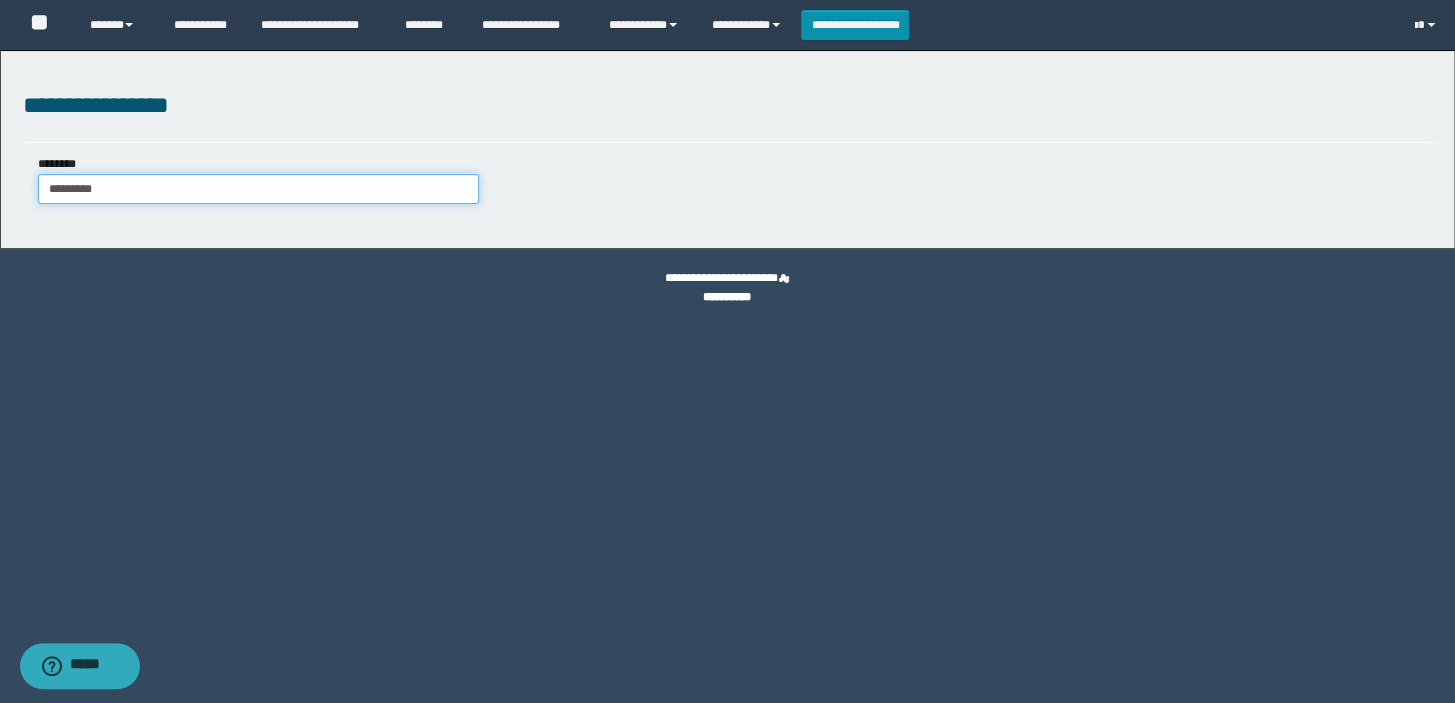 type on "*********" 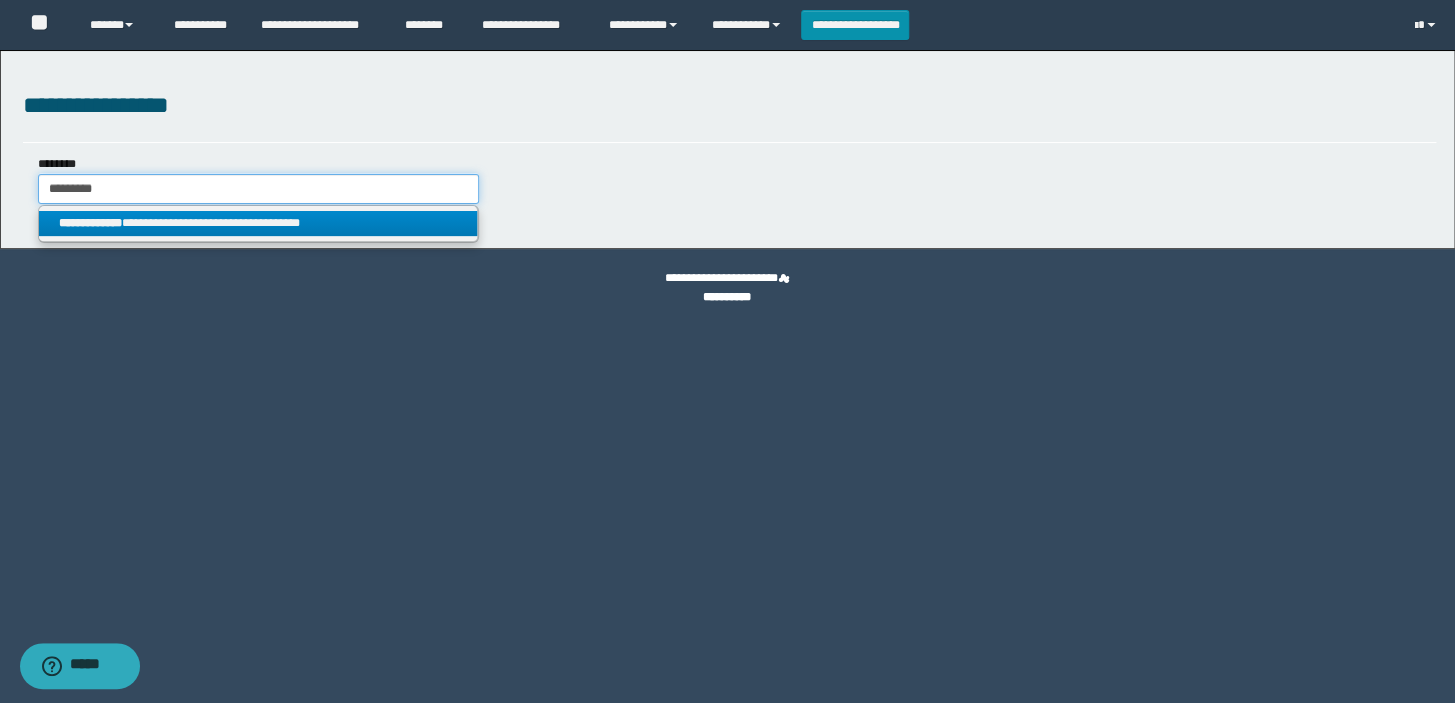 type on "*********" 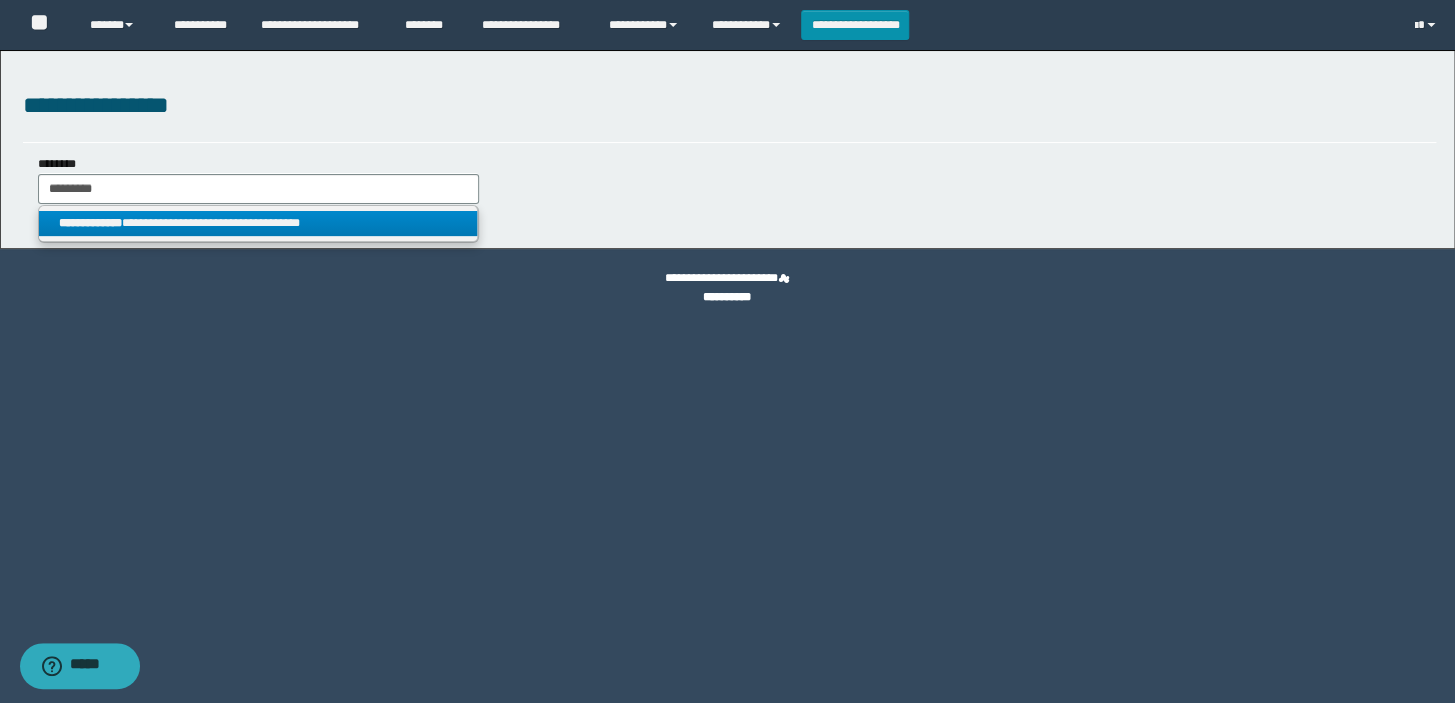 click on "**********" at bounding box center [258, 223] 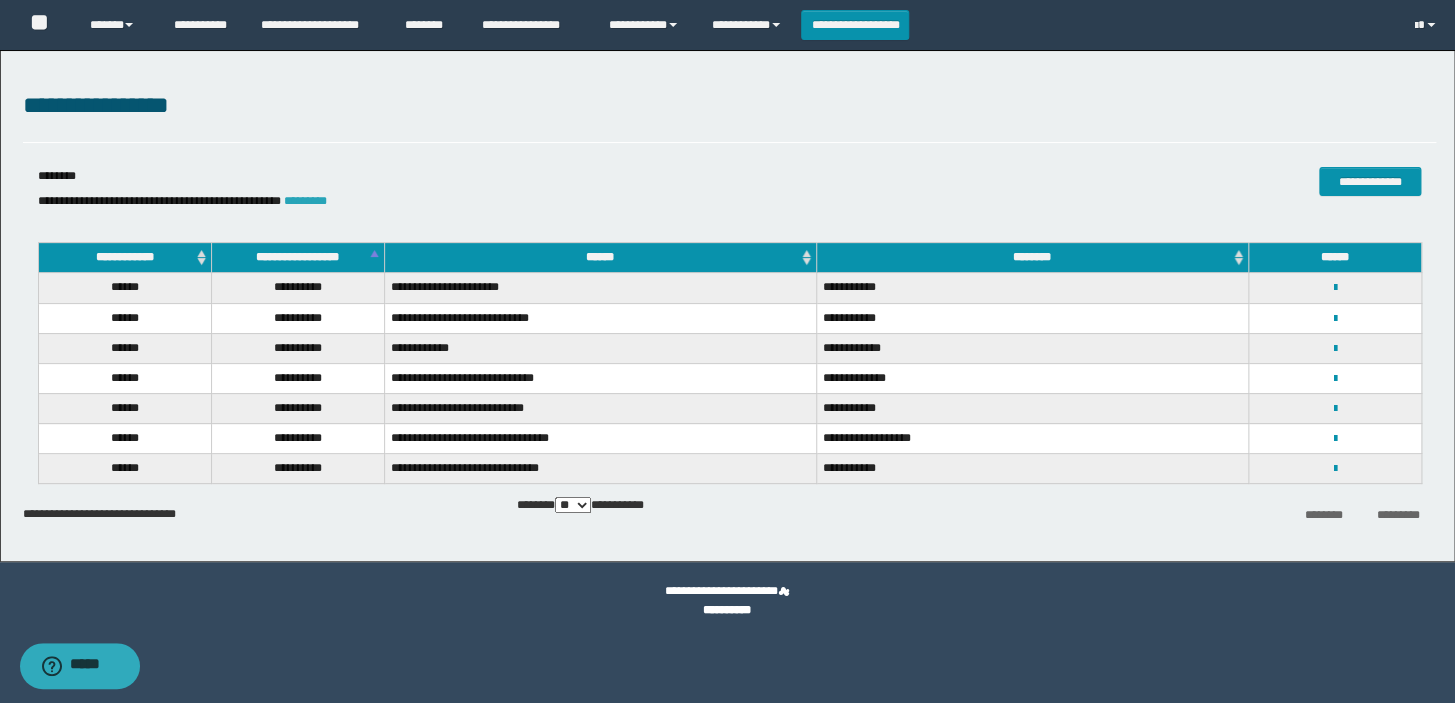click on "*********" at bounding box center (305, 201) 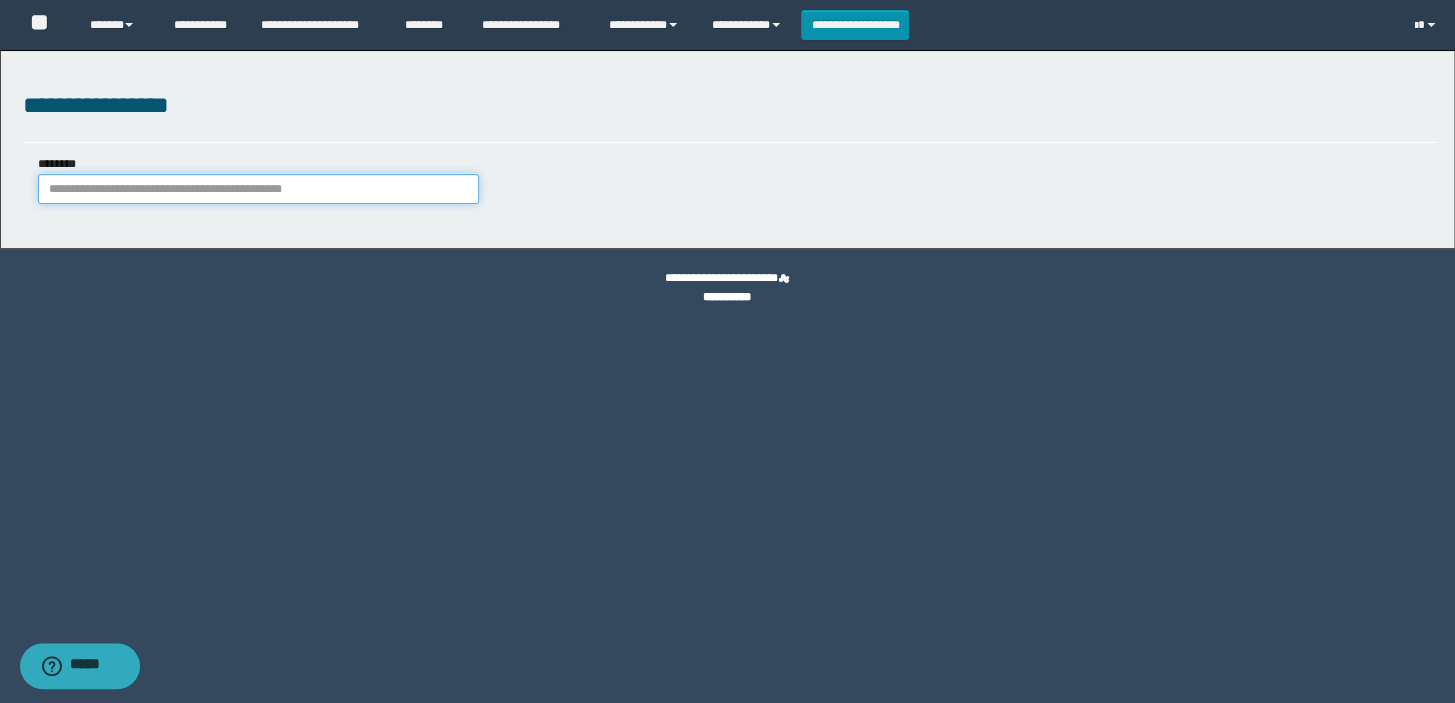 paste on "**********" 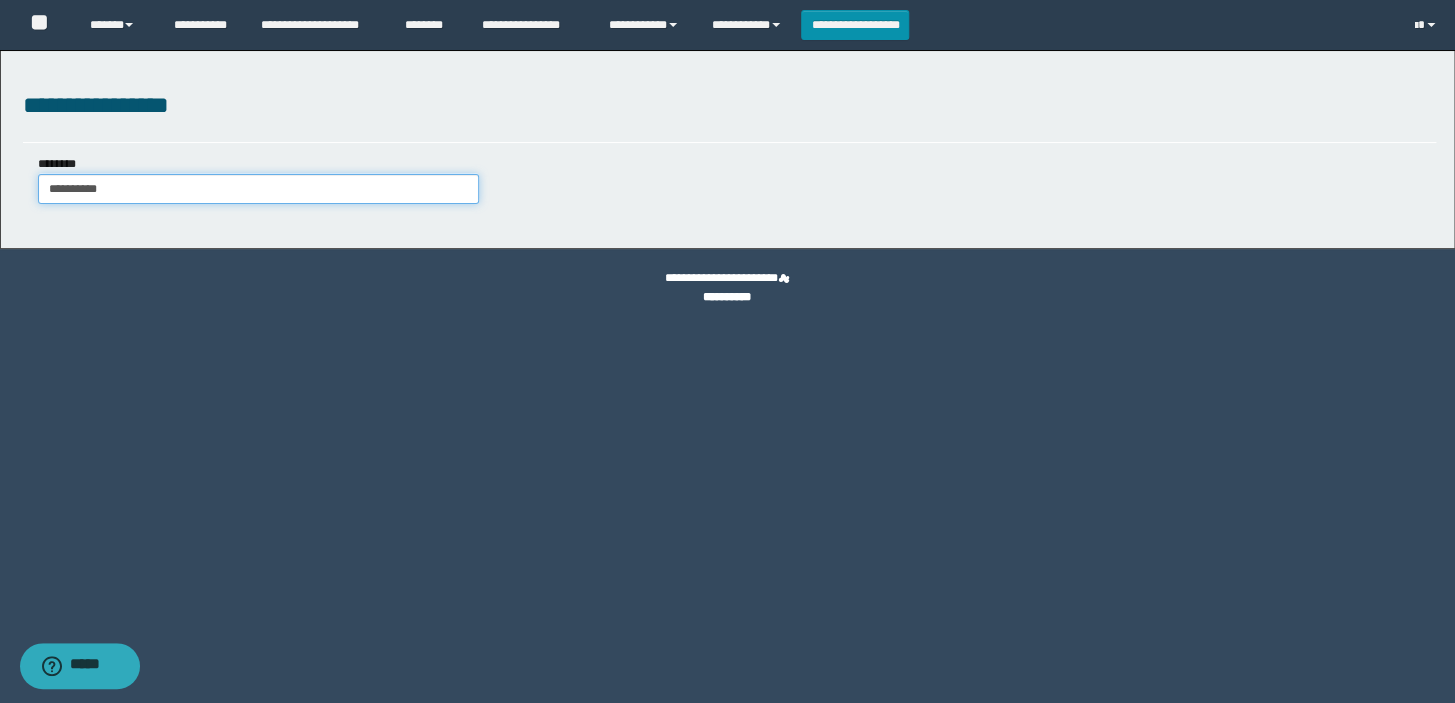 type on "**********" 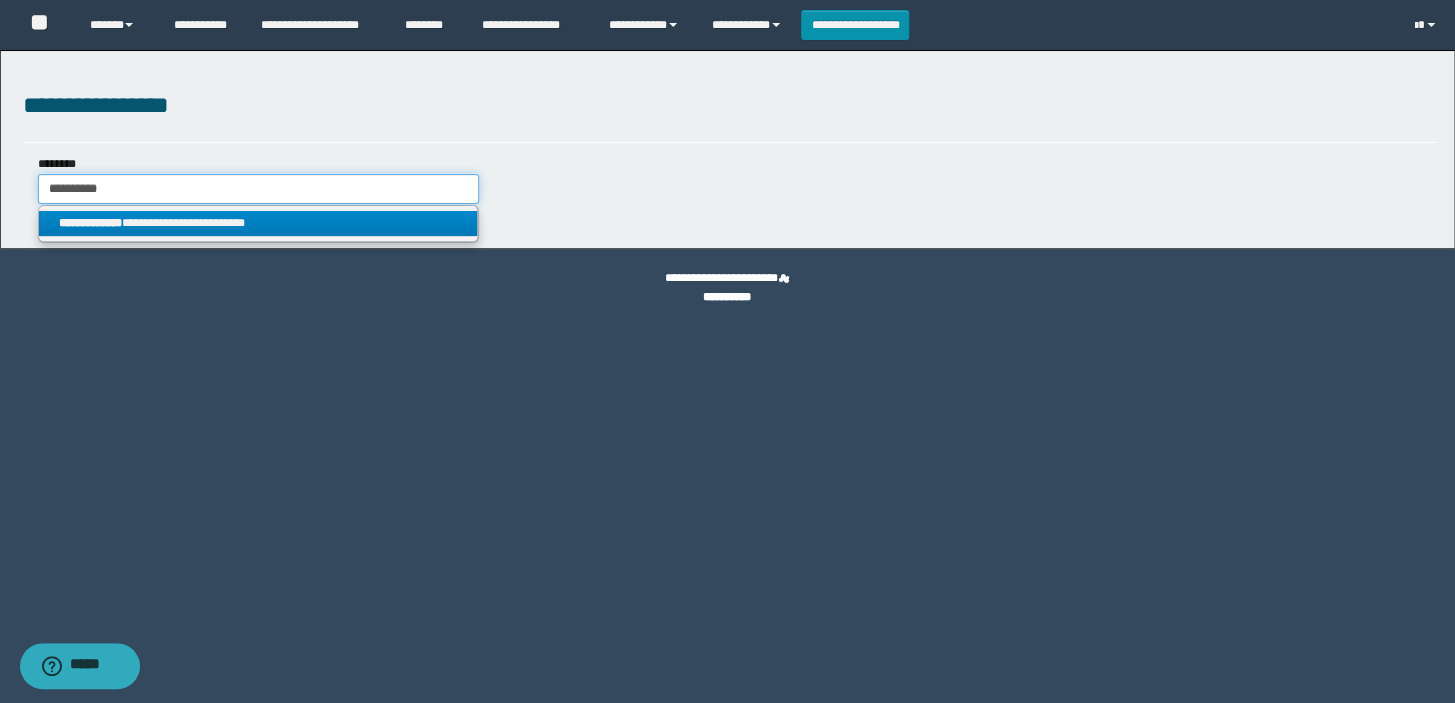 type on "**********" 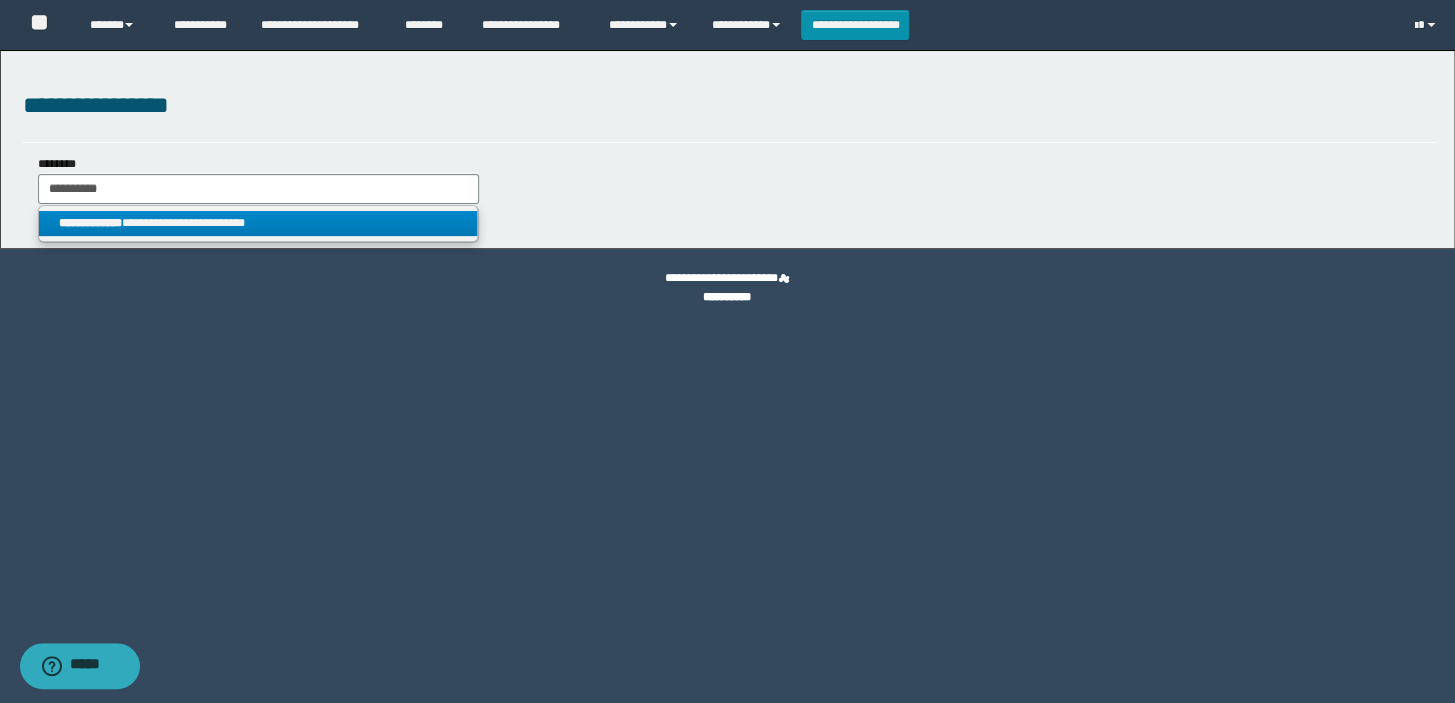 click on "**********" at bounding box center [258, 224] 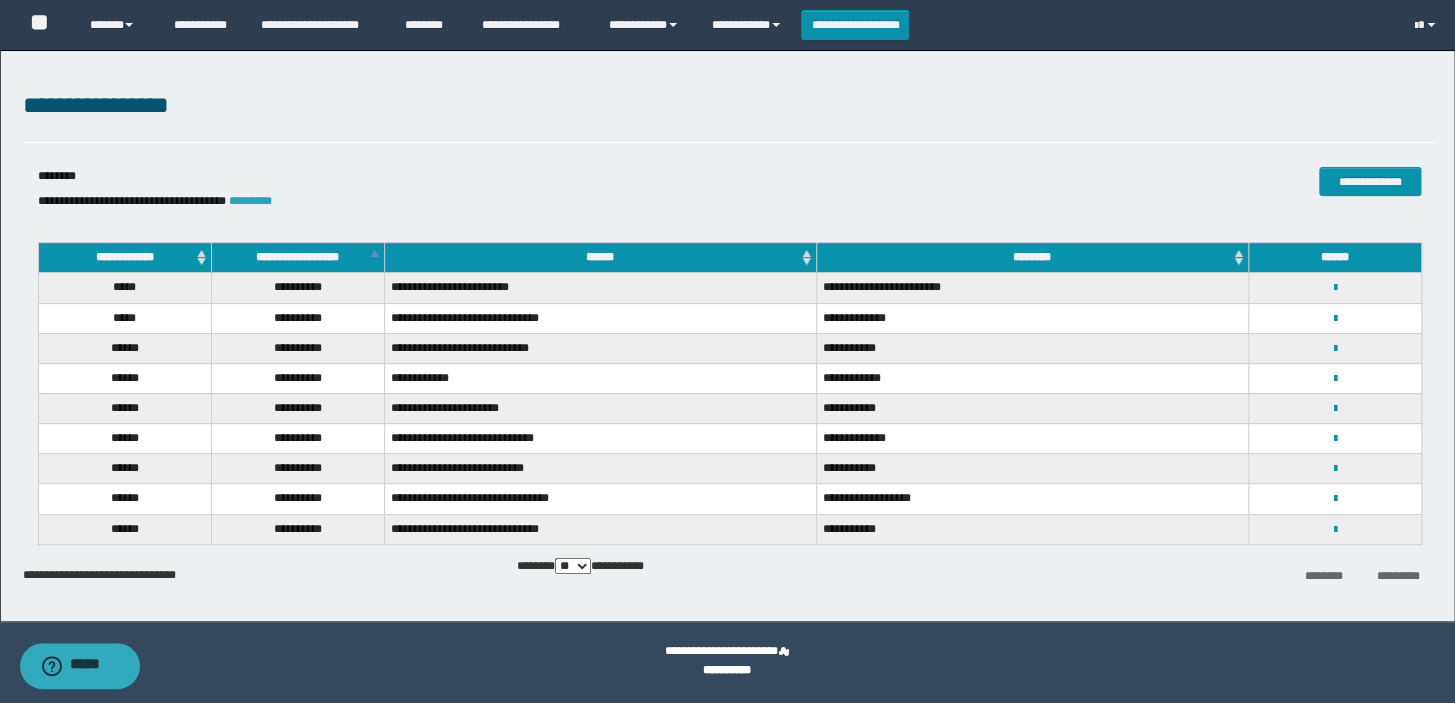 click on "*********" at bounding box center [250, 201] 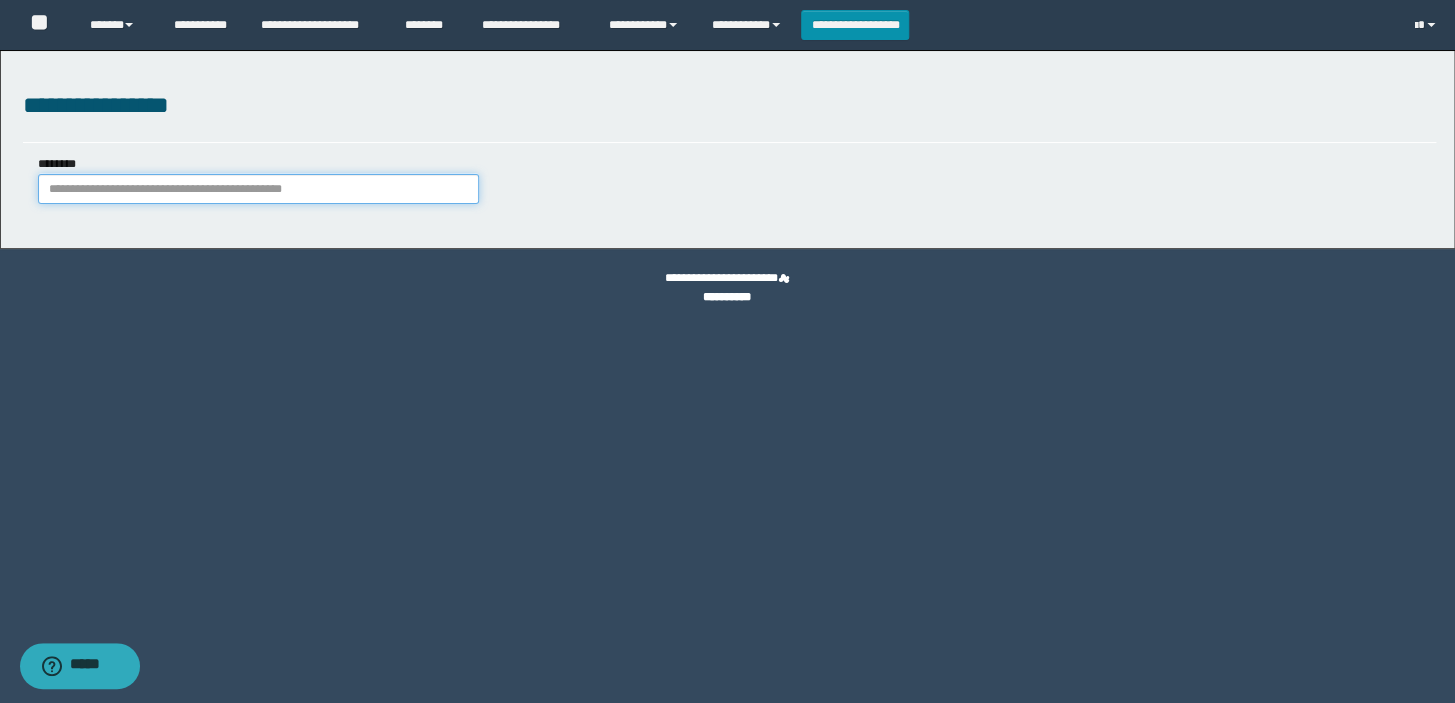 paste on "**********" 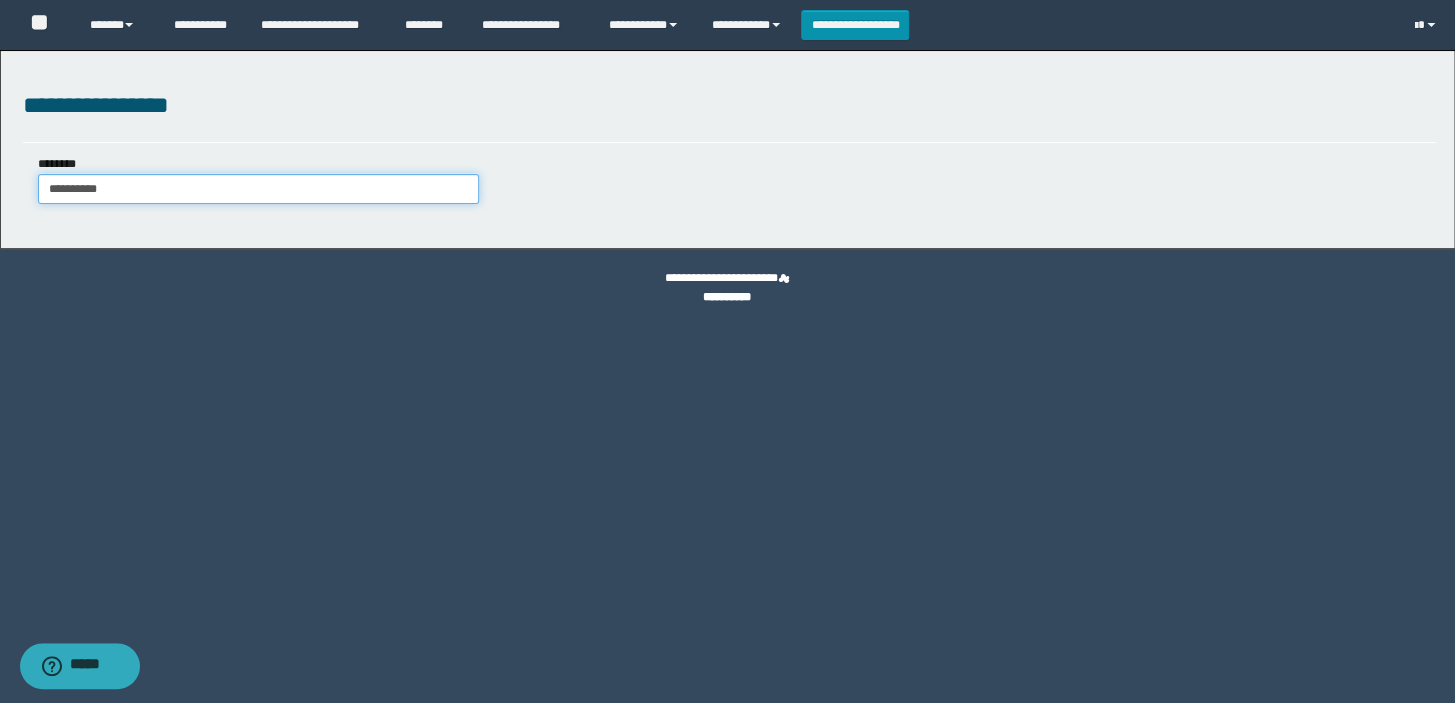 type on "**********" 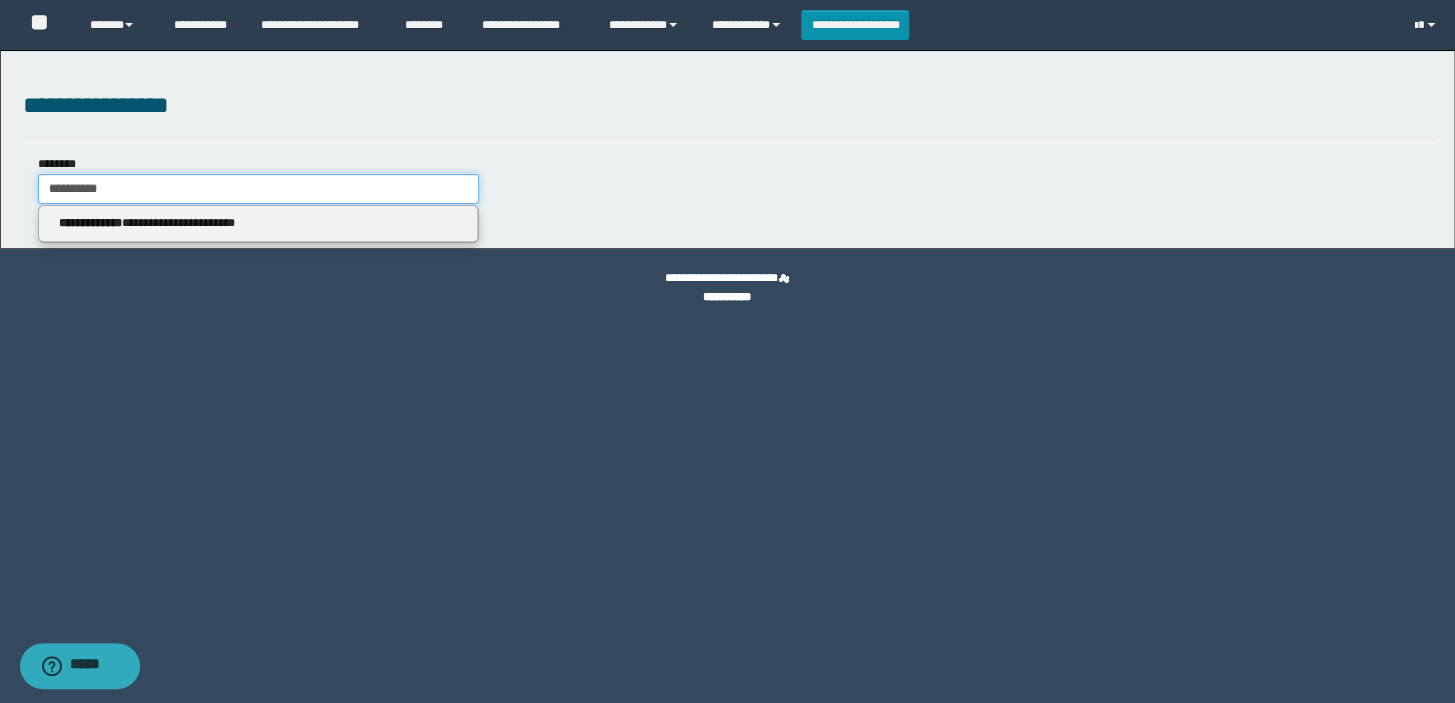 type on "**********" 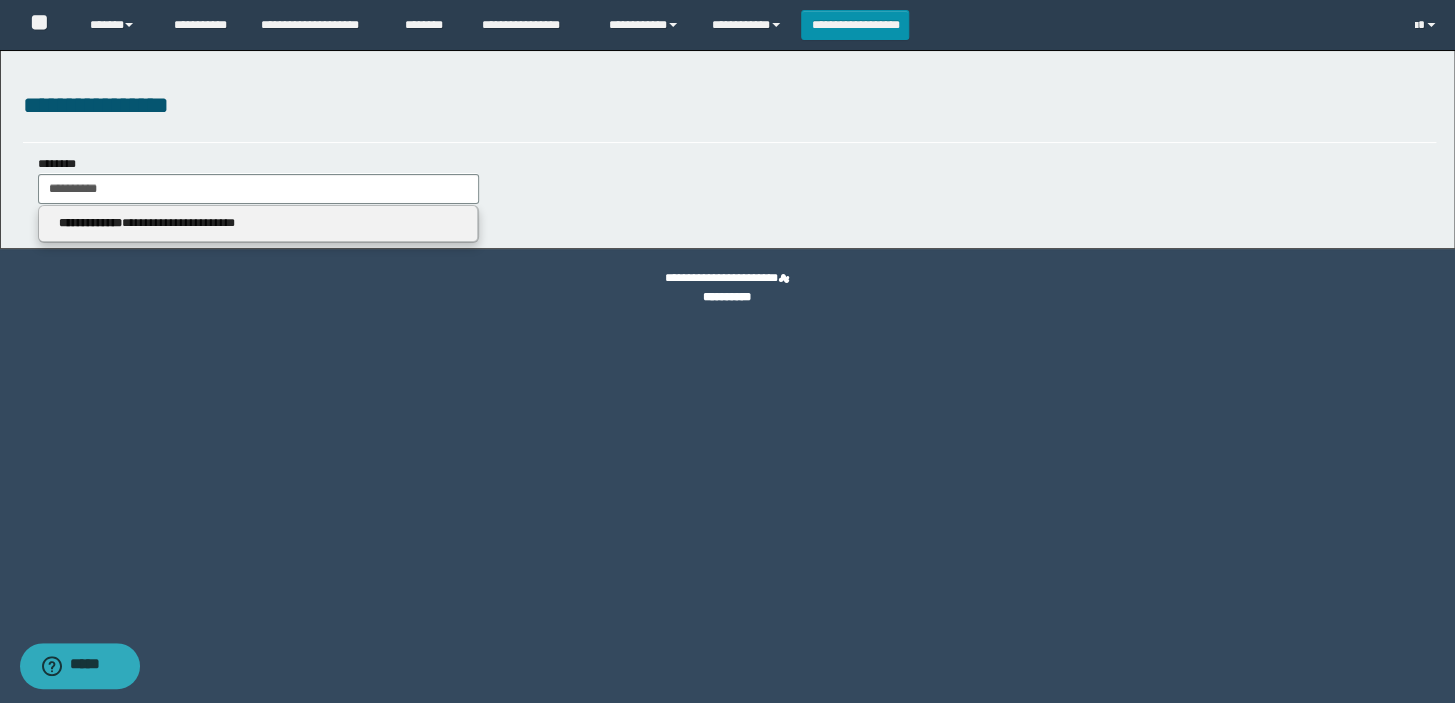 click on "**********" at bounding box center (258, 223) 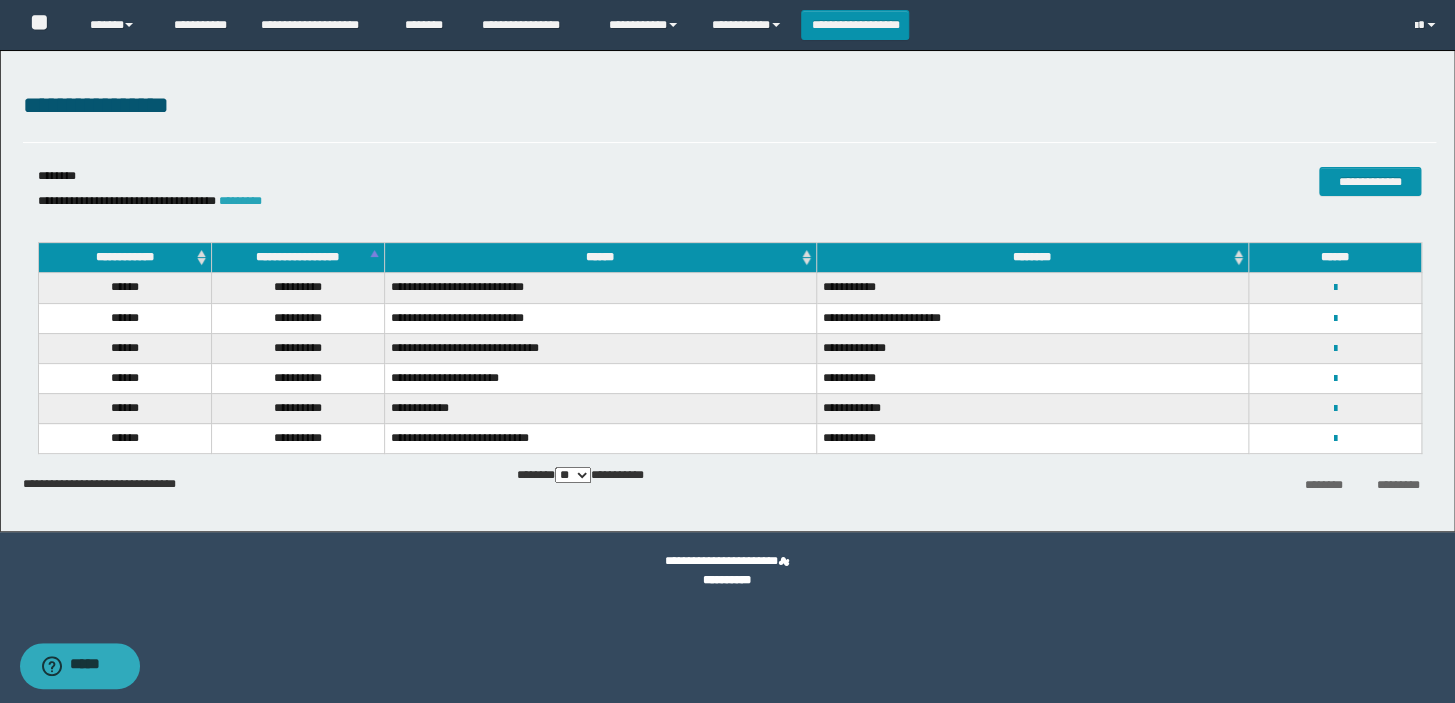 click on "*********" at bounding box center [240, 201] 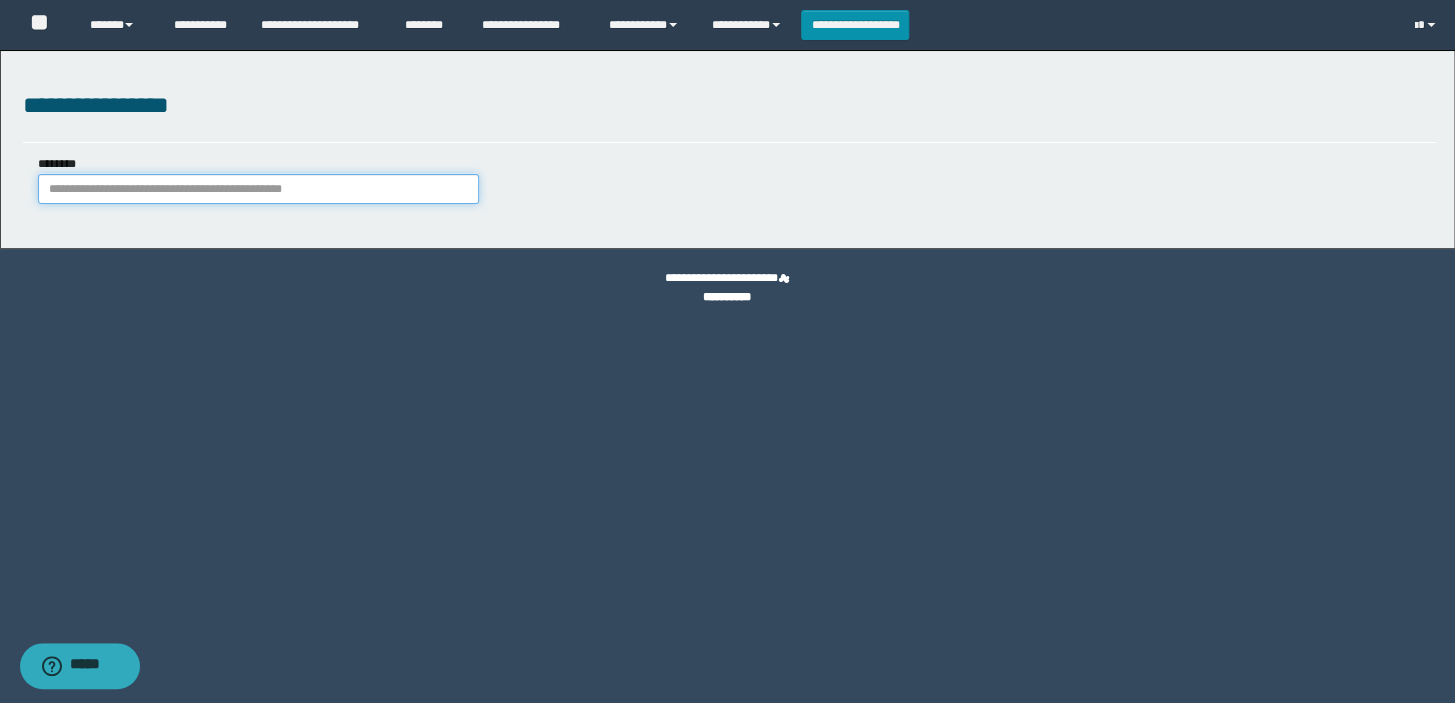 paste on "**********" 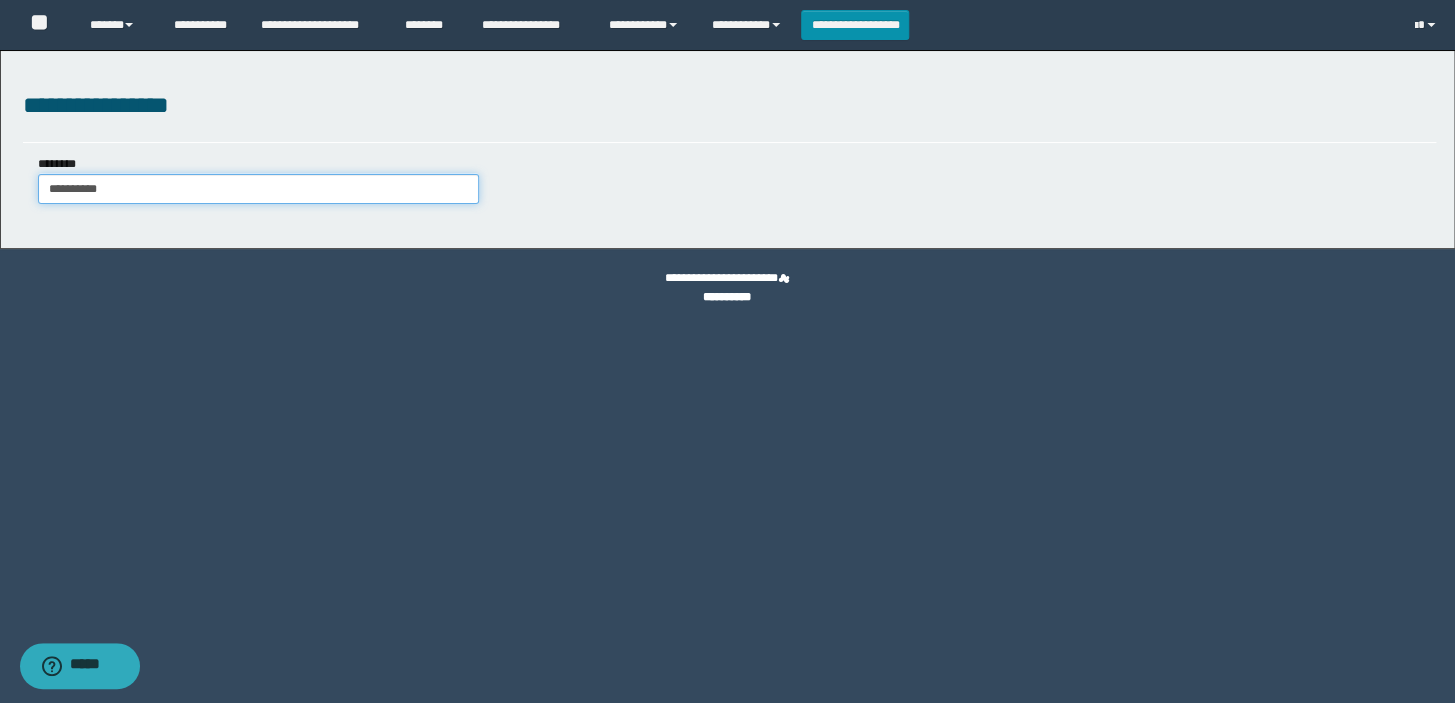 type on "**********" 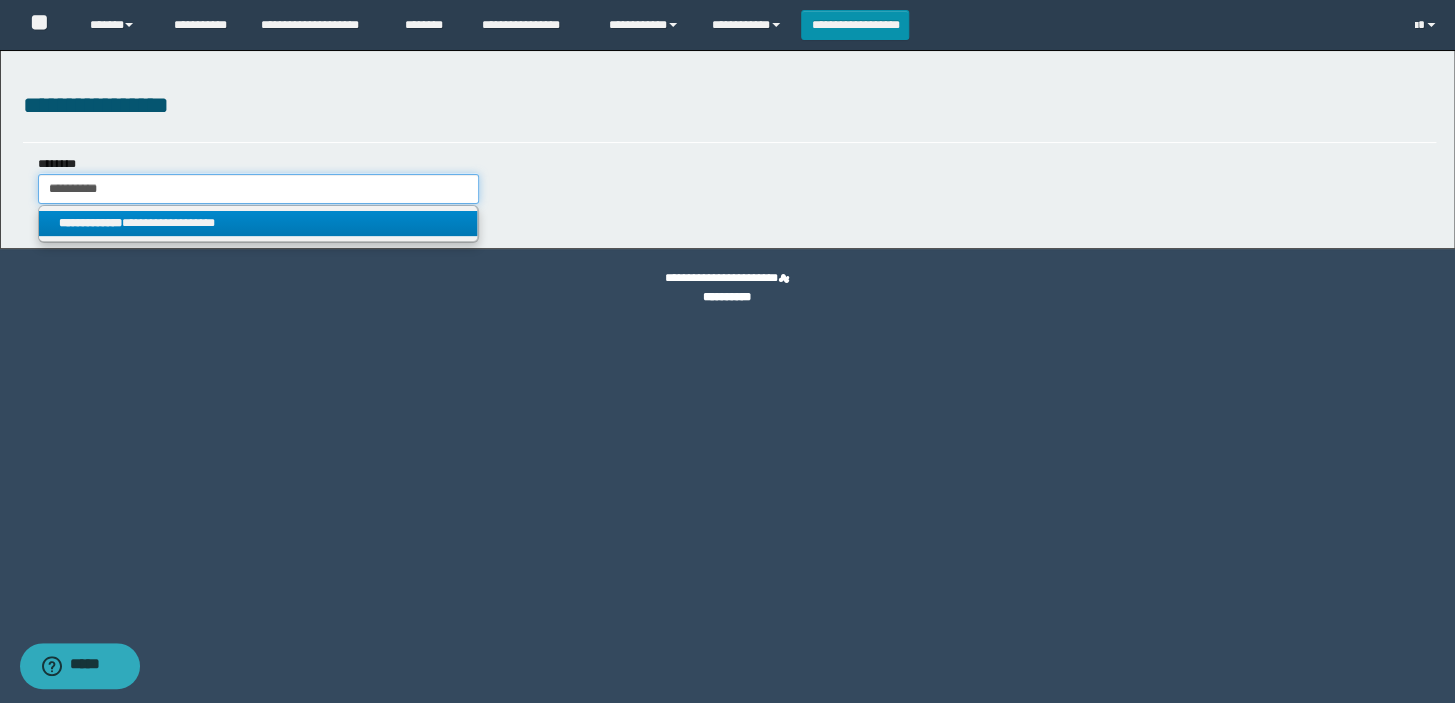 type on "**********" 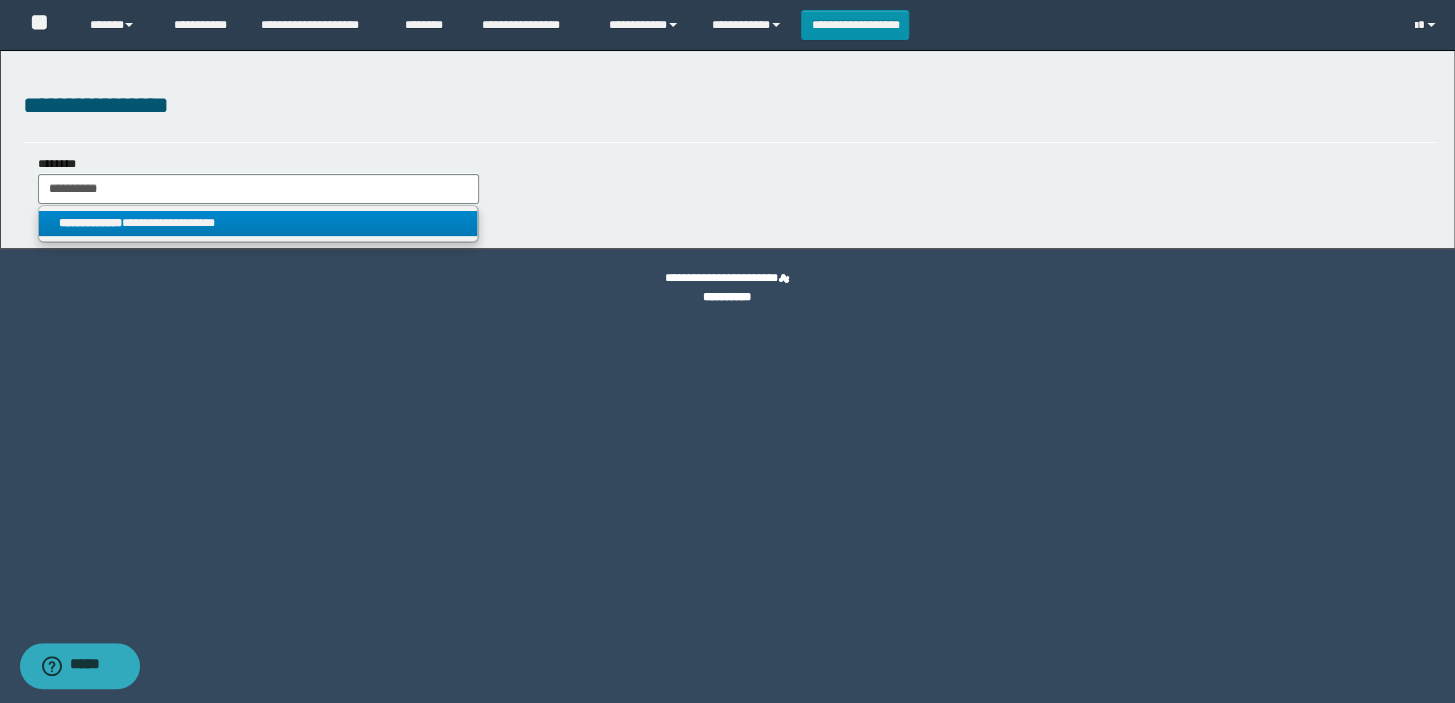 click on "**********" at bounding box center [258, 223] 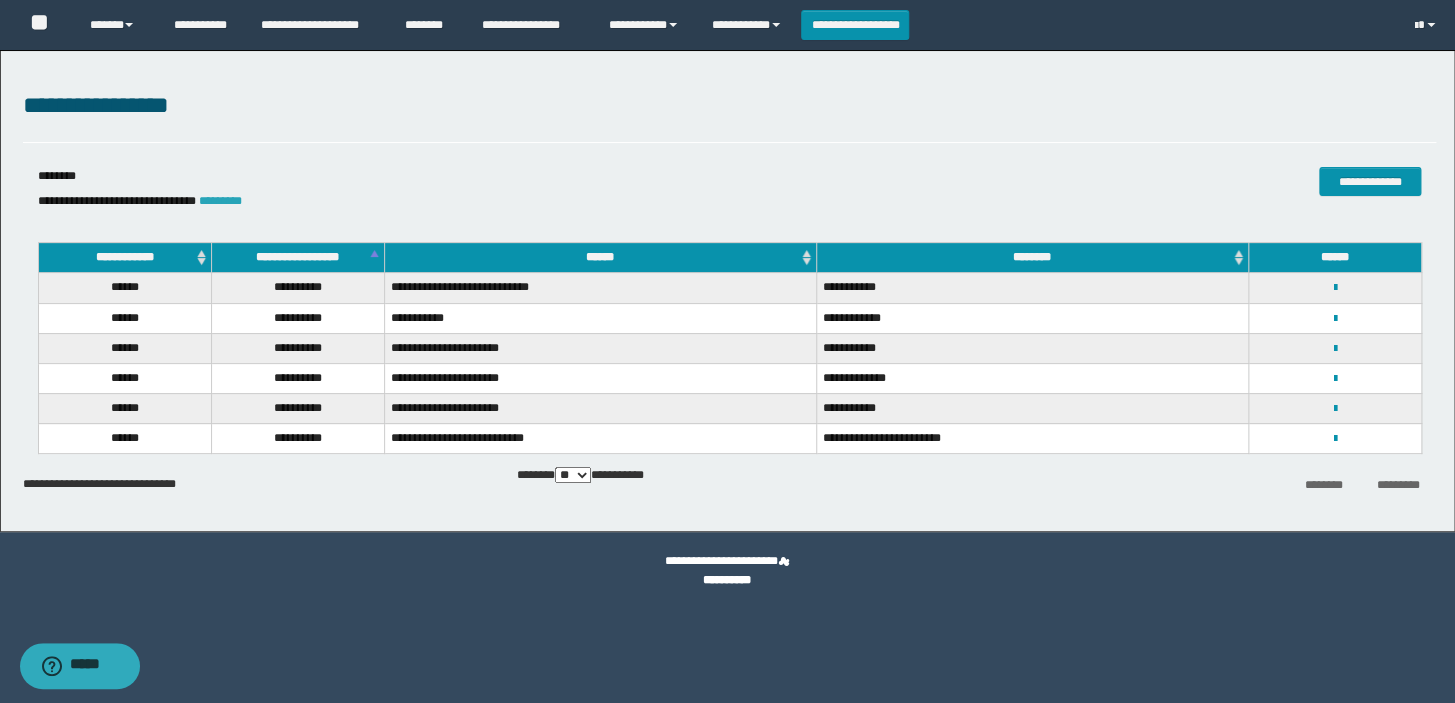 click on "*********" at bounding box center (220, 201) 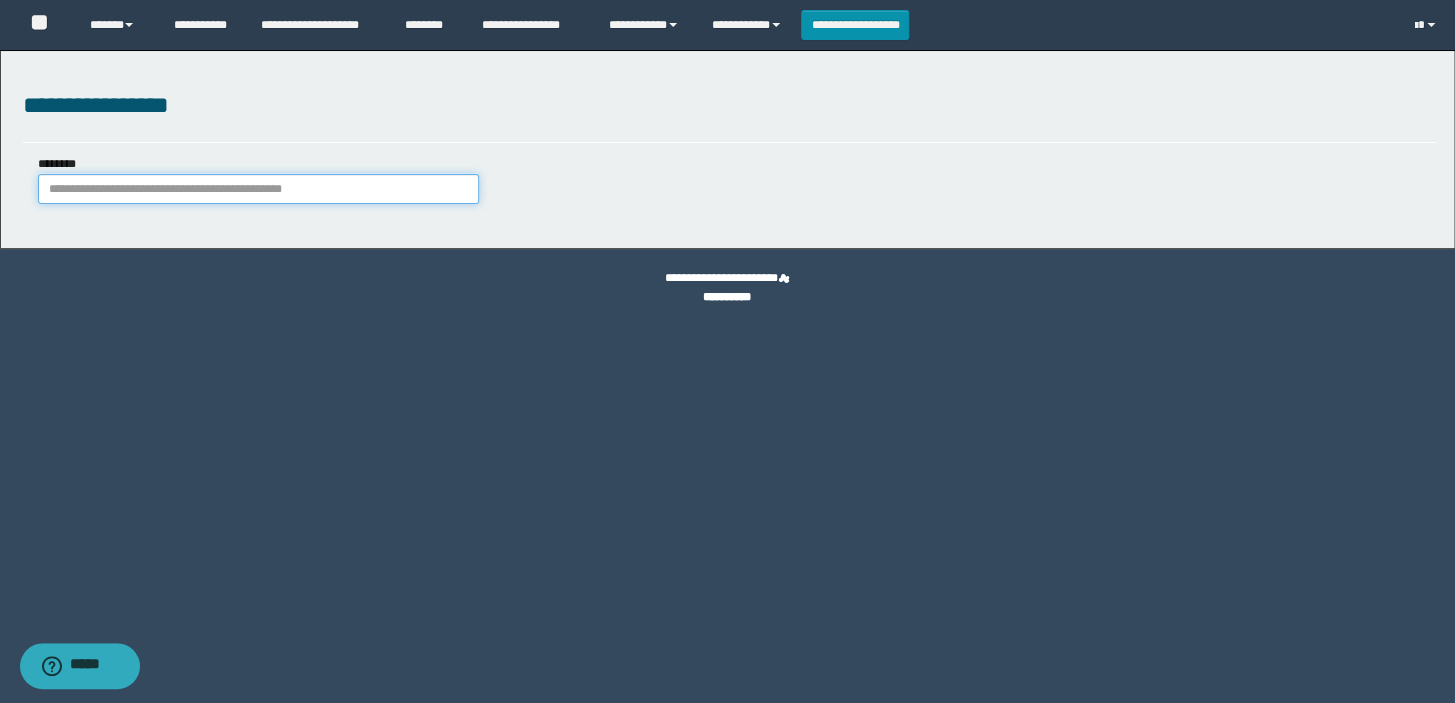 paste on "**********" 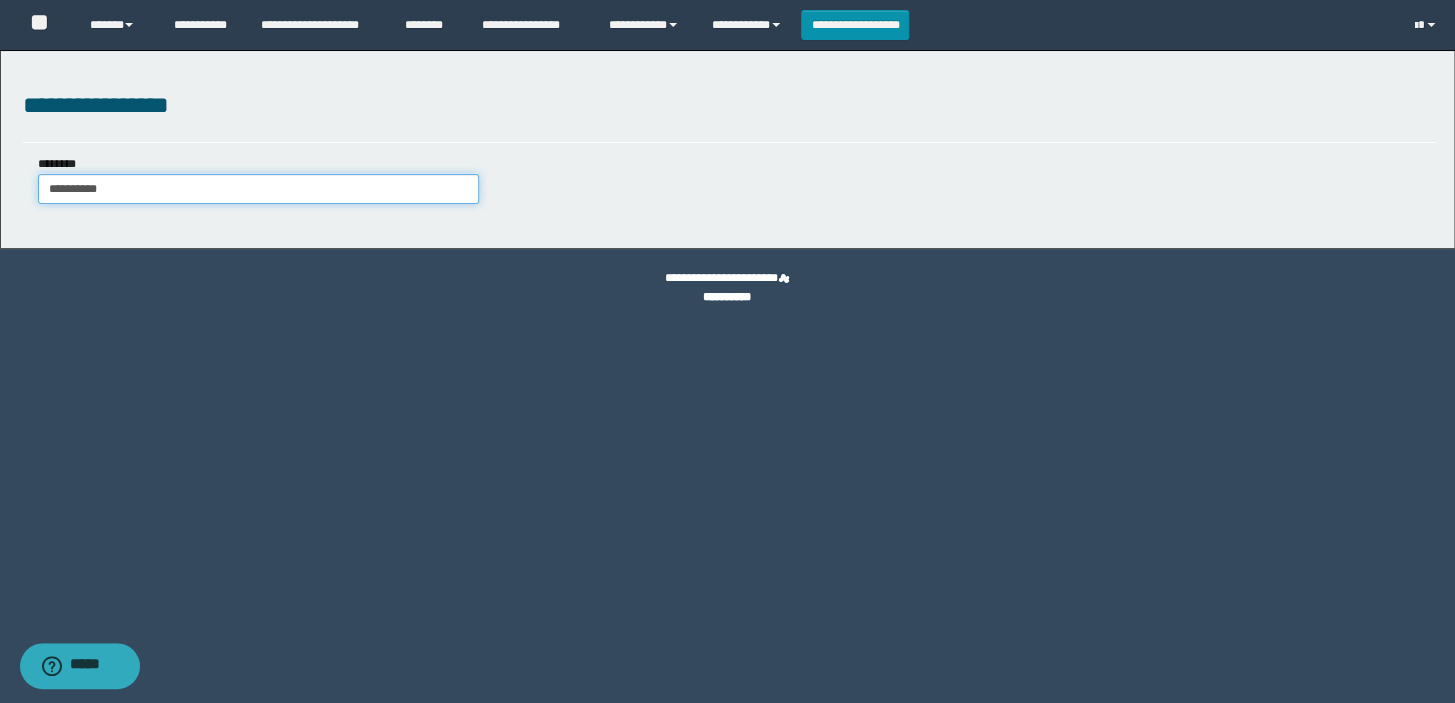 type on "**********" 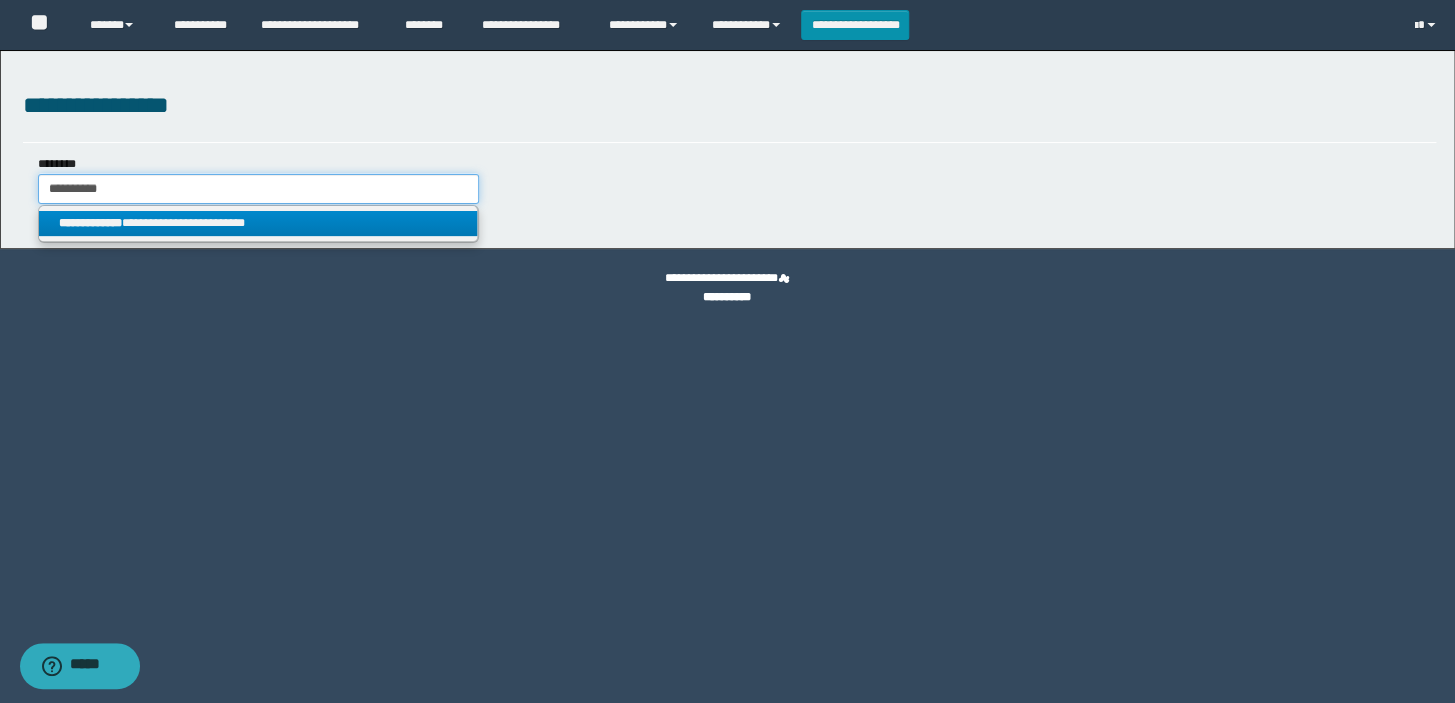 type on "**********" 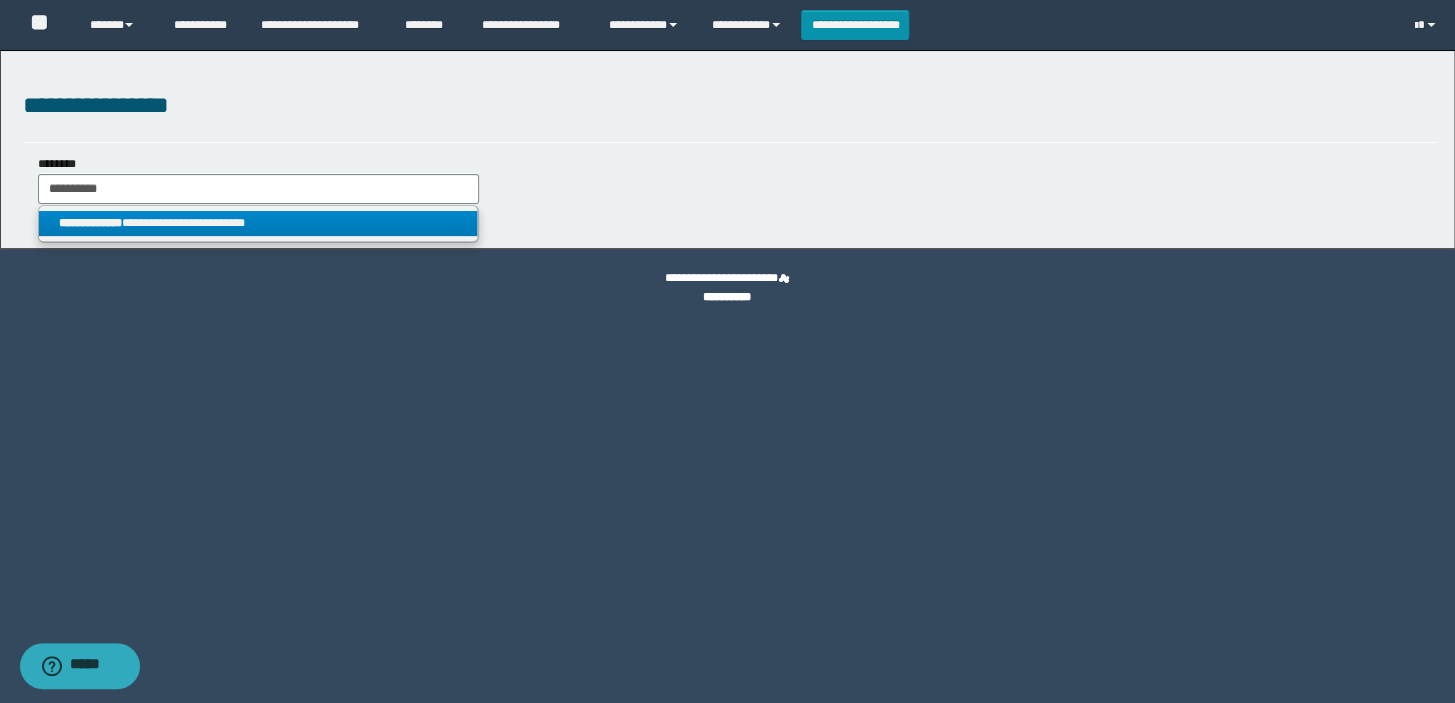 click on "**********" at bounding box center (258, 223) 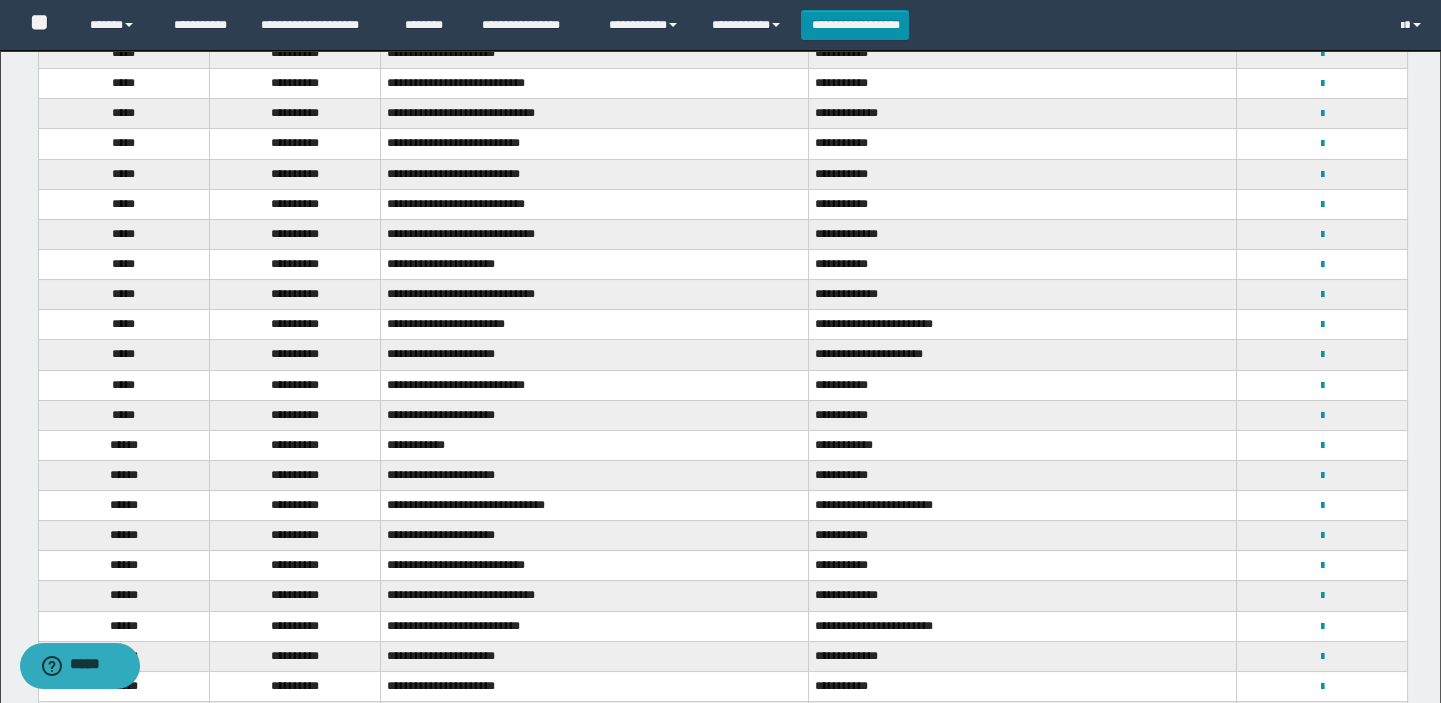 scroll, scrollTop: 628, scrollLeft: 0, axis: vertical 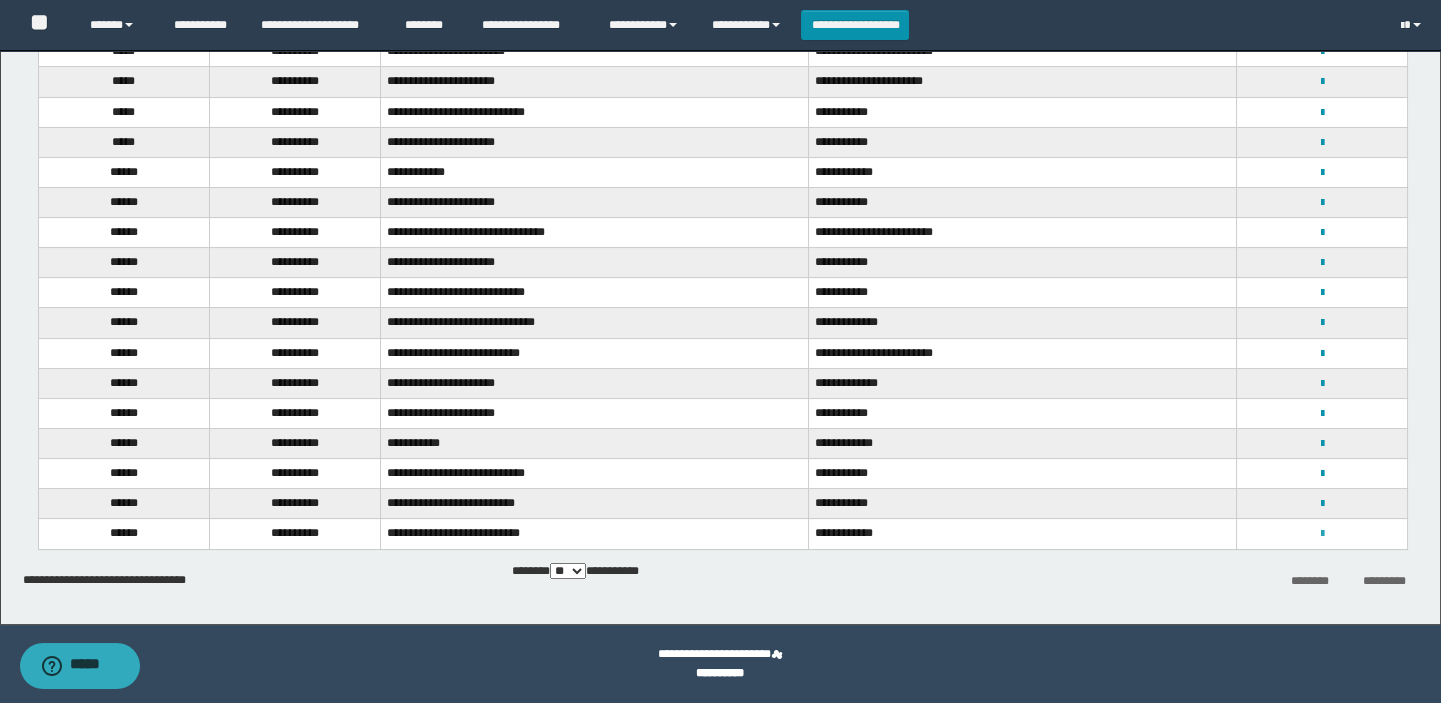 click at bounding box center (1321, 534) 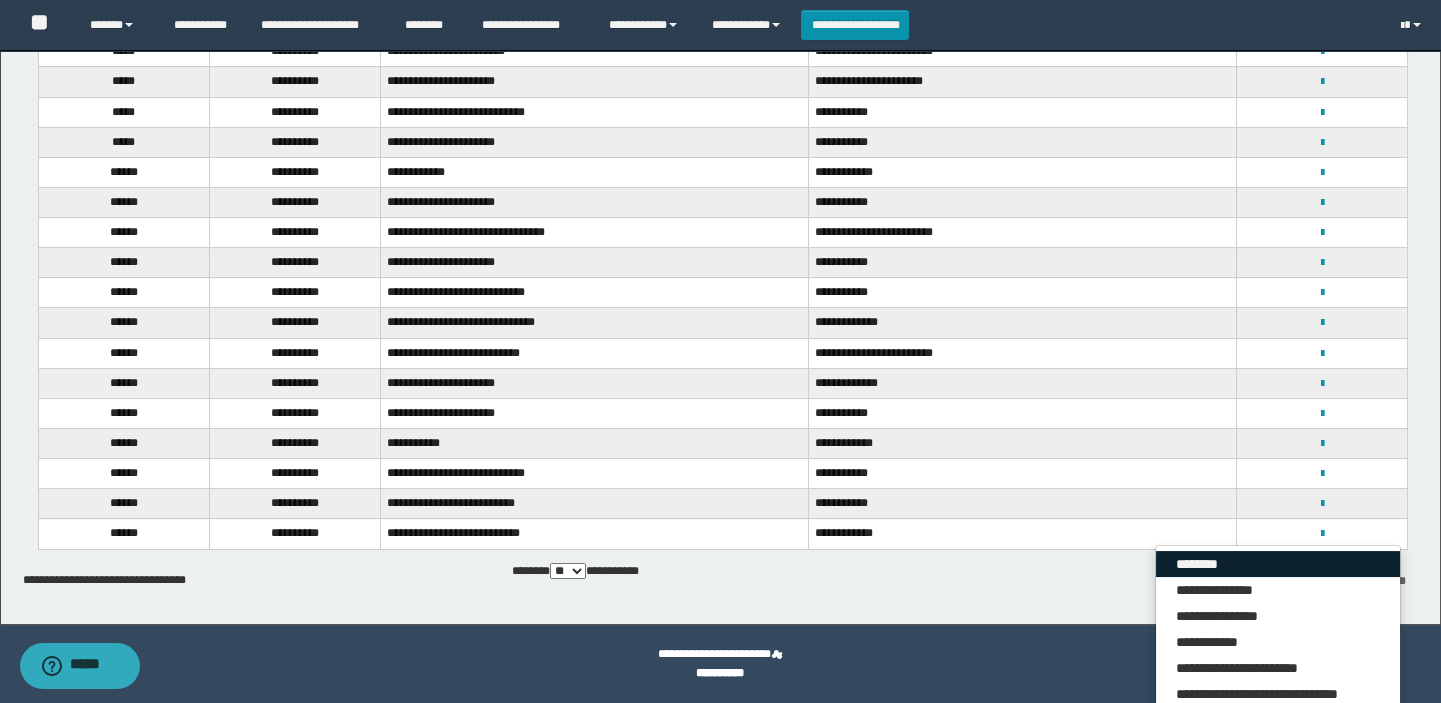 click on "********" at bounding box center [1278, 564] 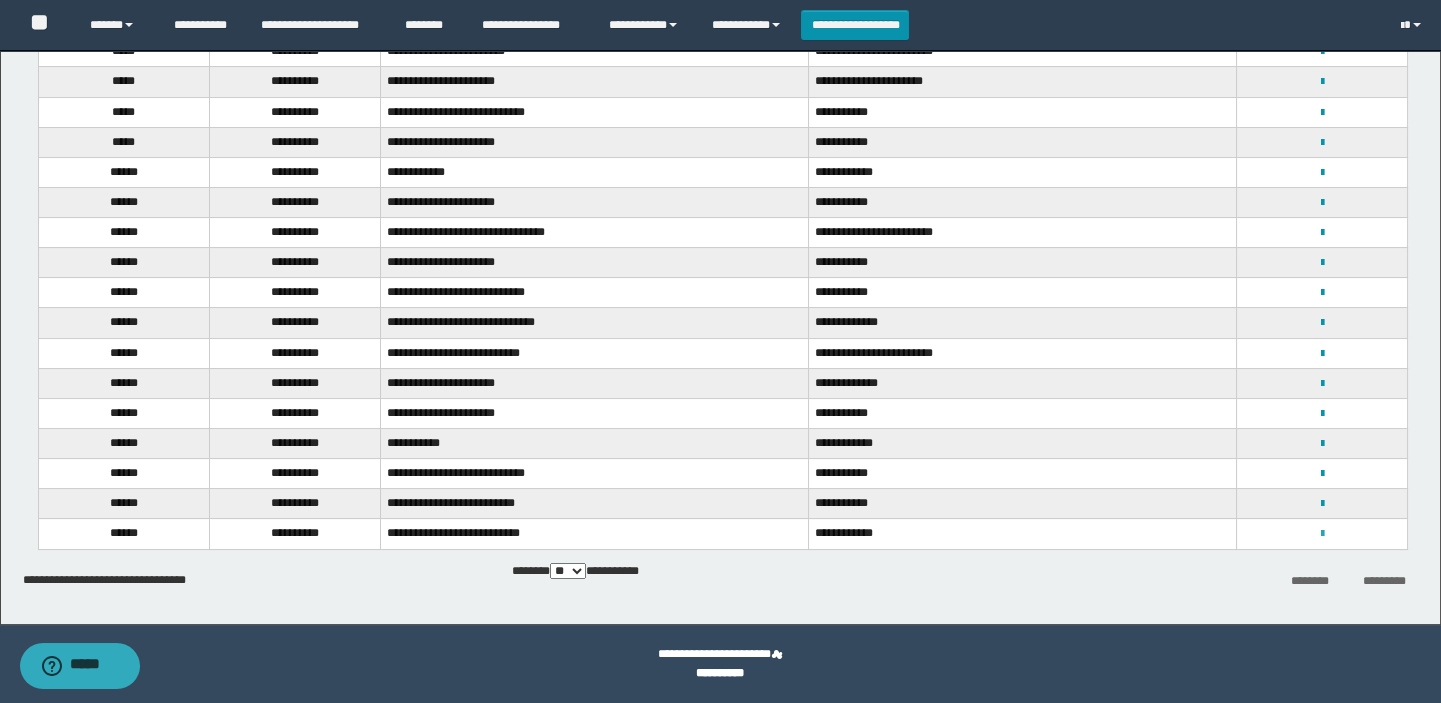 click at bounding box center [1321, 534] 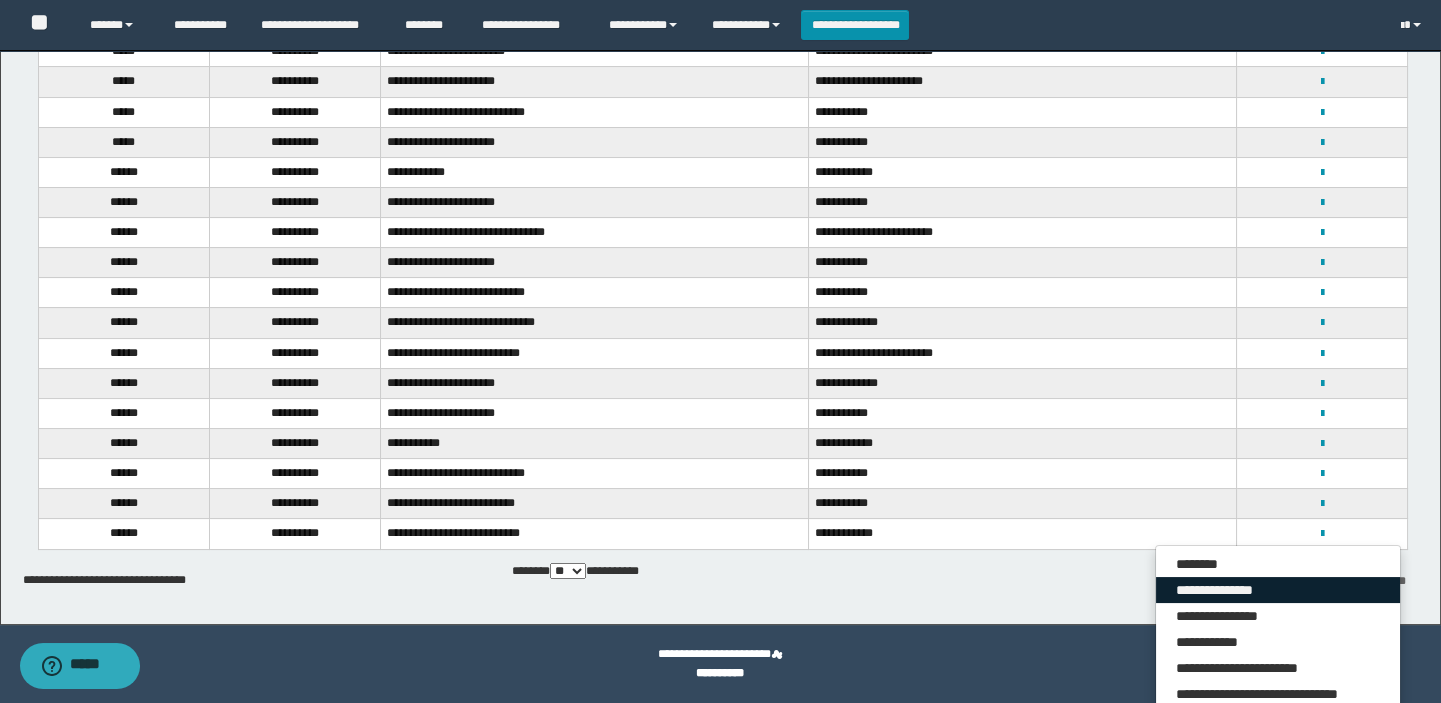 click on "**********" at bounding box center [1278, 590] 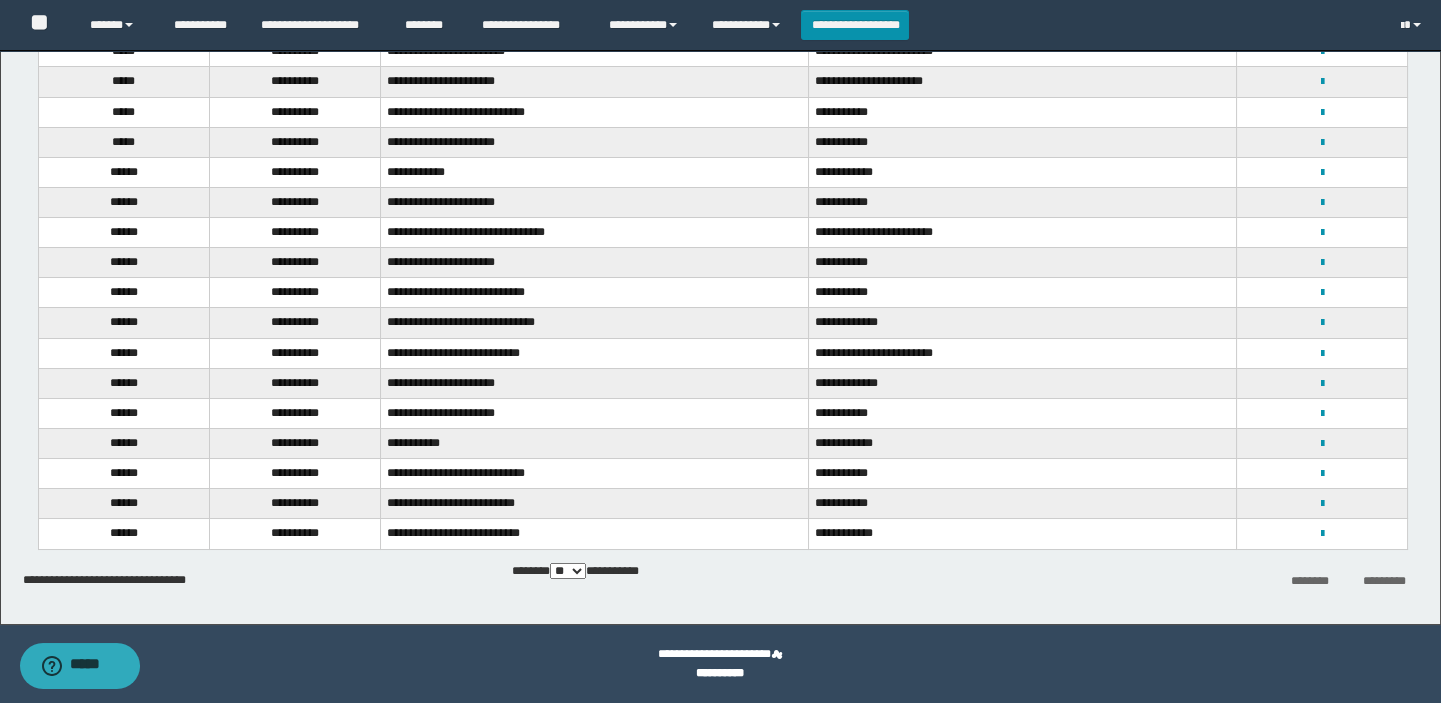 scroll, scrollTop: 0, scrollLeft: 0, axis: both 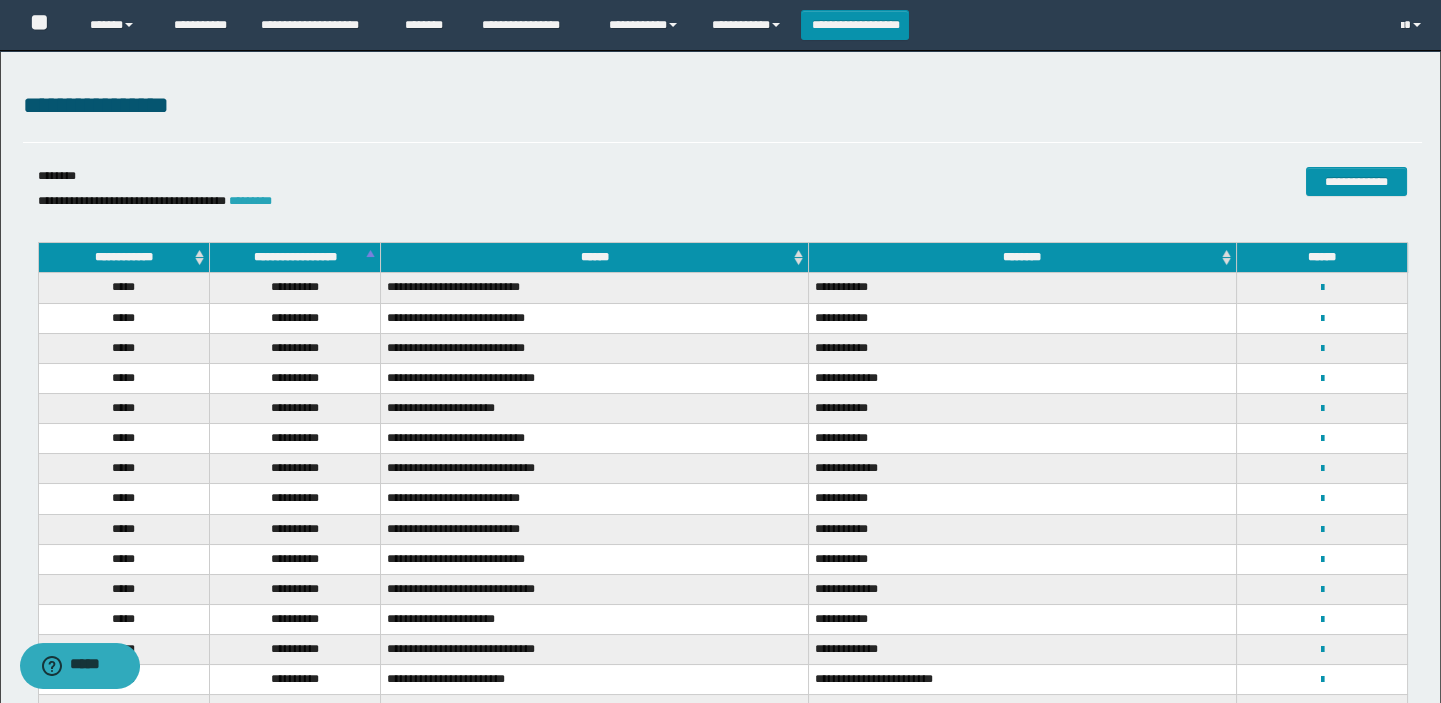 click on "*********" at bounding box center [250, 201] 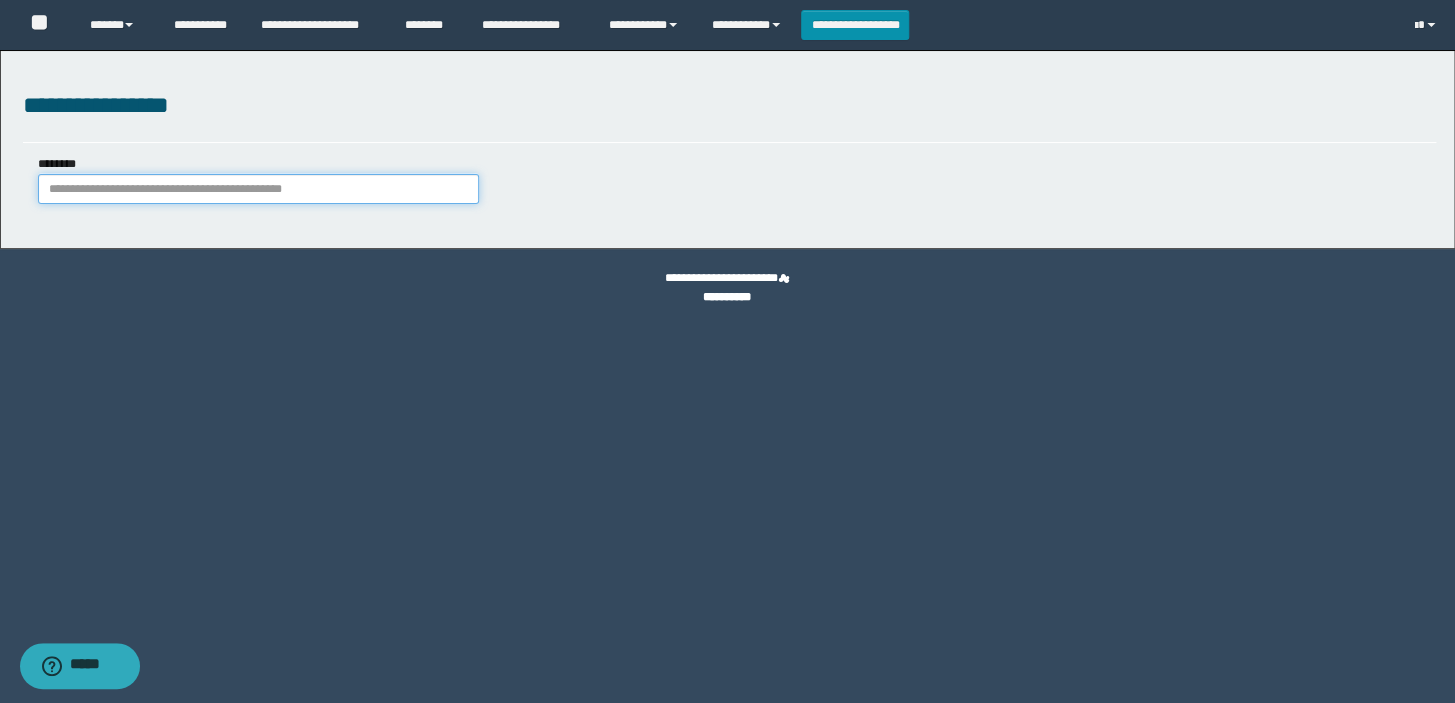 paste on "********" 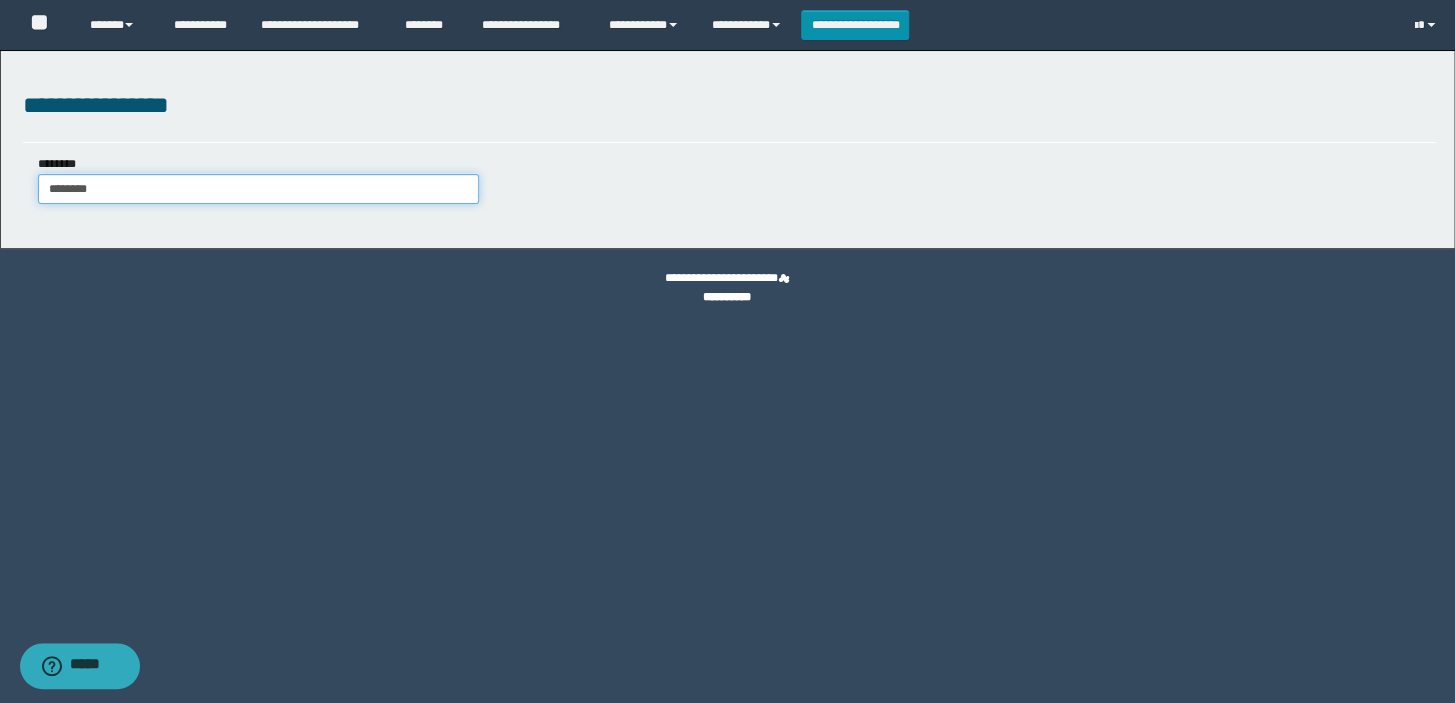 type on "********" 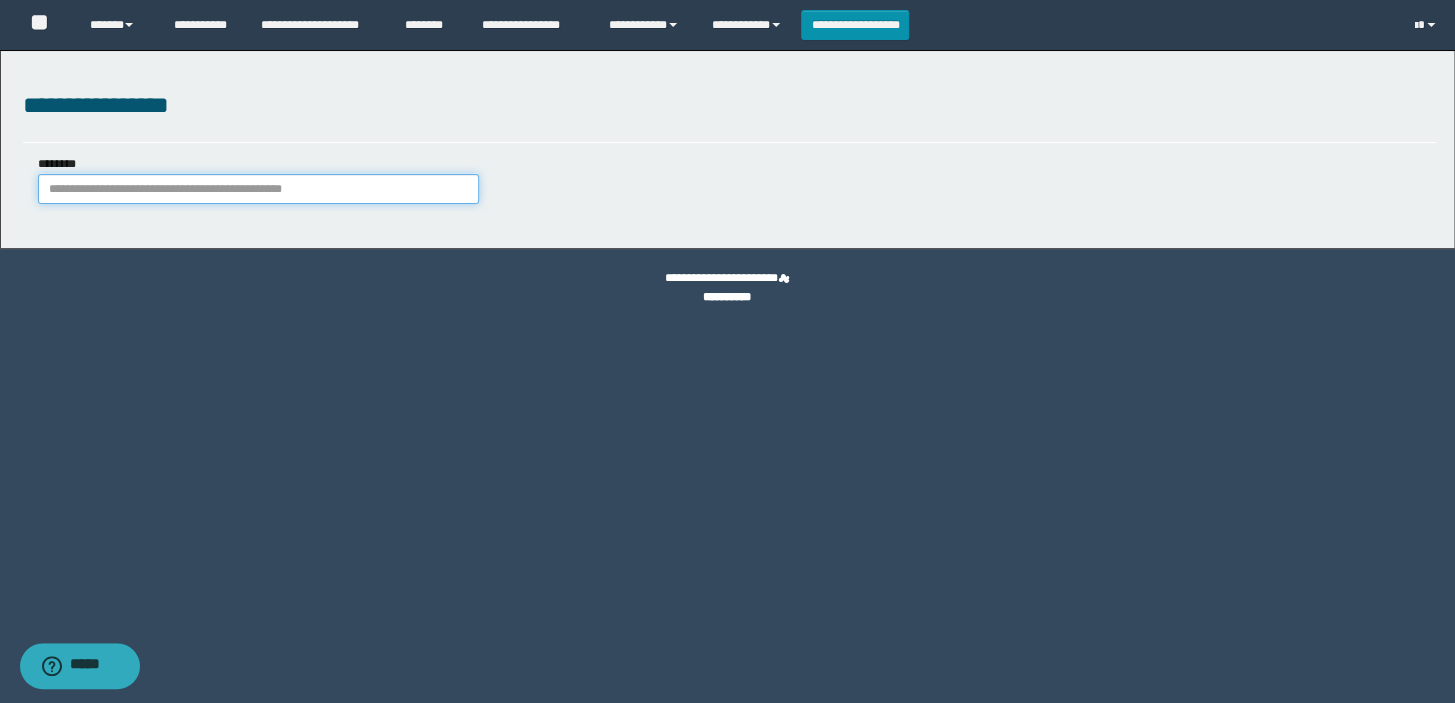 paste on "**********" 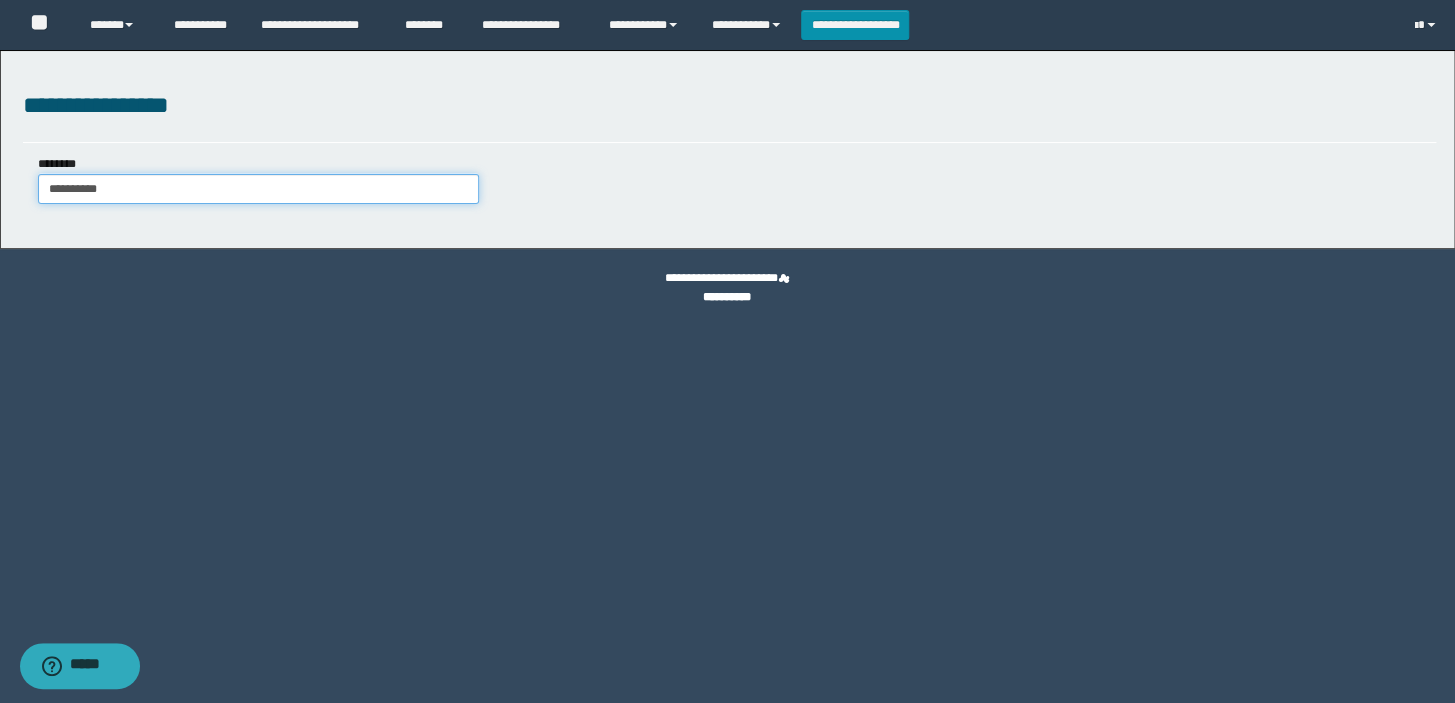 type on "**********" 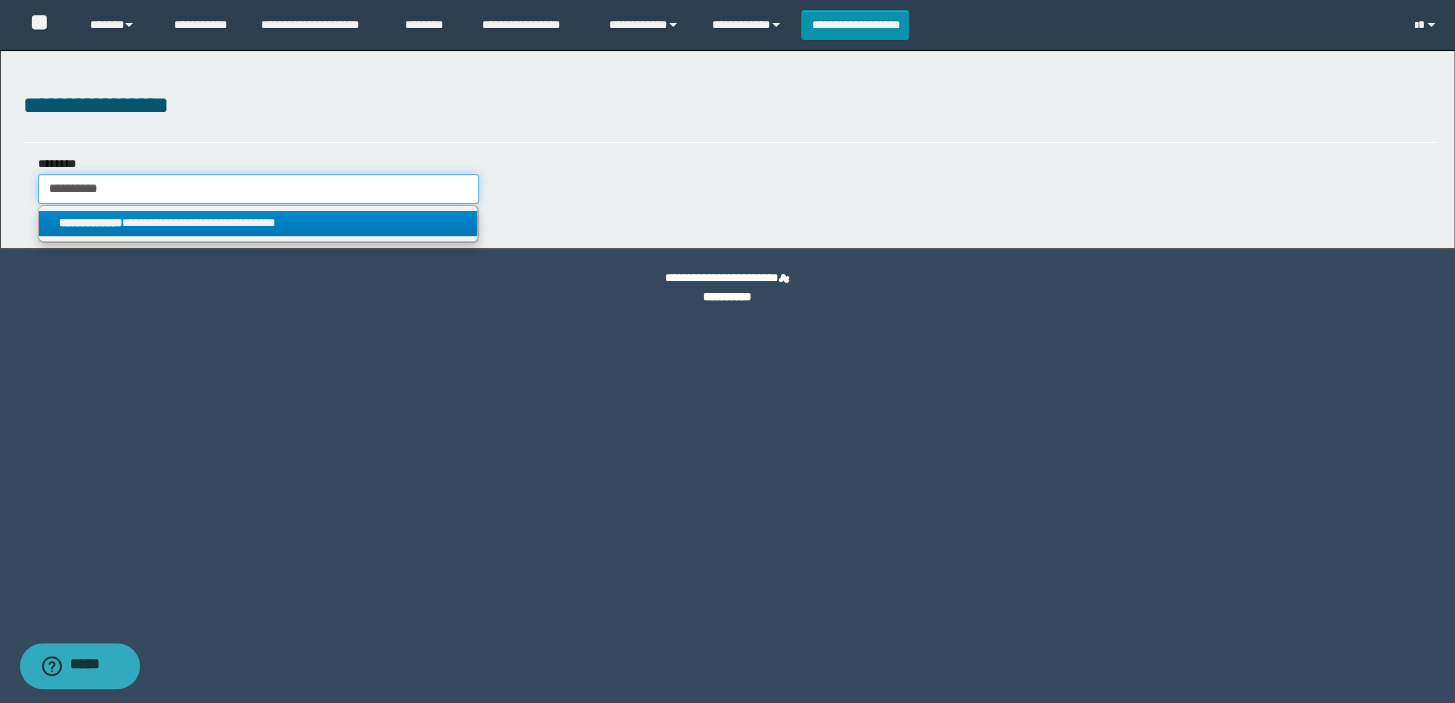 type on "**********" 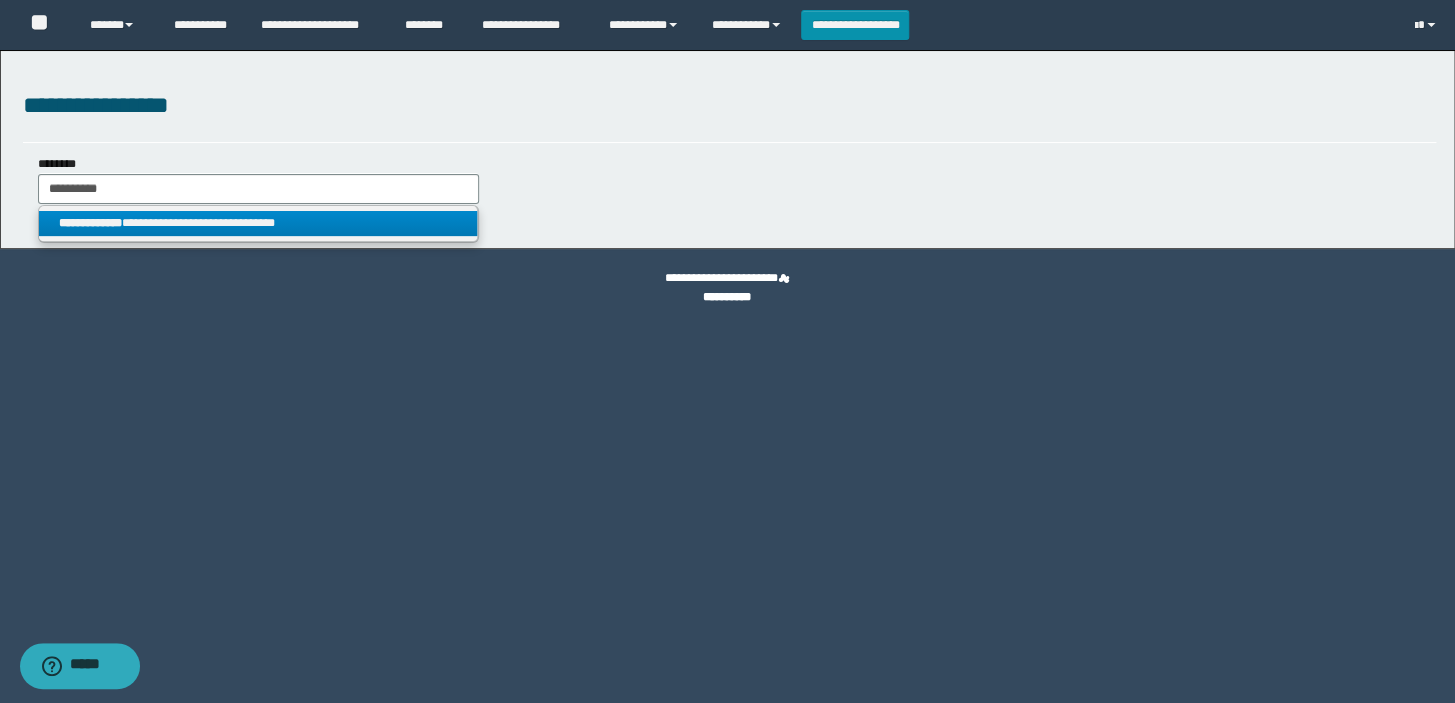 click on "**********" at bounding box center [258, 223] 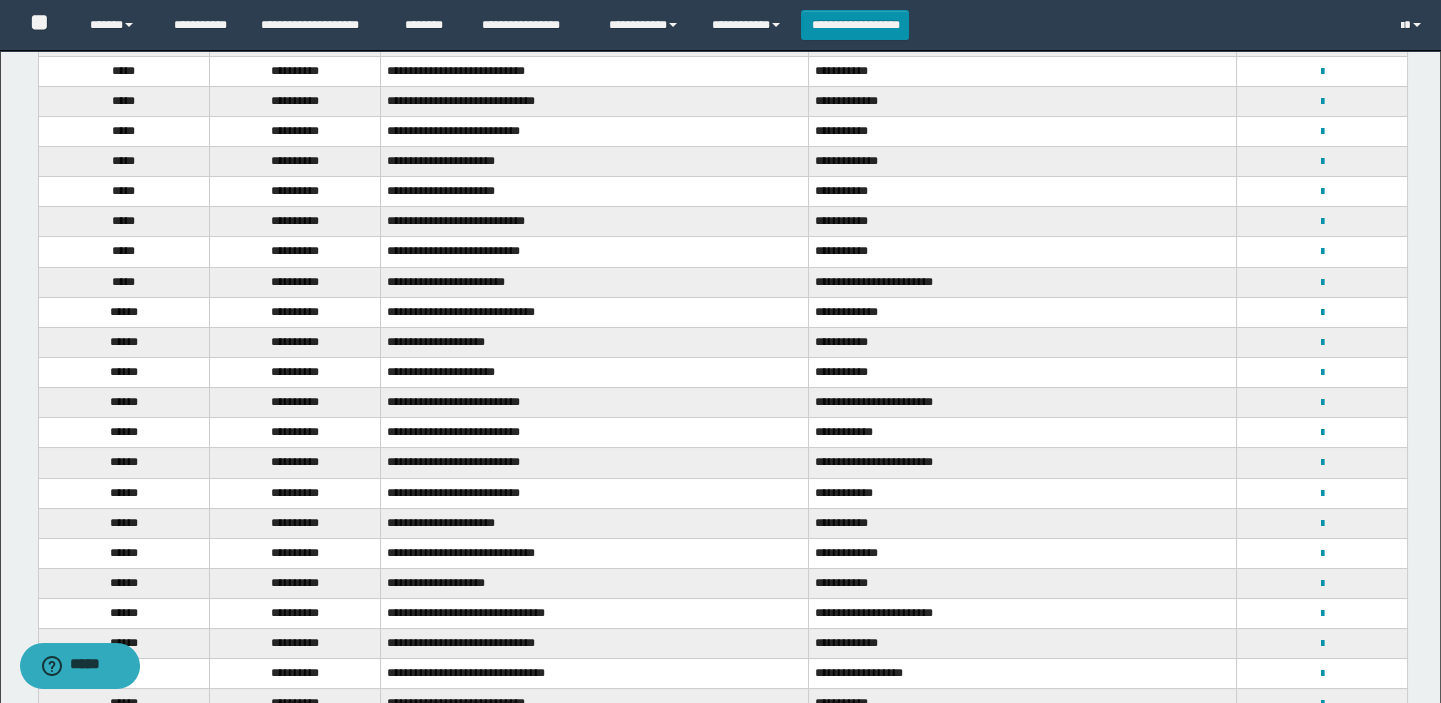 scroll, scrollTop: 90, scrollLeft: 0, axis: vertical 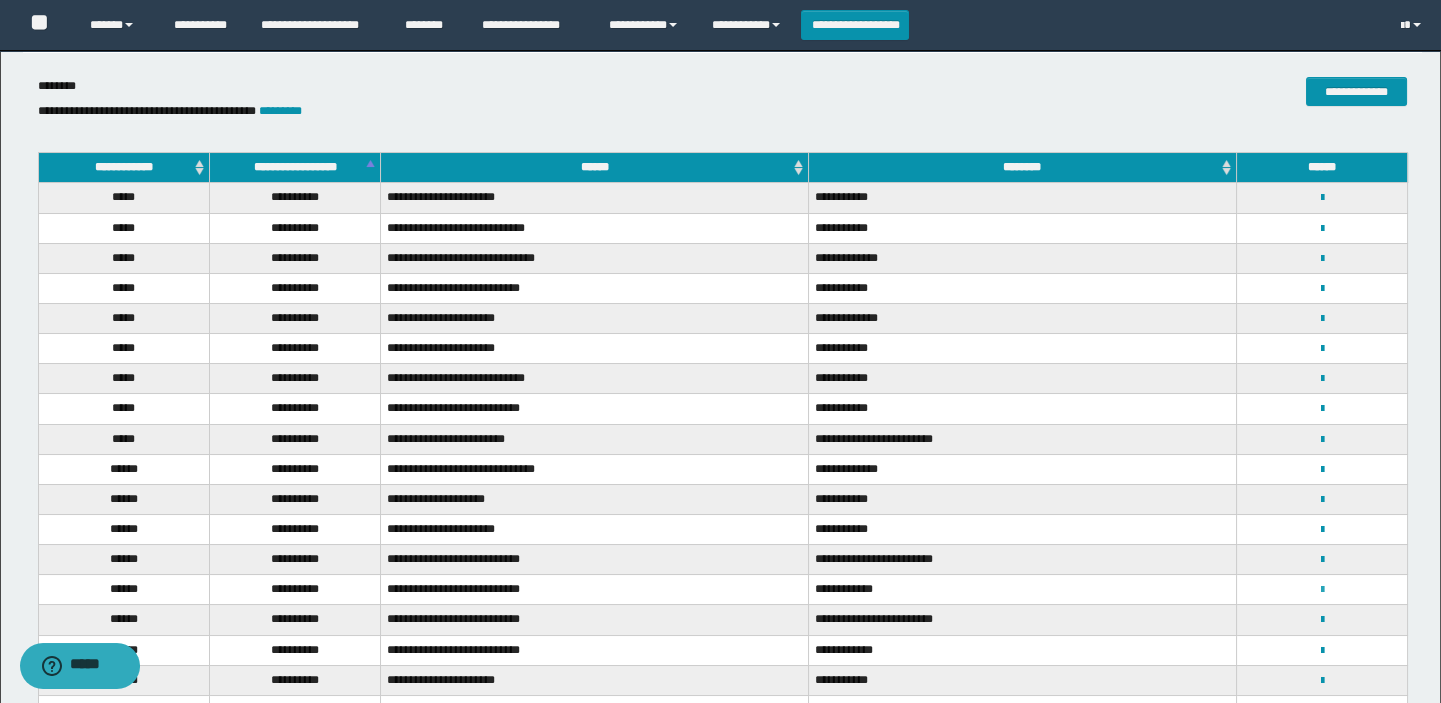 click at bounding box center (1321, 590) 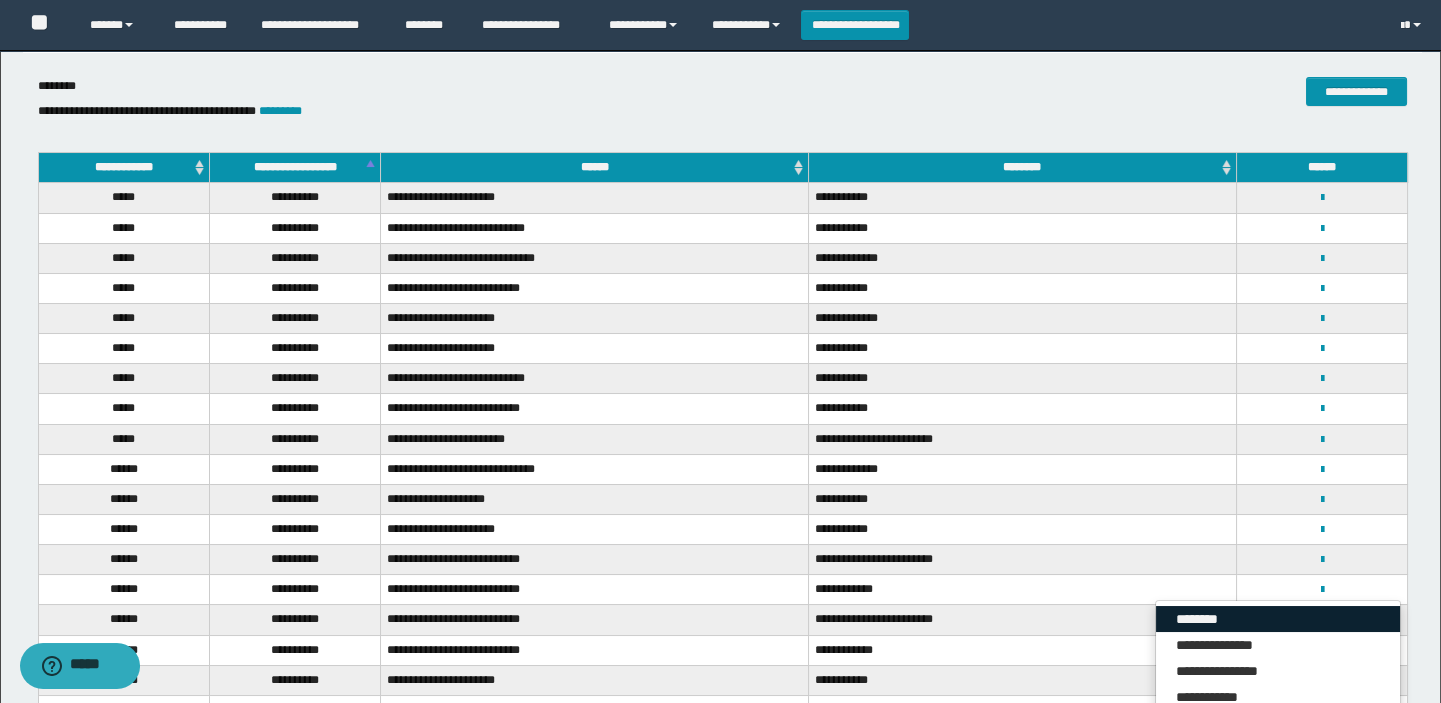 click on "********" at bounding box center [1278, 619] 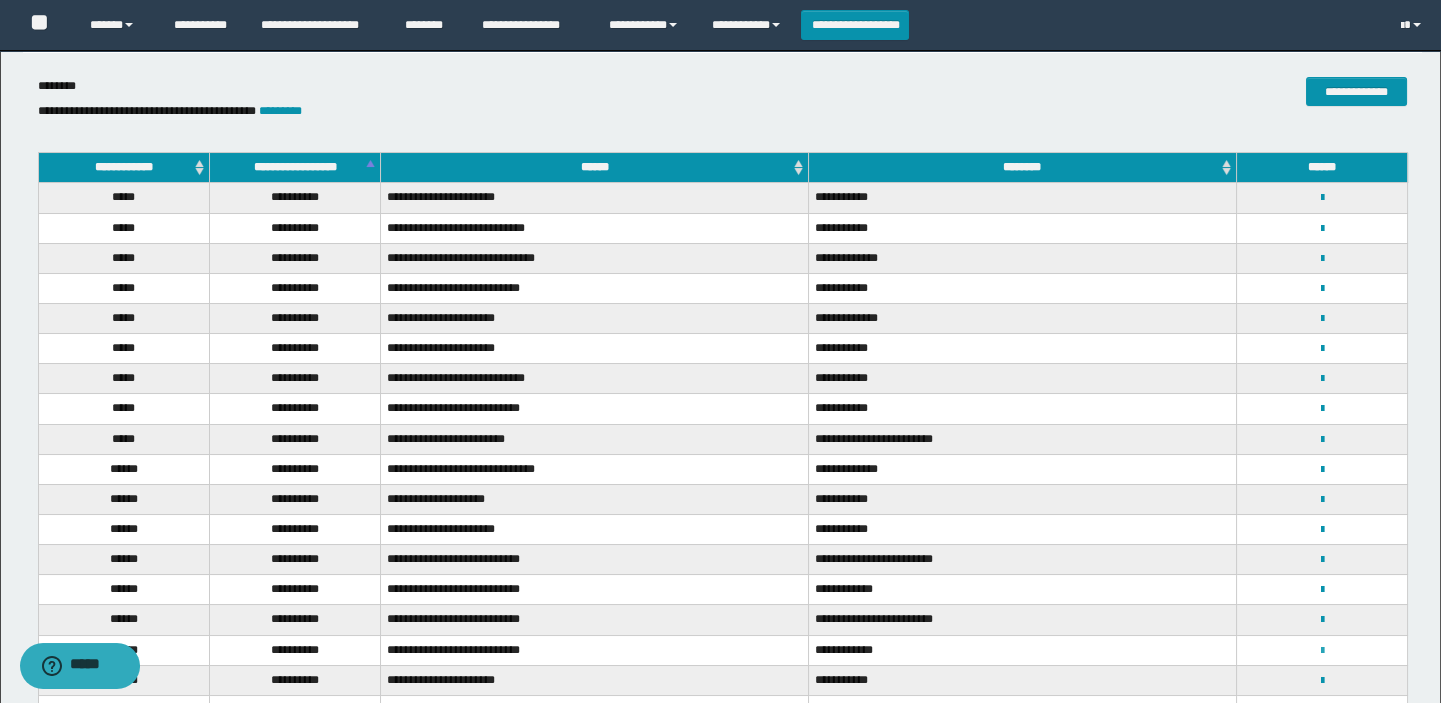 click at bounding box center (1321, 651) 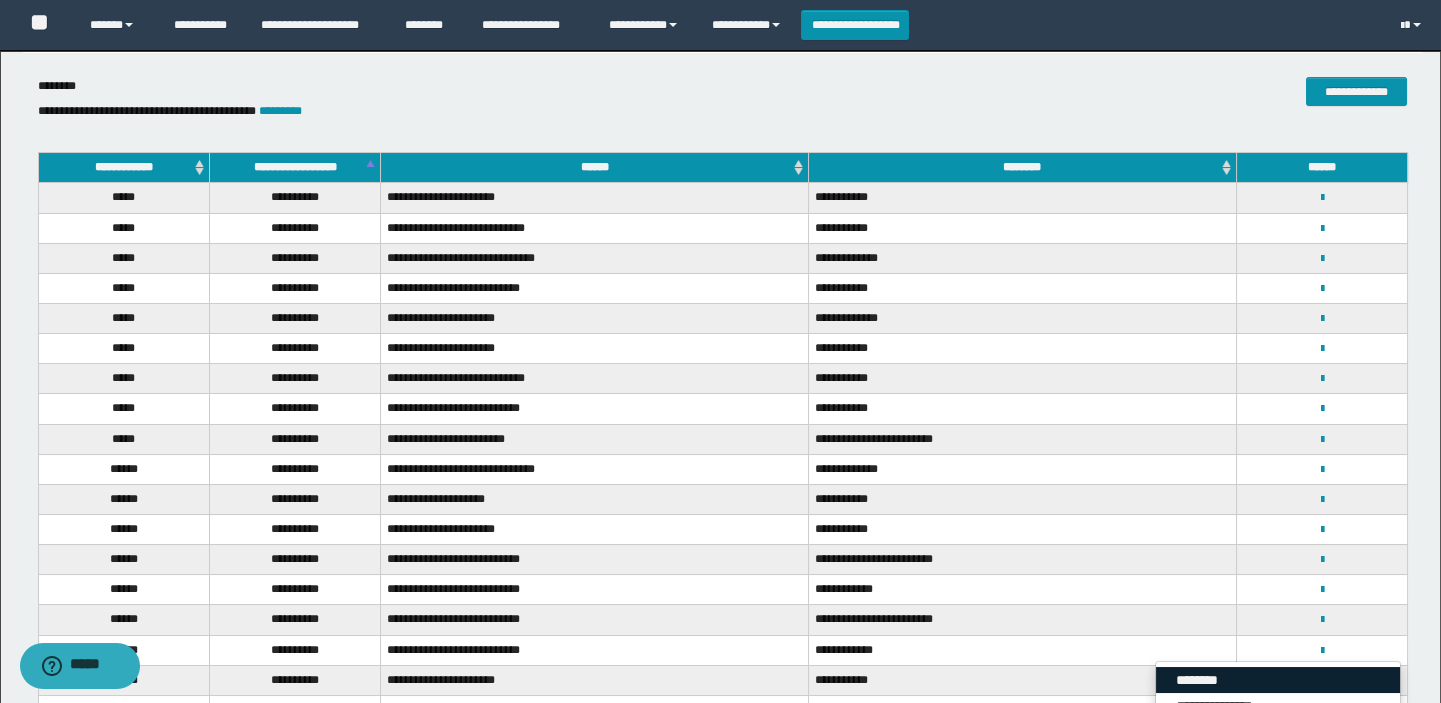 click on "********" at bounding box center (1278, 680) 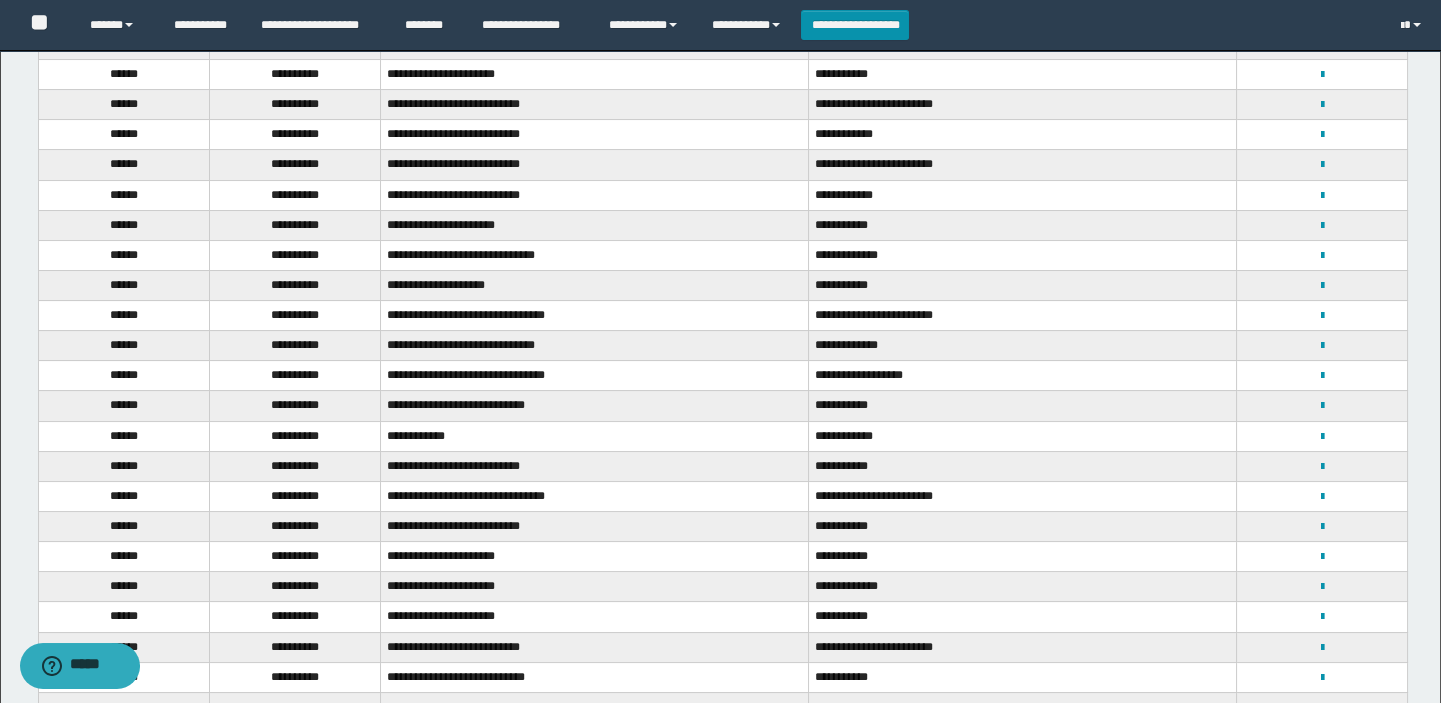 scroll, scrollTop: 727, scrollLeft: 0, axis: vertical 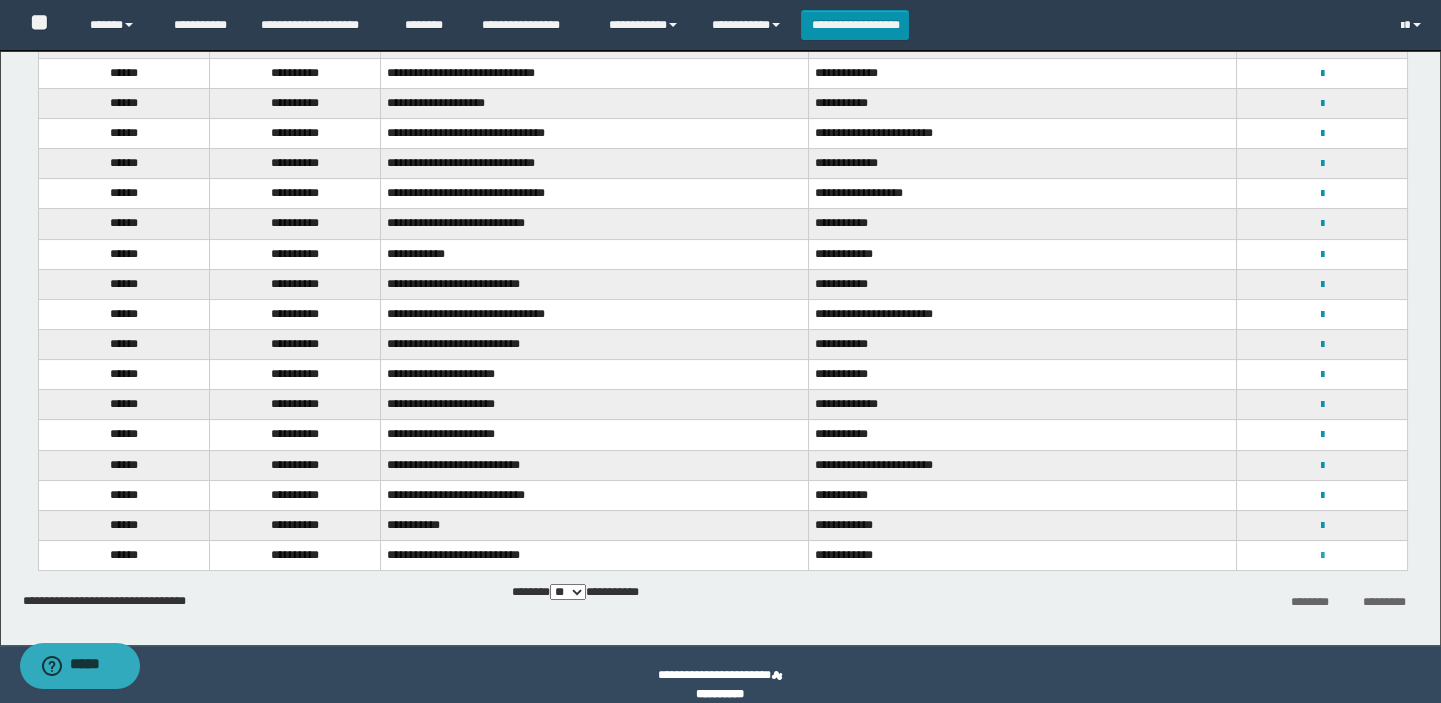 click at bounding box center (1321, 556) 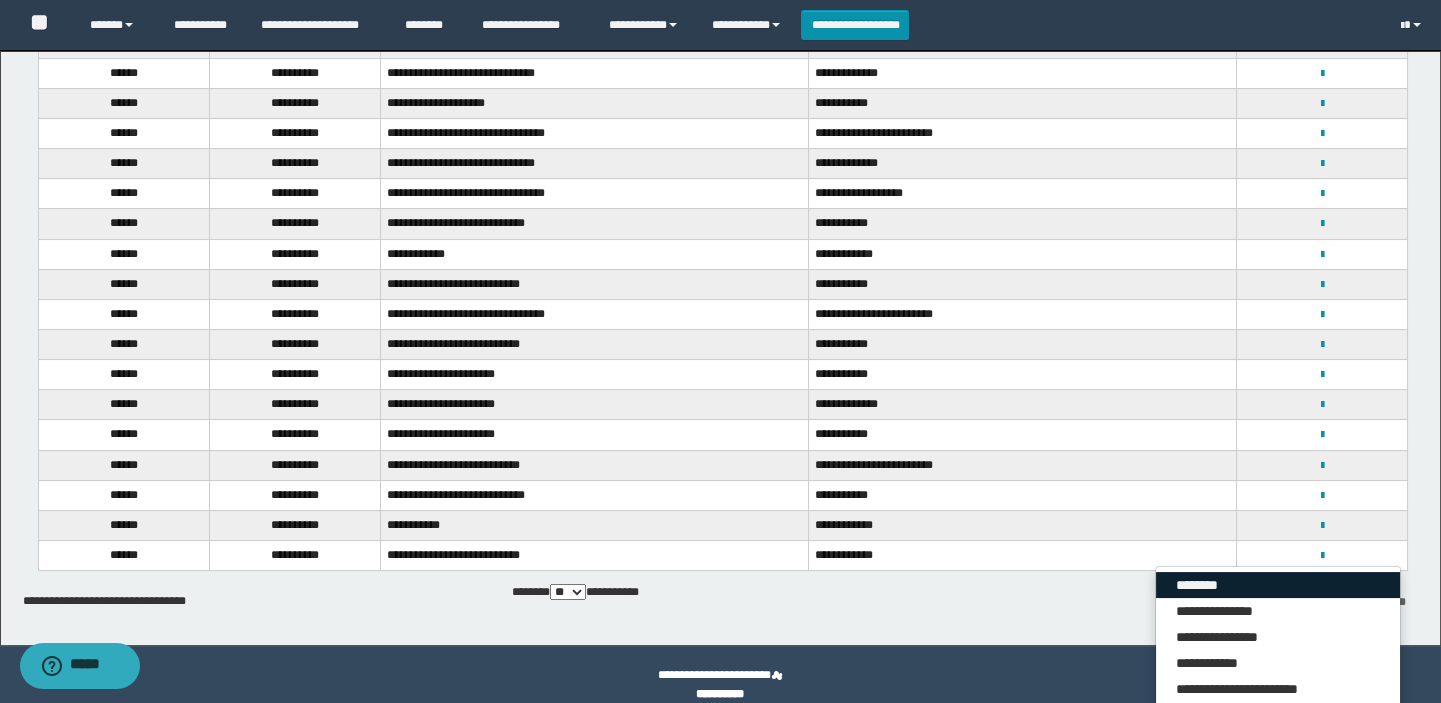 click on "********" at bounding box center (1278, 585) 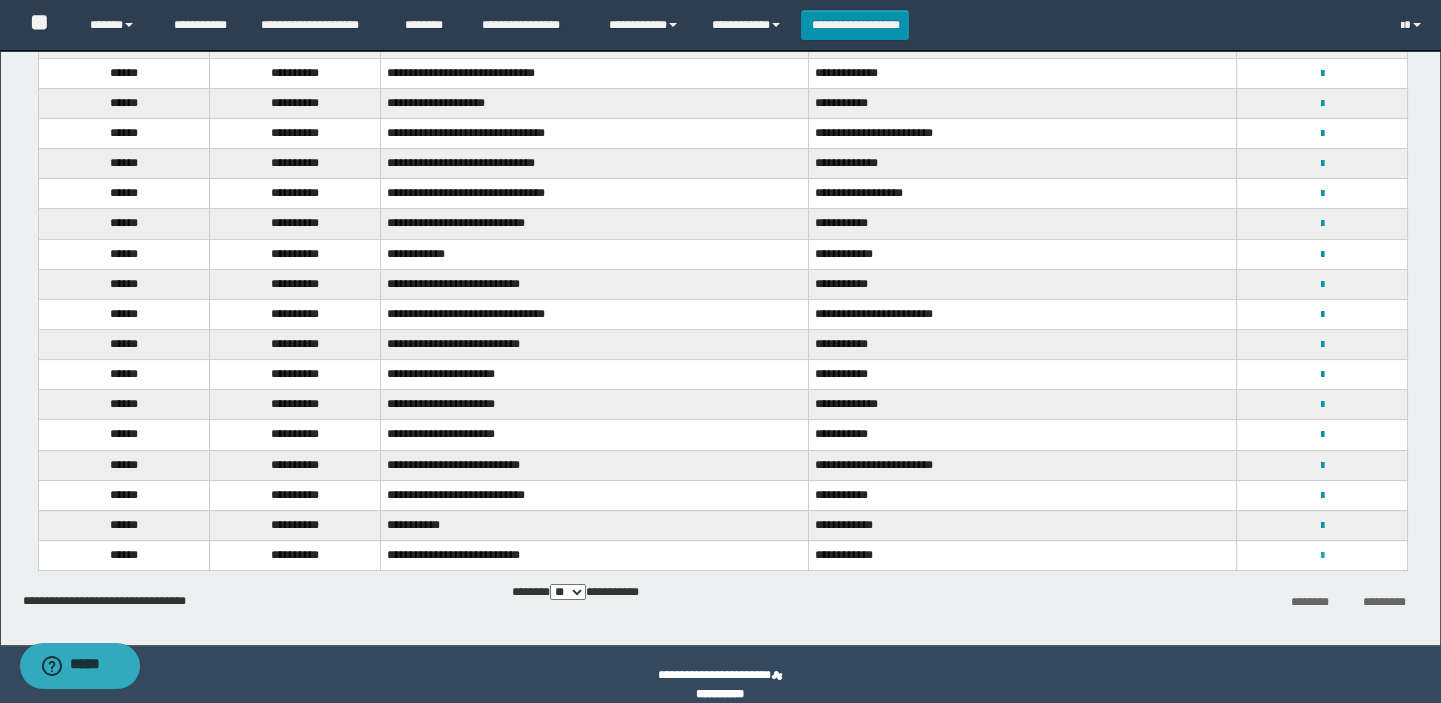 click at bounding box center (1321, 556) 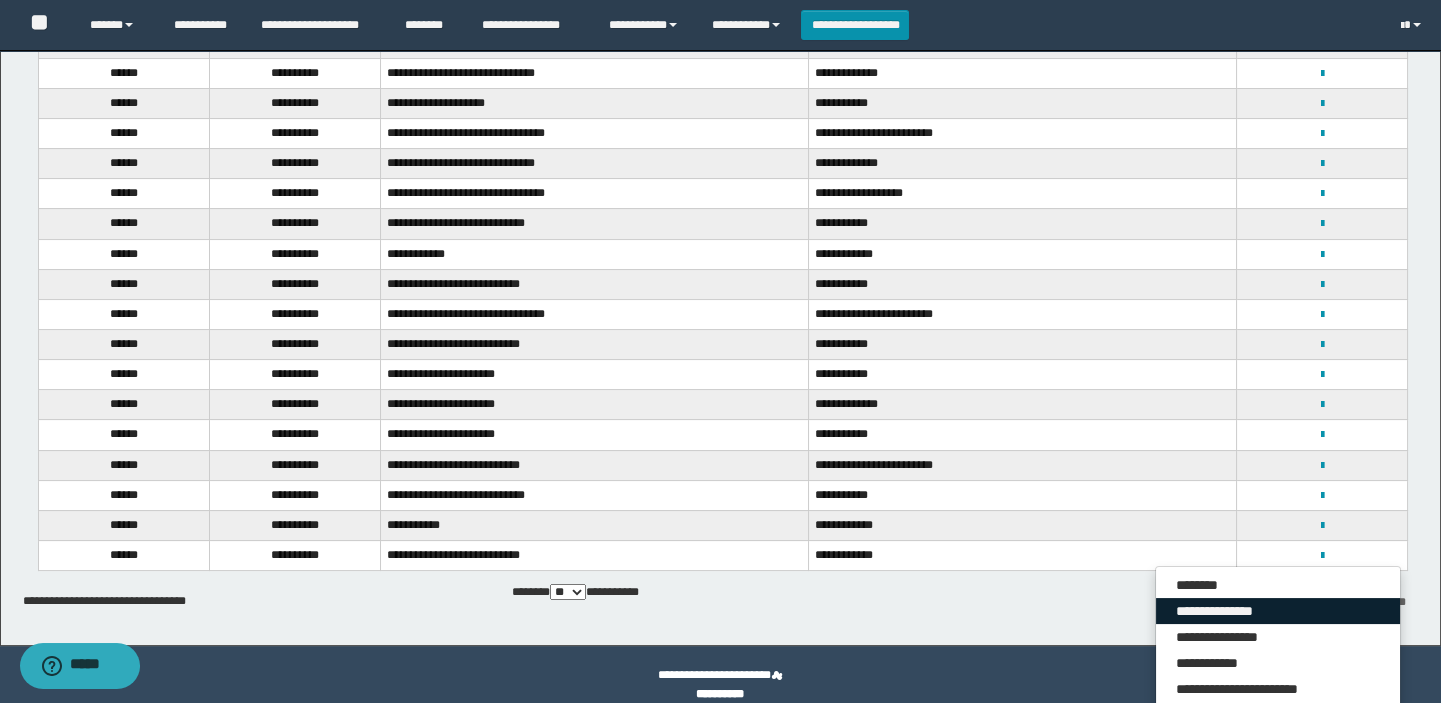 click on "**********" at bounding box center (1278, 611) 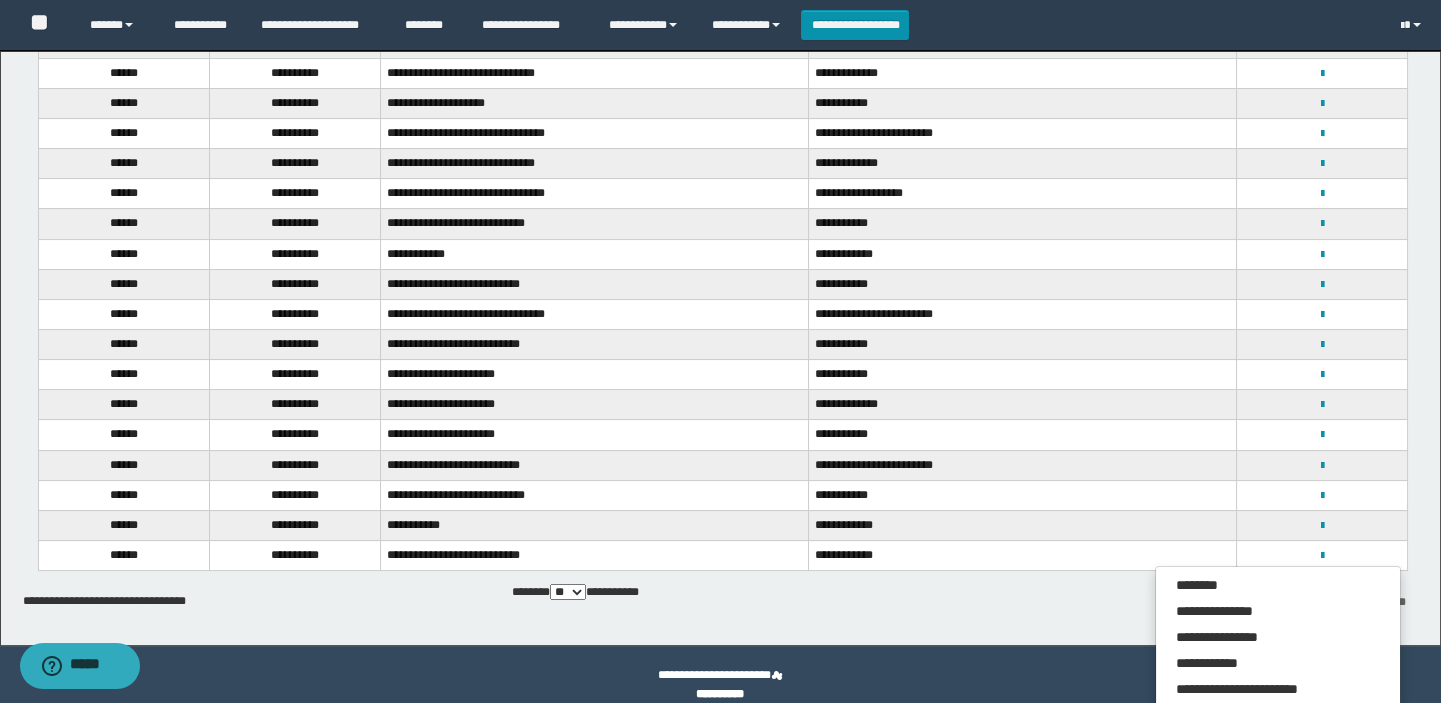 scroll, scrollTop: 0, scrollLeft: 0, axis: both 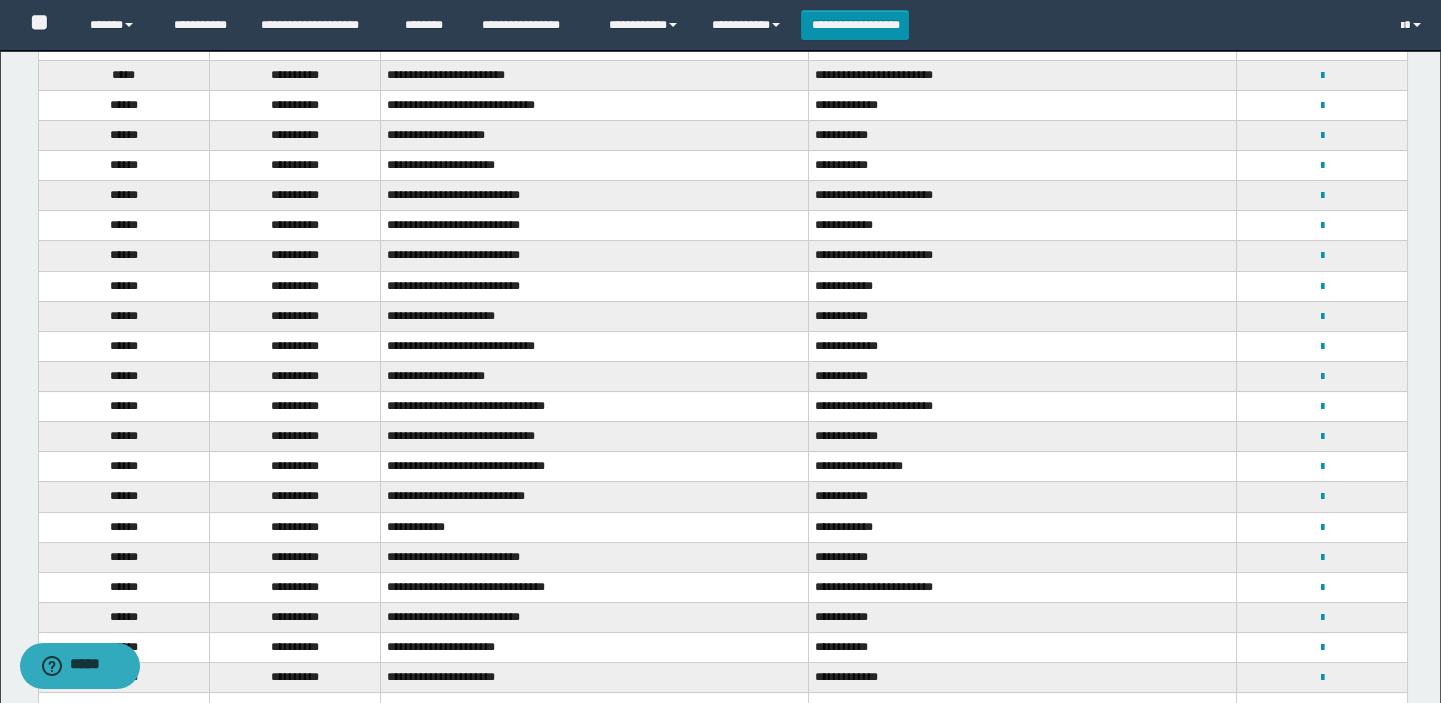 click on "**********" at bounding box center (595, 618) 